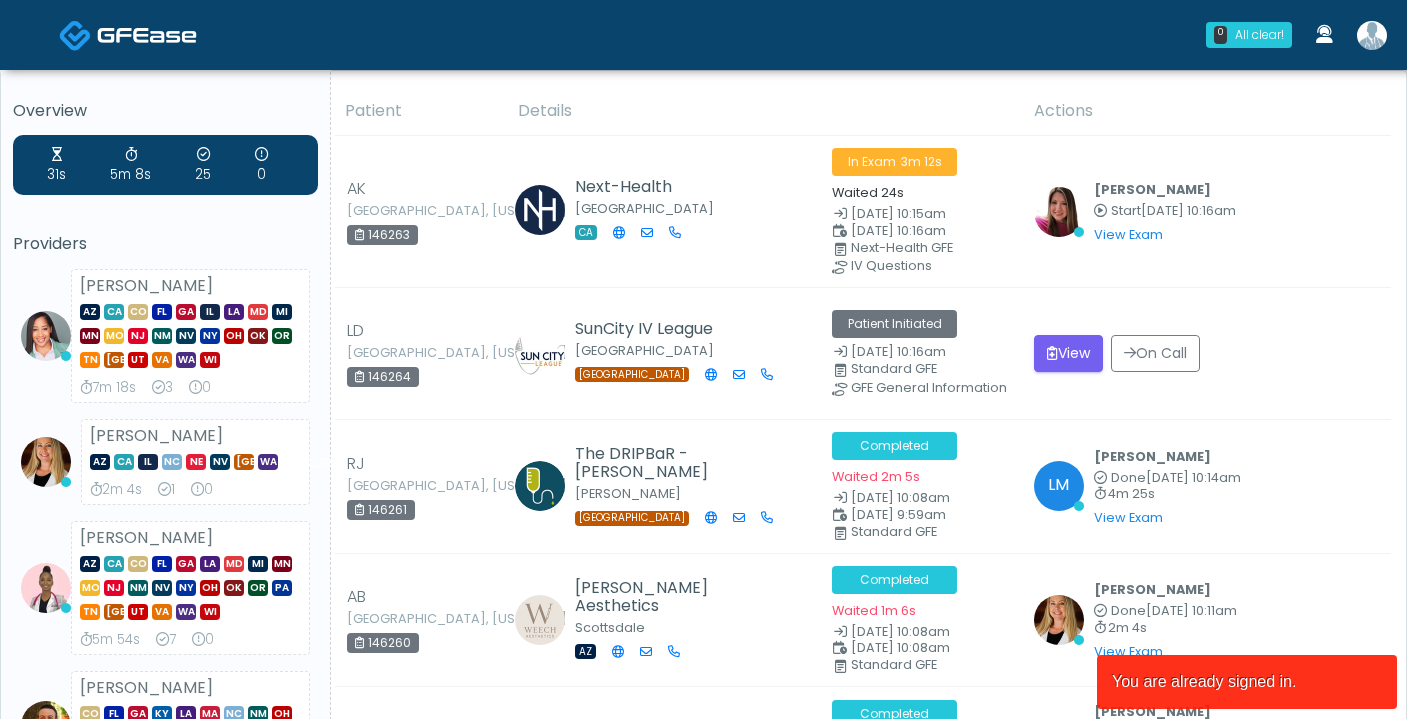 scroll, scrollTop: 0, scrollLeft: 0, axis: both 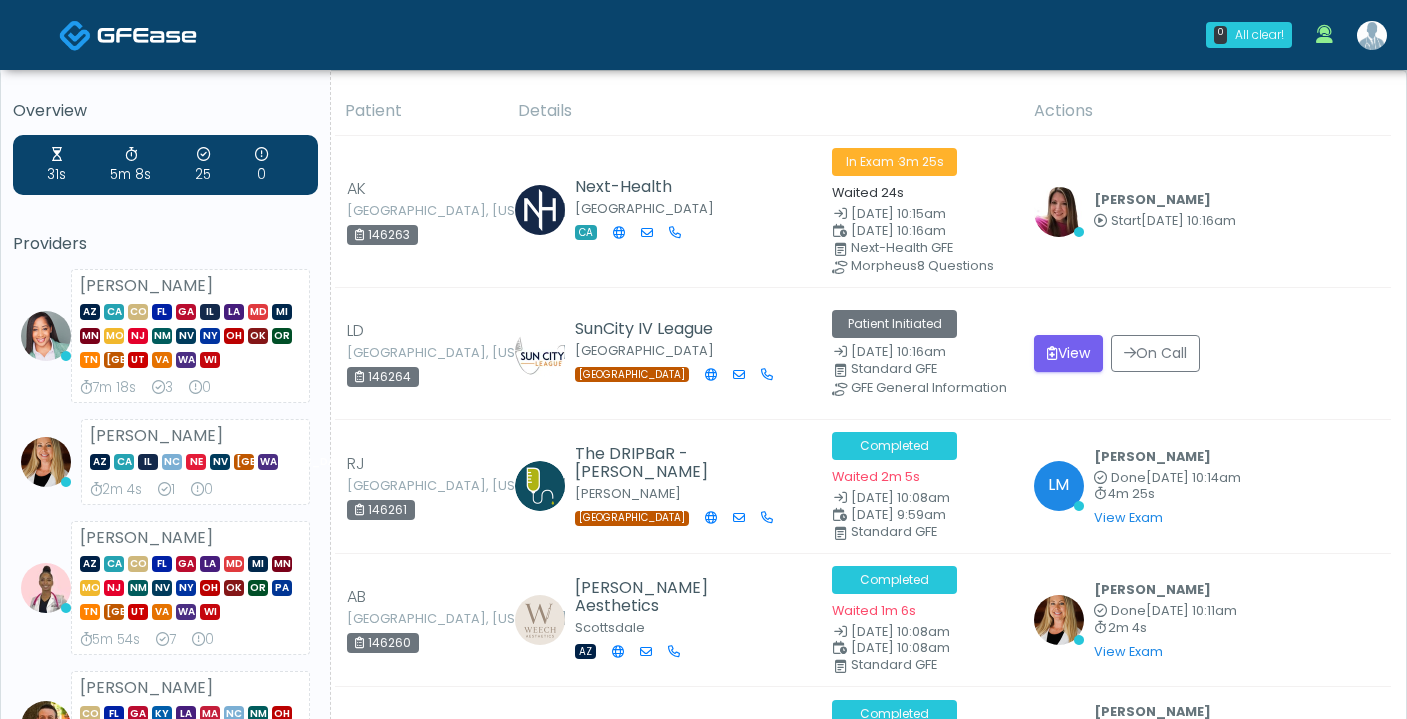click at bounding box center (1372, 35) 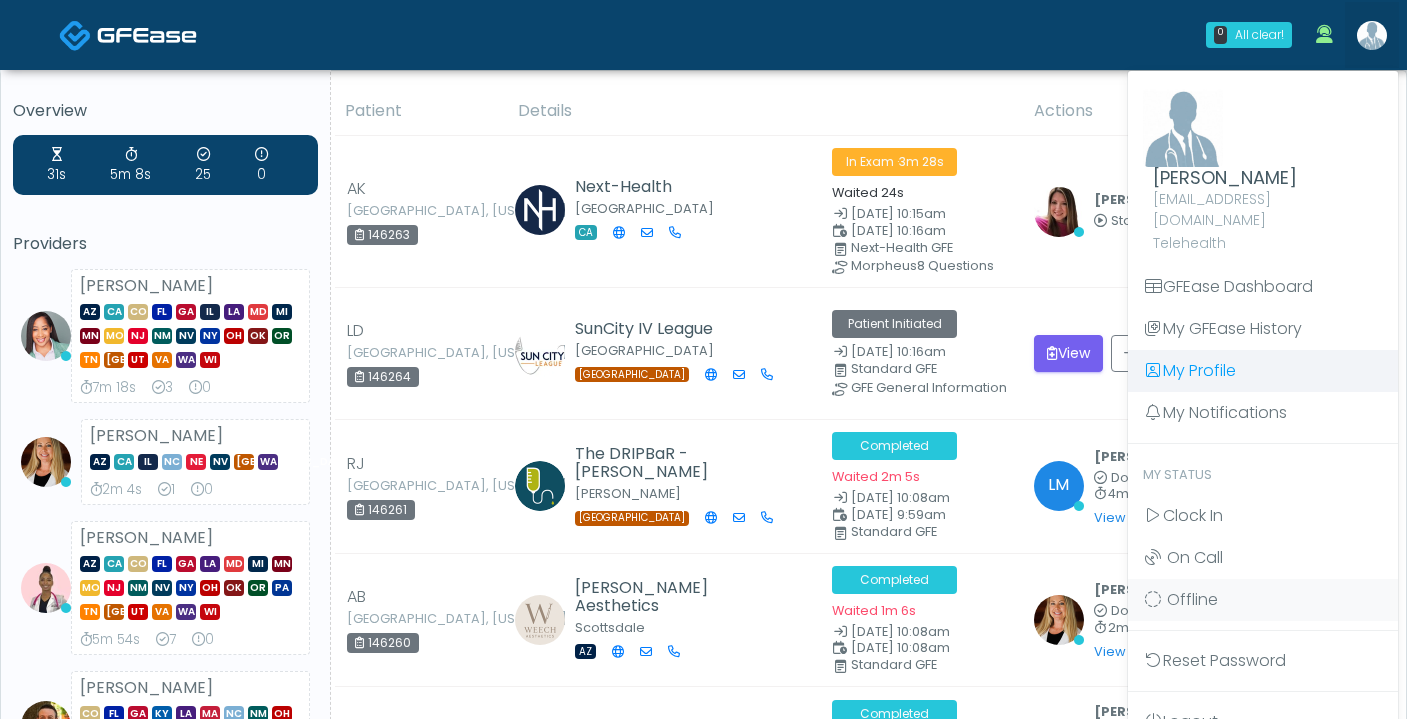 click on "My Profile" at bounding box center [1263, 371] 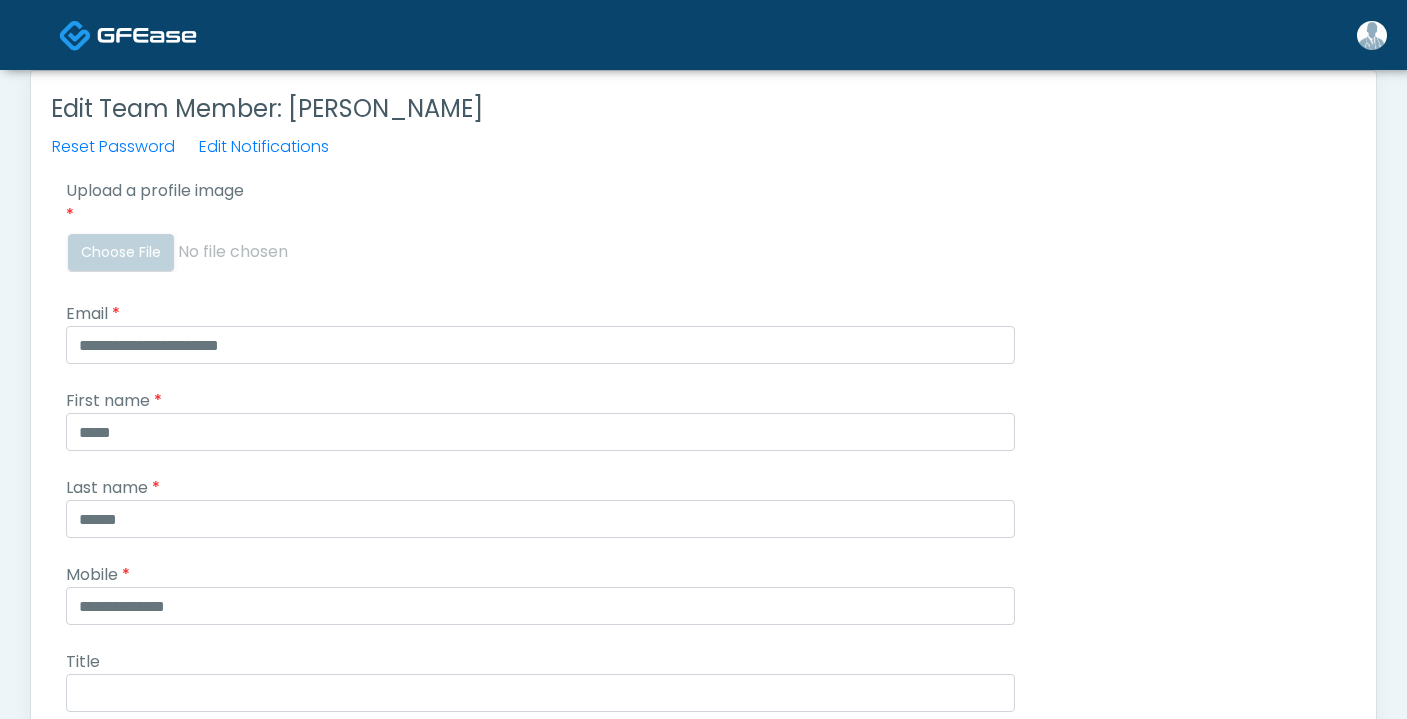 scroll, scrollTop: 0, scrollLeft: 0, axis: both 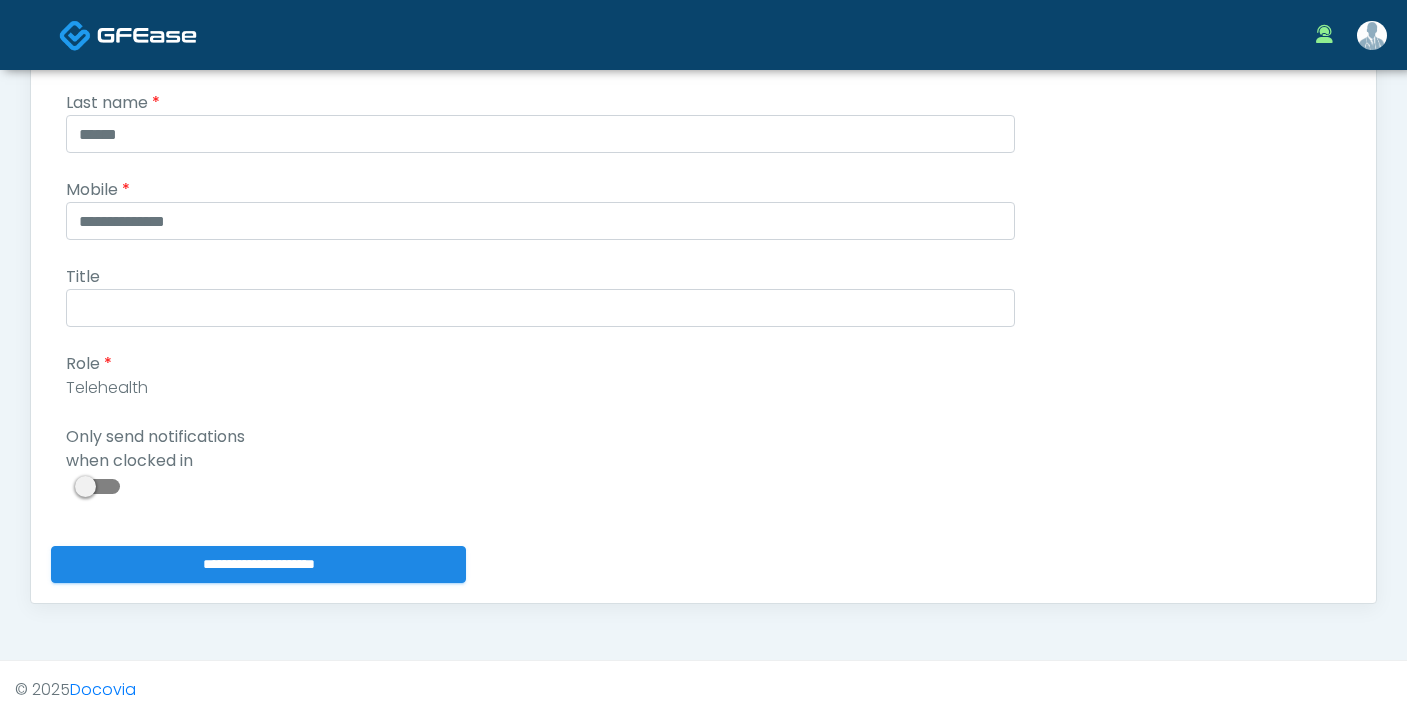 click at bounding box center [100, 486] 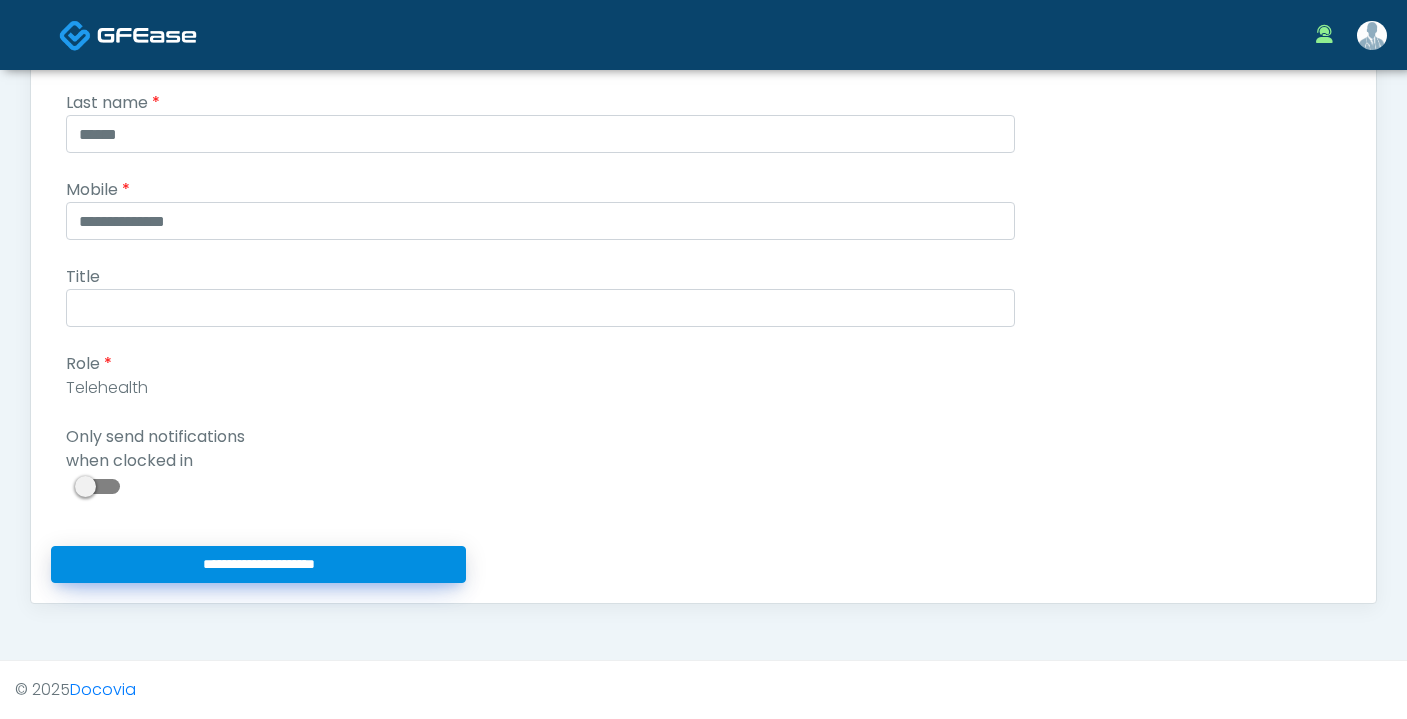 click on "**********" at bounding box center [258, 564] 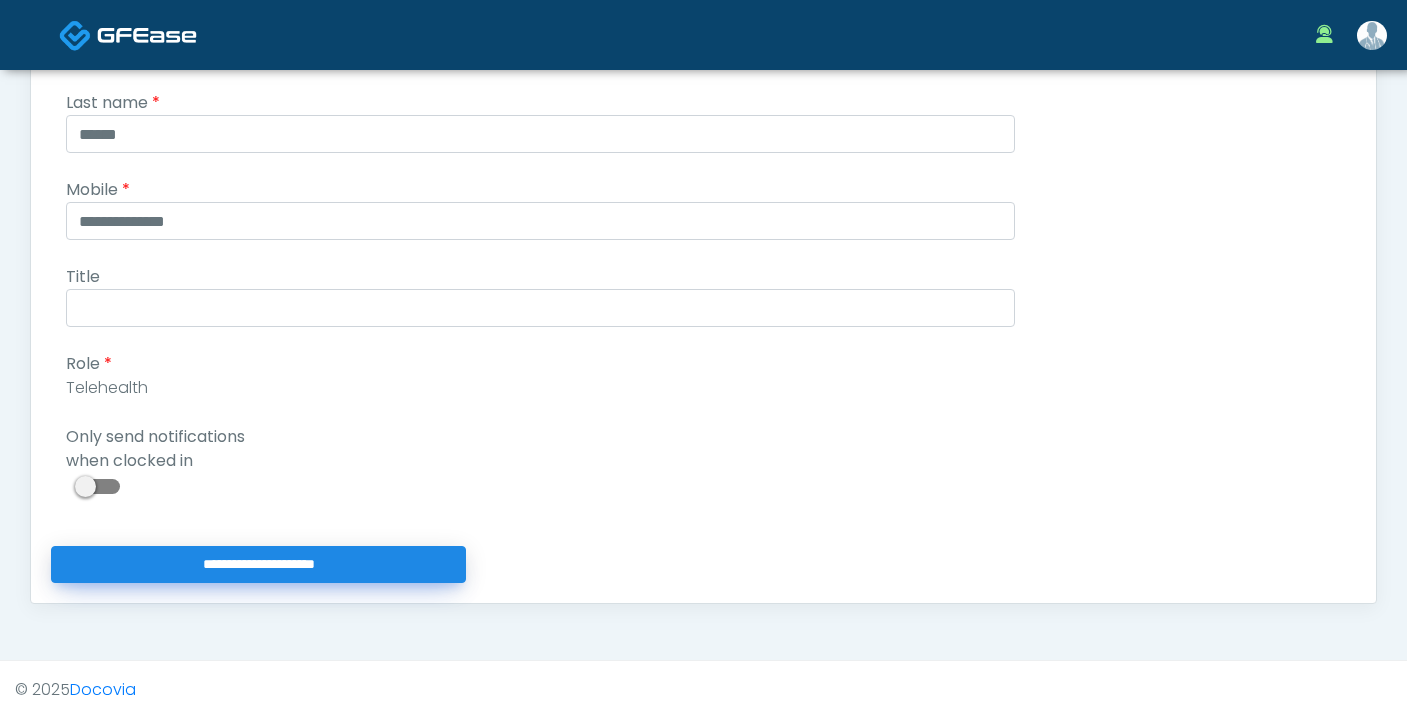 type on "**********" 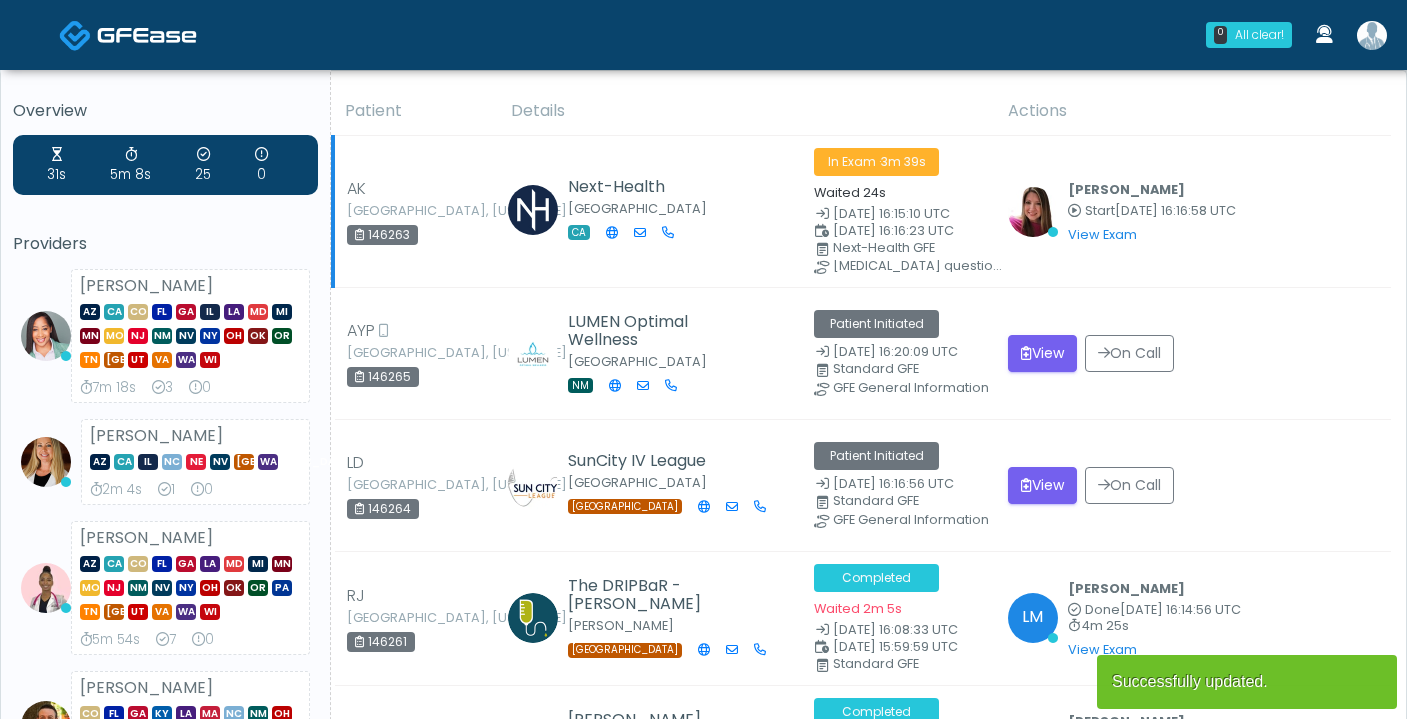 scroll, scrollTop: 0, scrollLeft: 0, axis: both 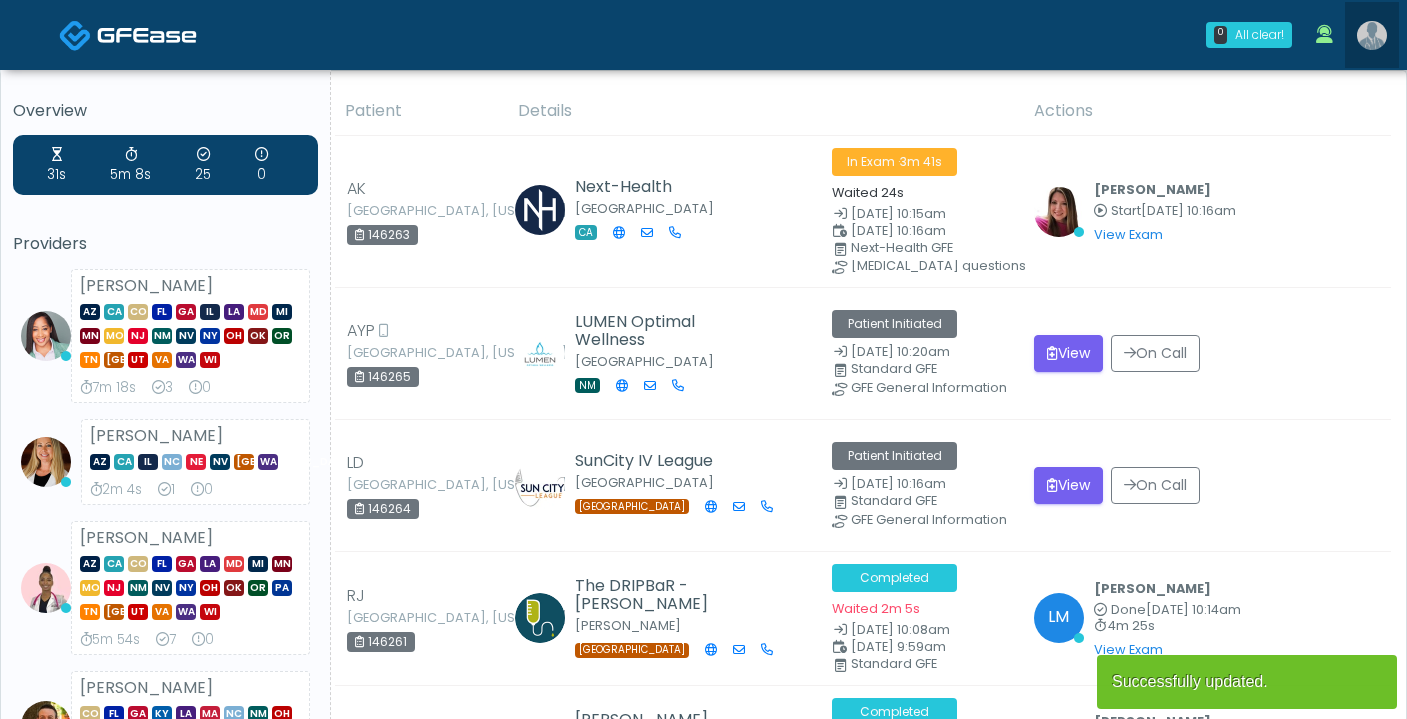 click at bounding box center (1372, 35) 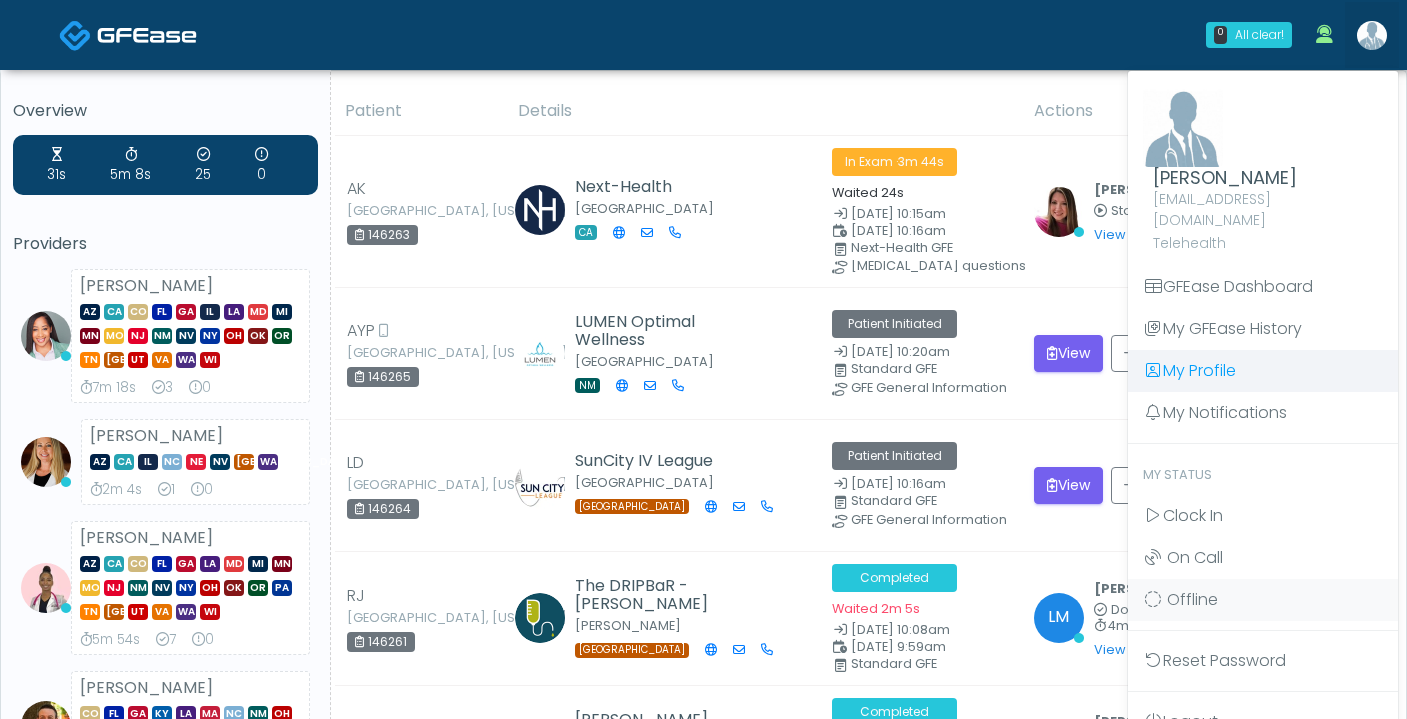 click on "My Profile" at bounding box center (1263, 371) 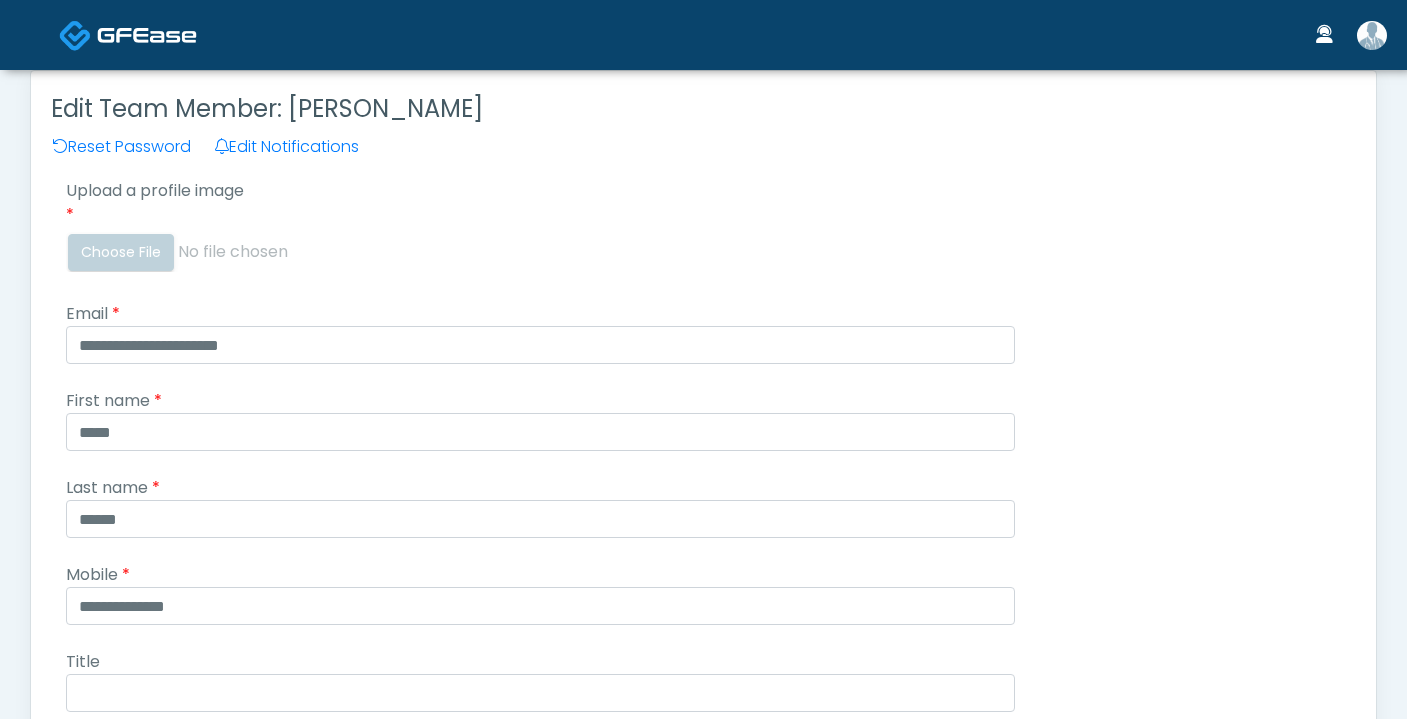 scroll, scrollTop: 0, scrollLeft: 0, axis: both 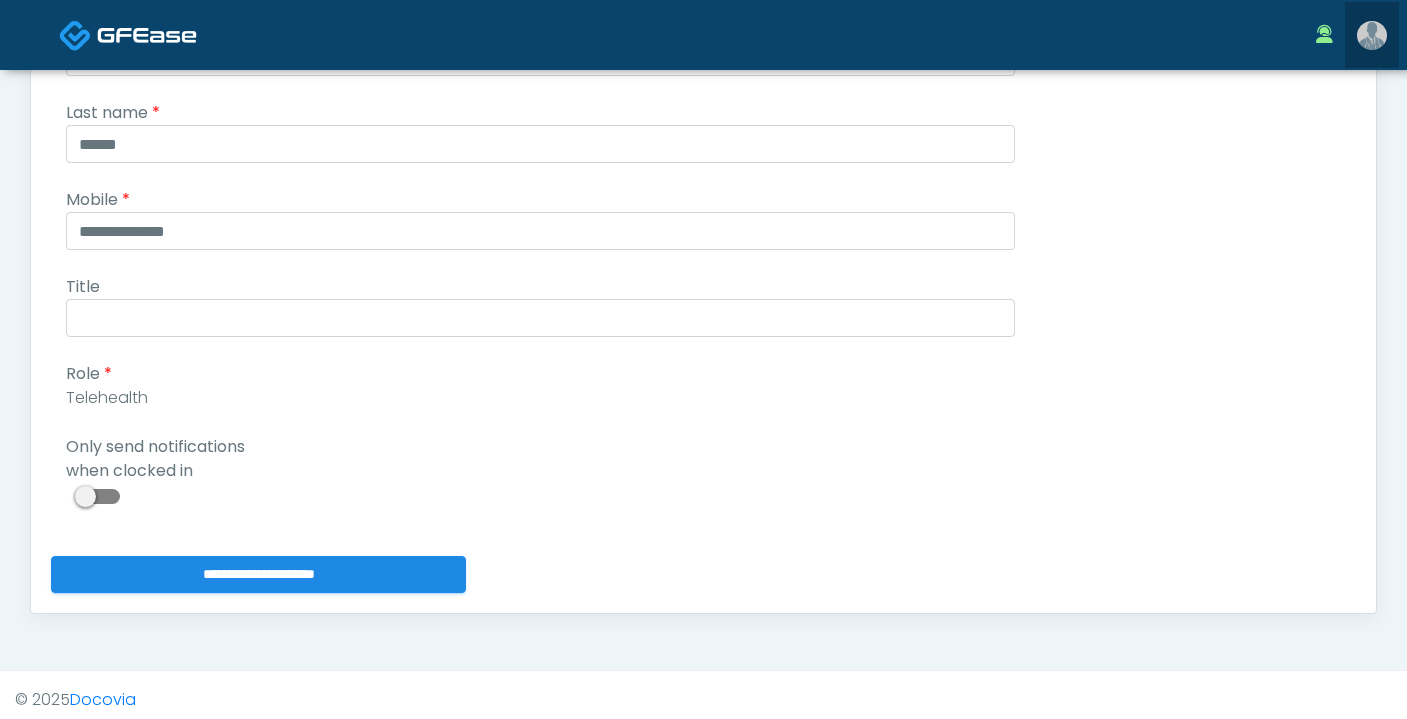 click at bounding box center [1372, 35] 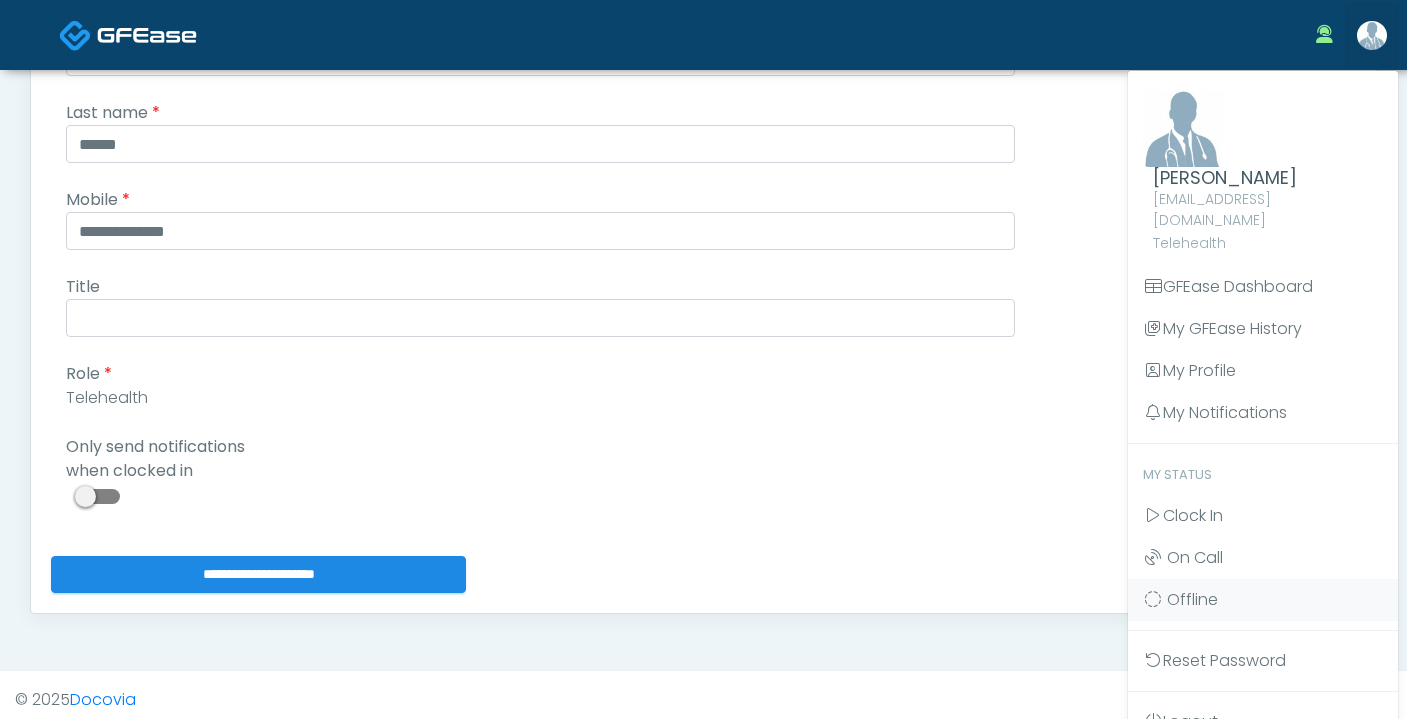 click at bounding box center (147, 35) 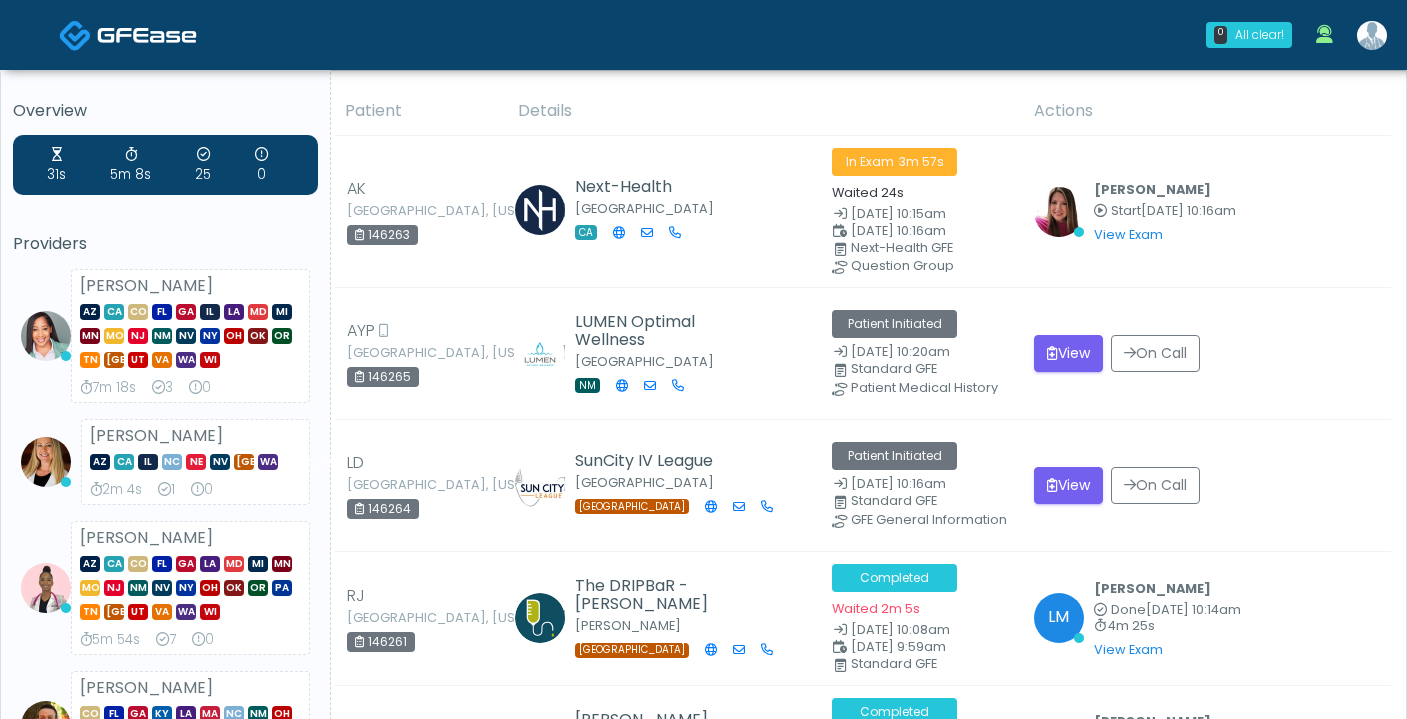 scroll, scrollTop: 0, scrollLeft: 0, axis: both 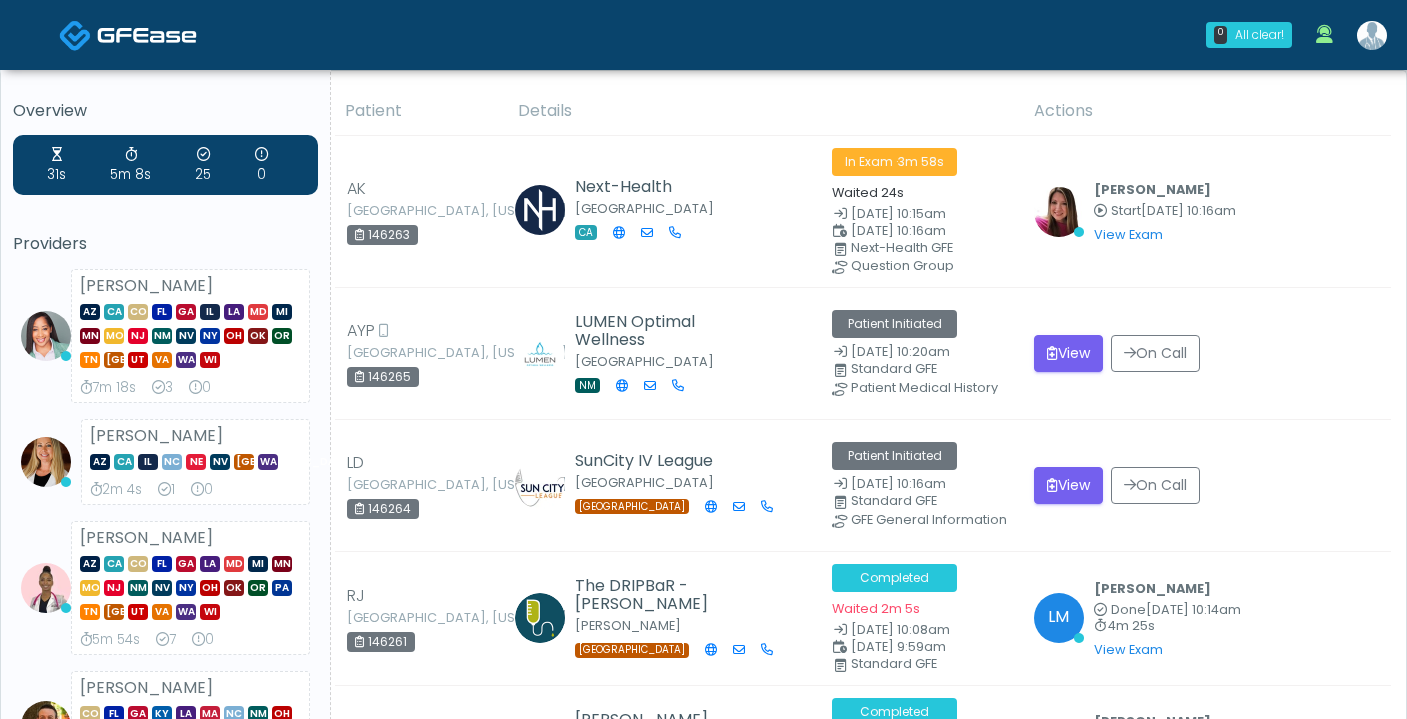 click at bounding box center [1372, 35] 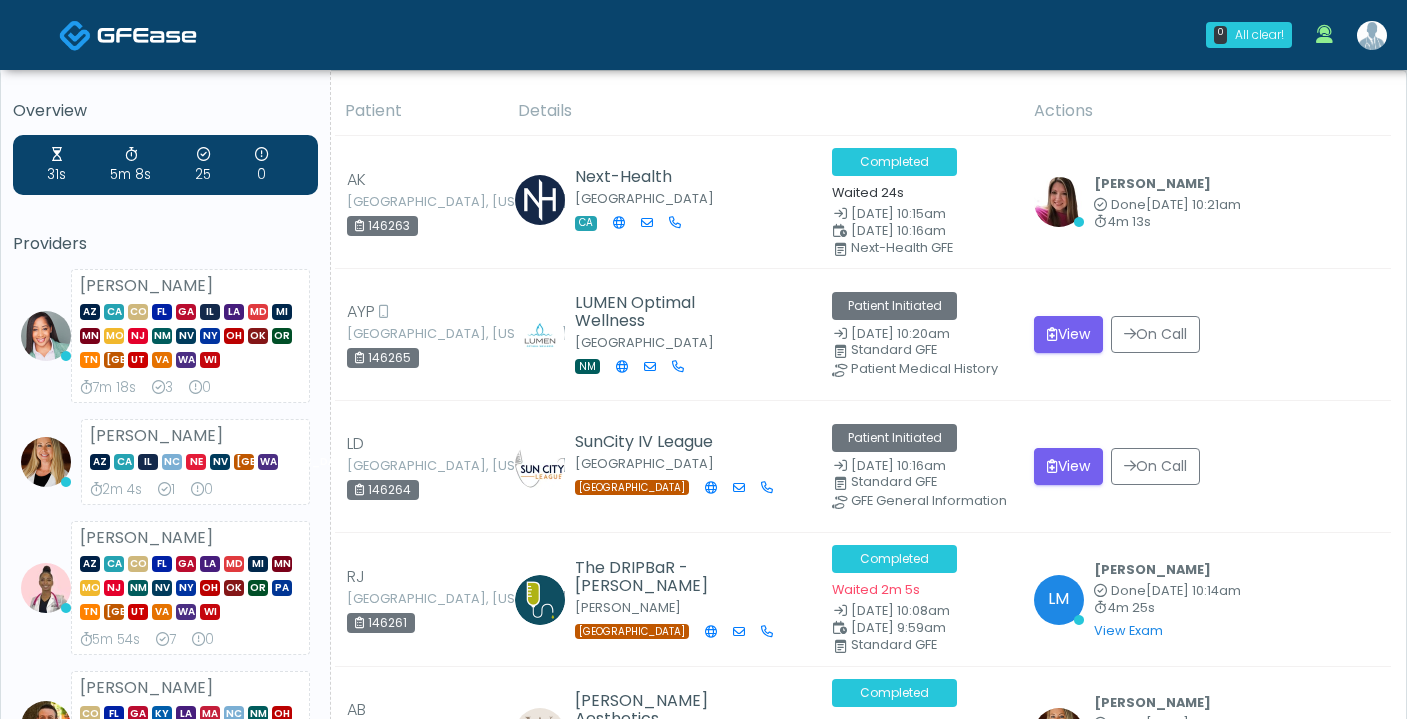 click at bounding box center [1372, 35] 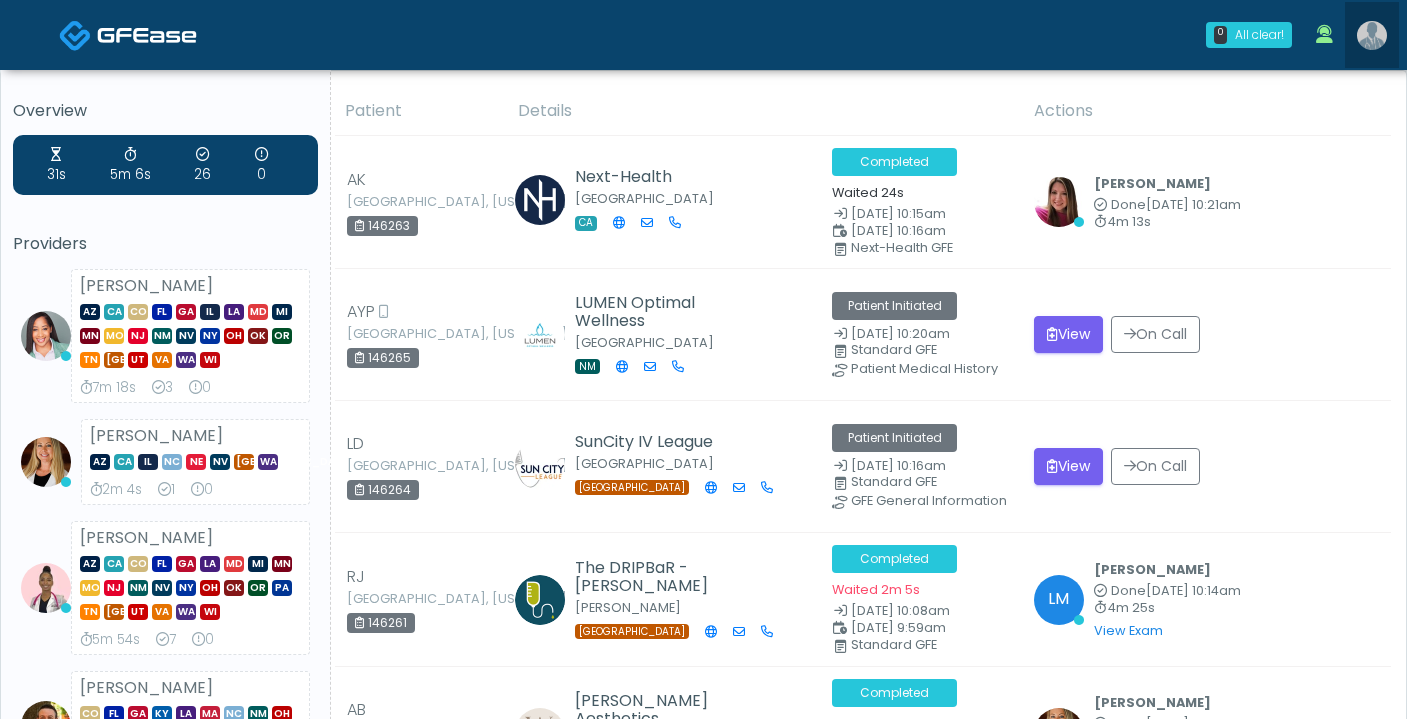 click at bounding box center (1372, 35) 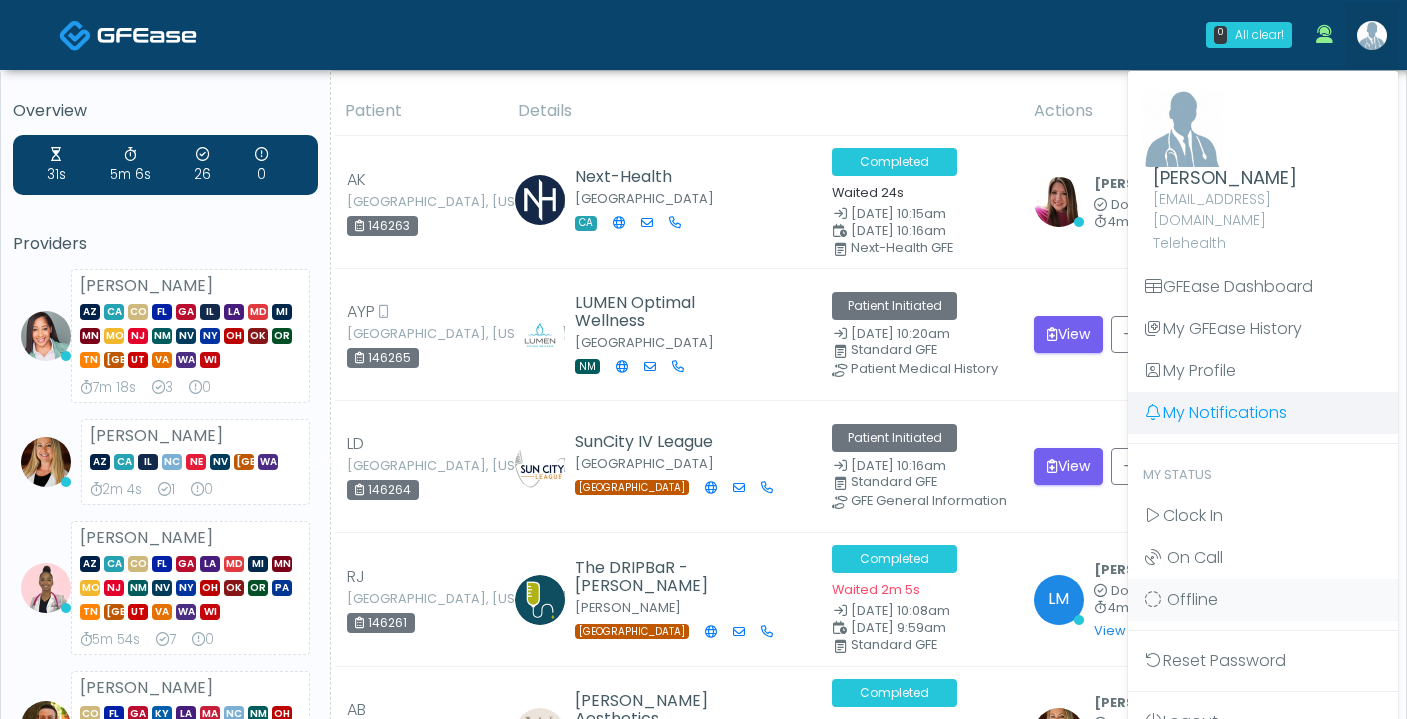 click on "My Notifications" at bounding box center [1263, 413] 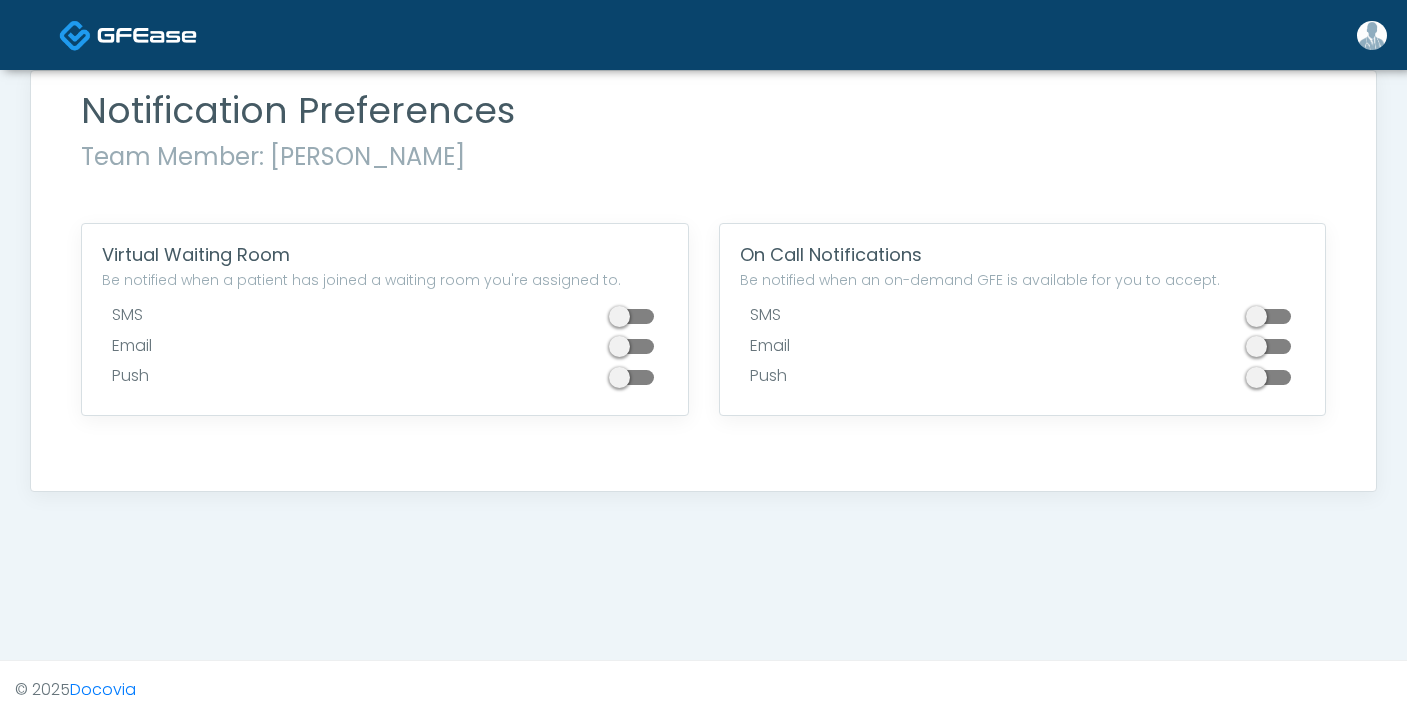 scroll, scrollTop: 0, scrollLeft: 0, axis: both 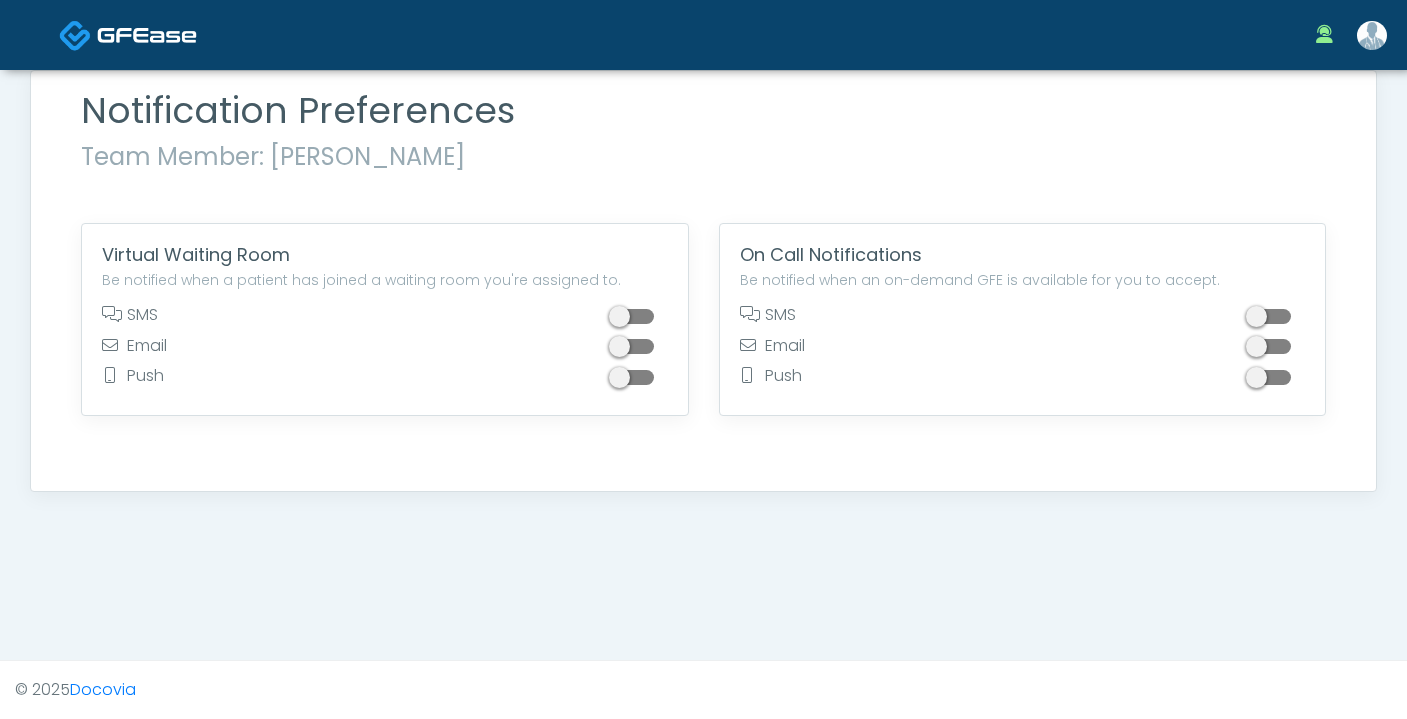 click at bounding box center [634, 316] 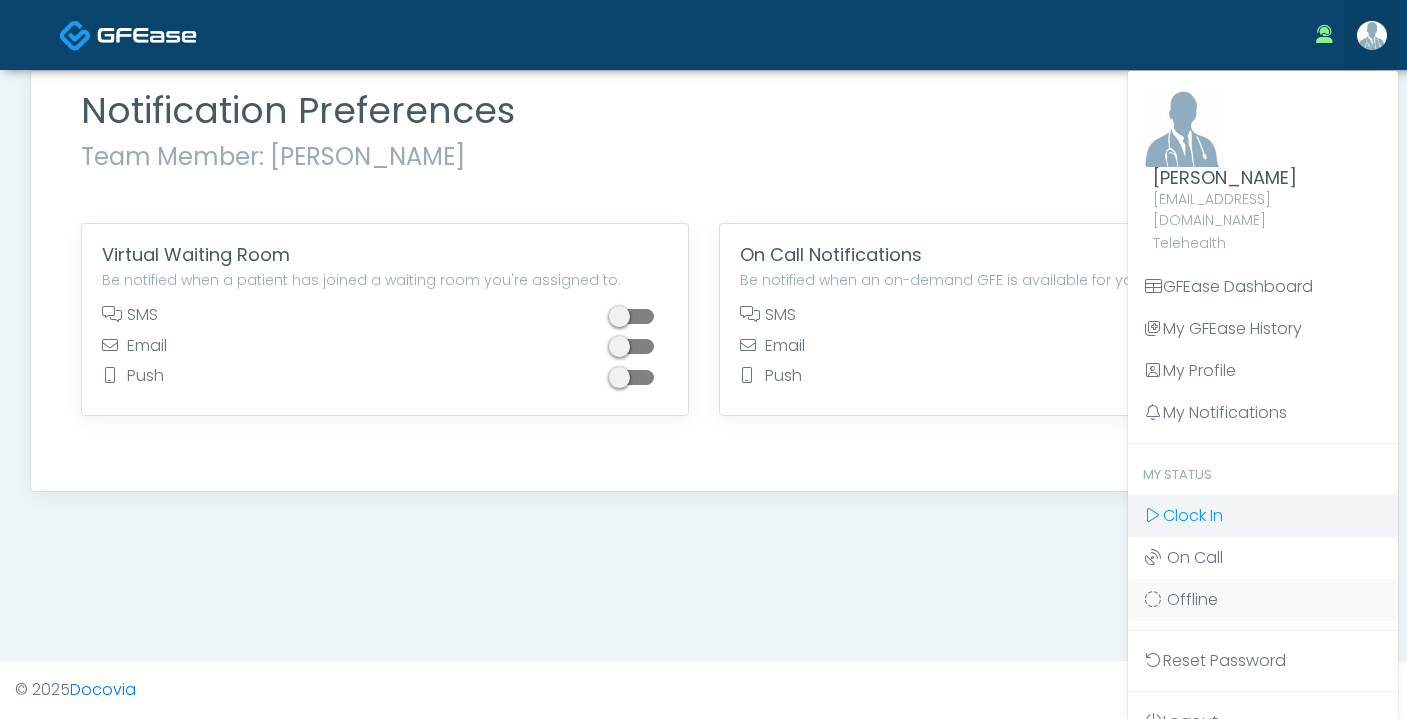 click at bounding box center [1153, 515] 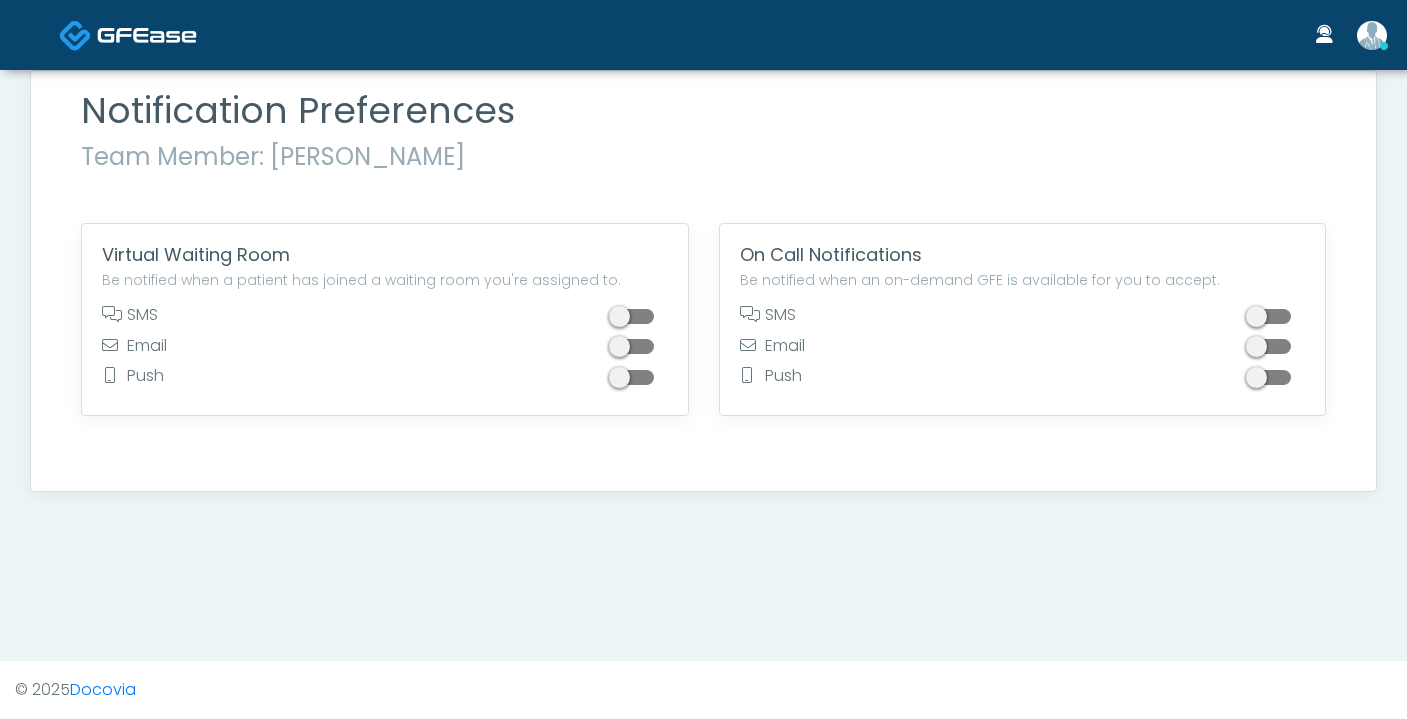 scroll, scrollTop: 0, scrollLeft: 0, axis: both 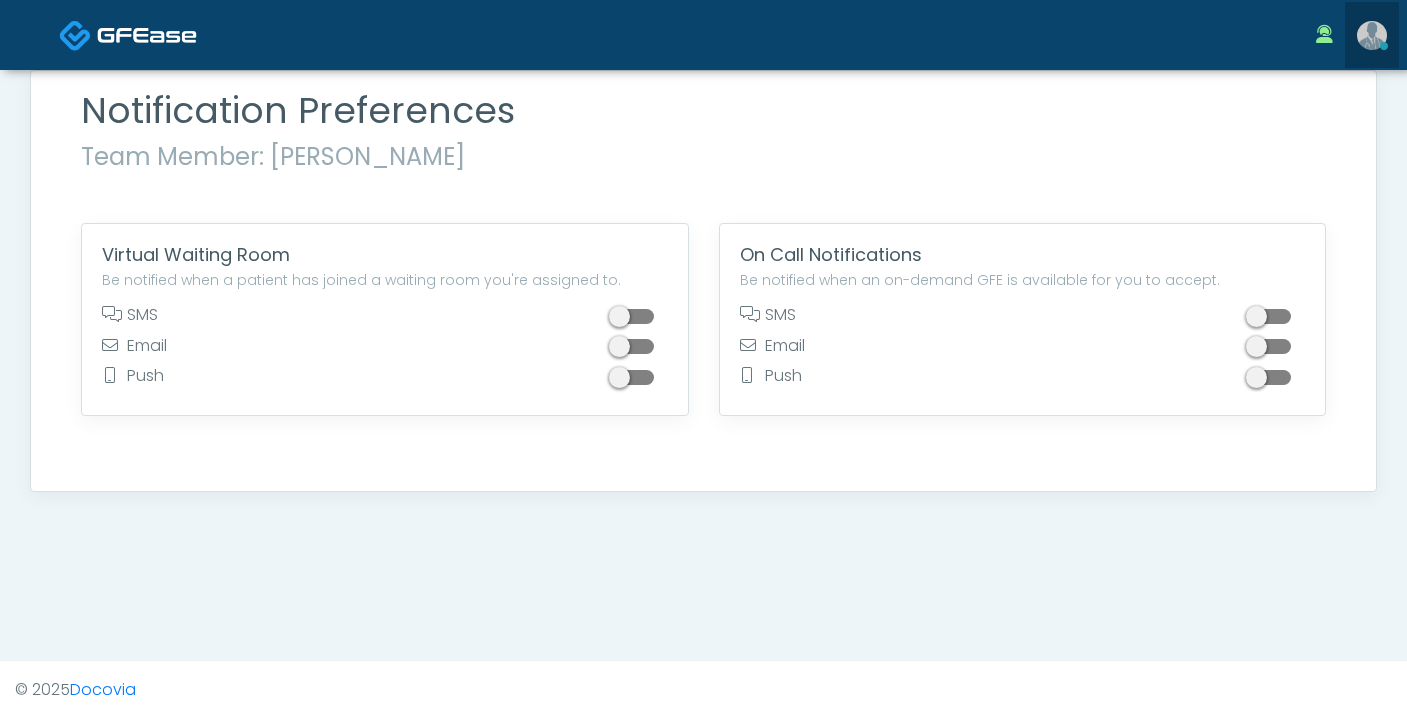 click at bounding box center (1372, 35) 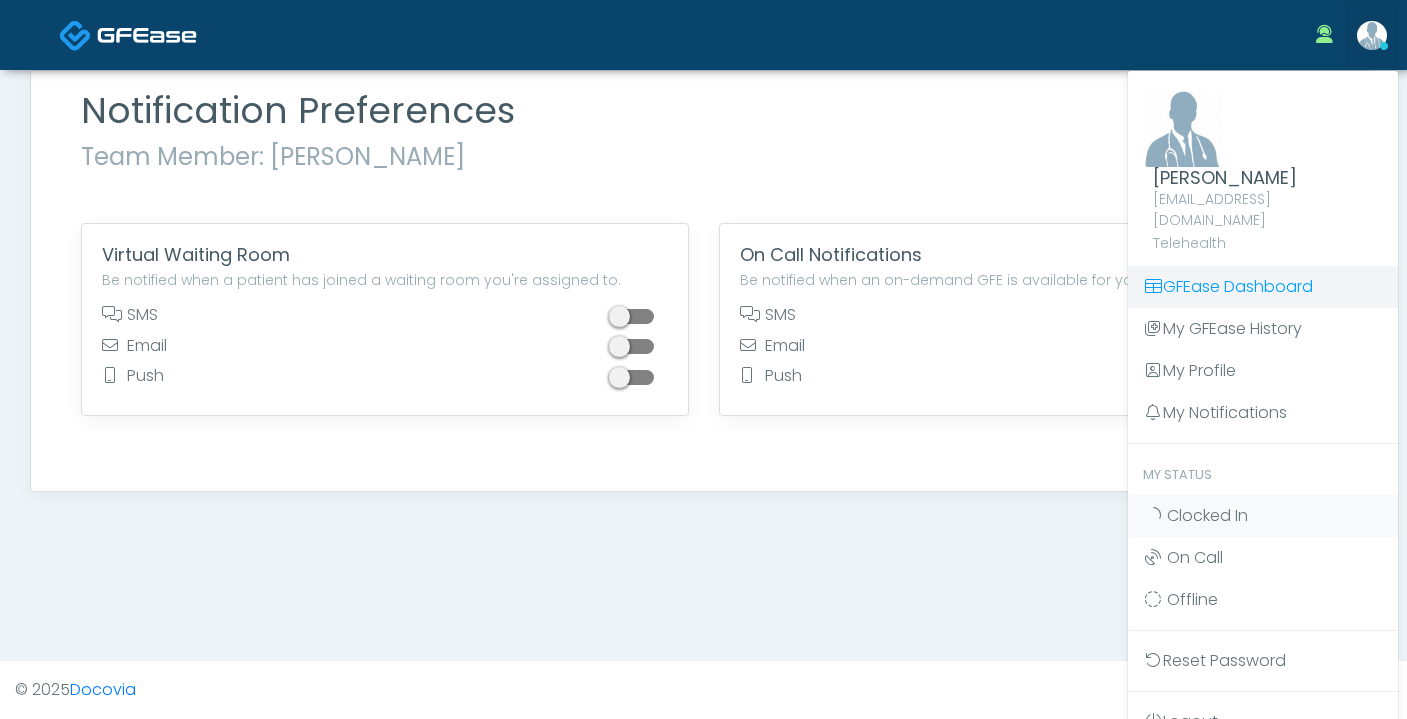 click on "GFEase Dashboard" at bounding box center (1263, 287) 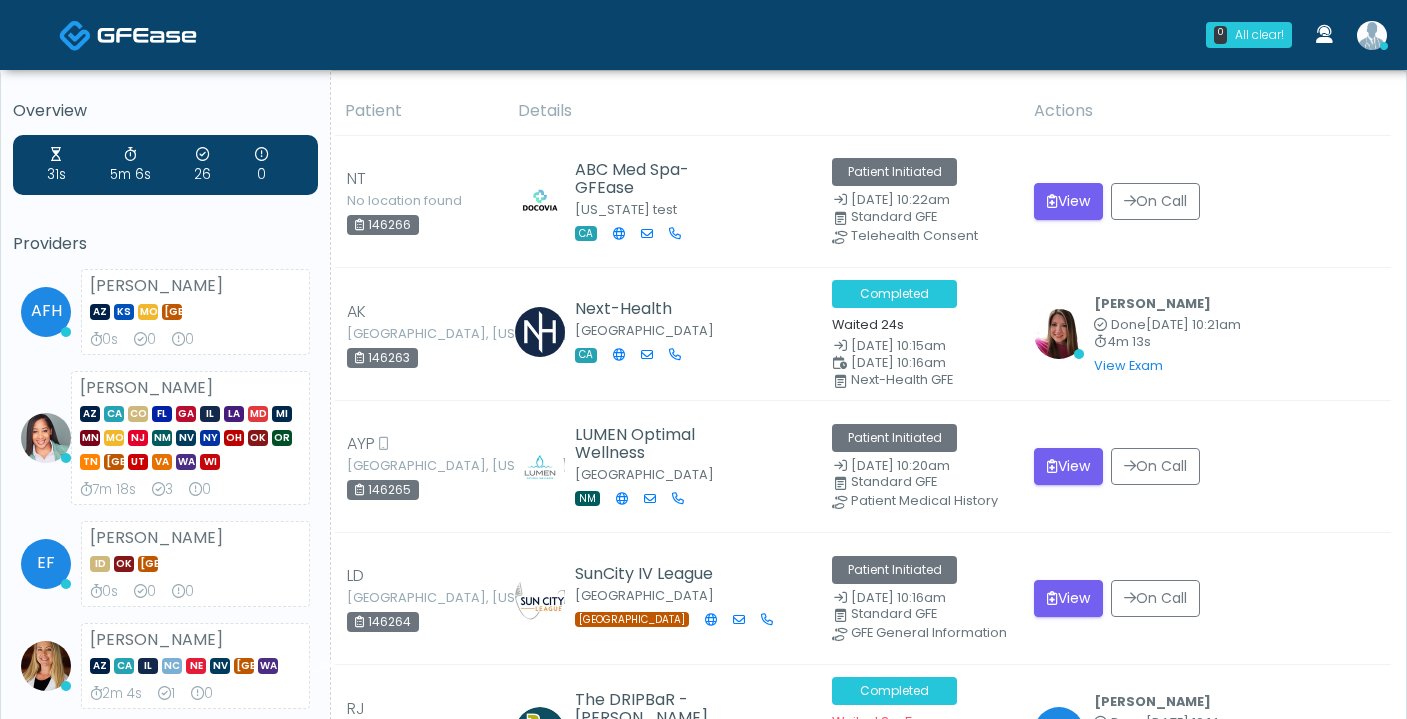 scroll, scrollTop: 0, scrollLeft: 0, axis: both 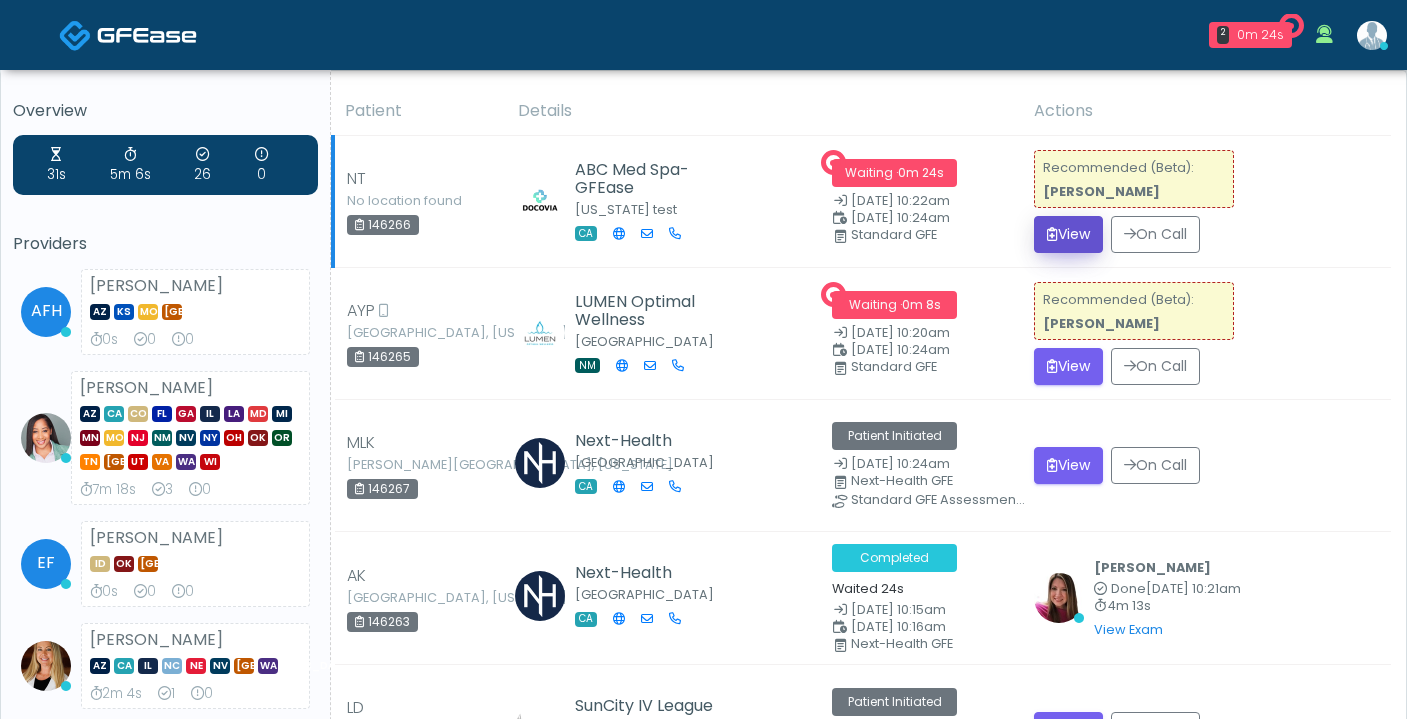 click on "View" at bounding box center (1068, 234) 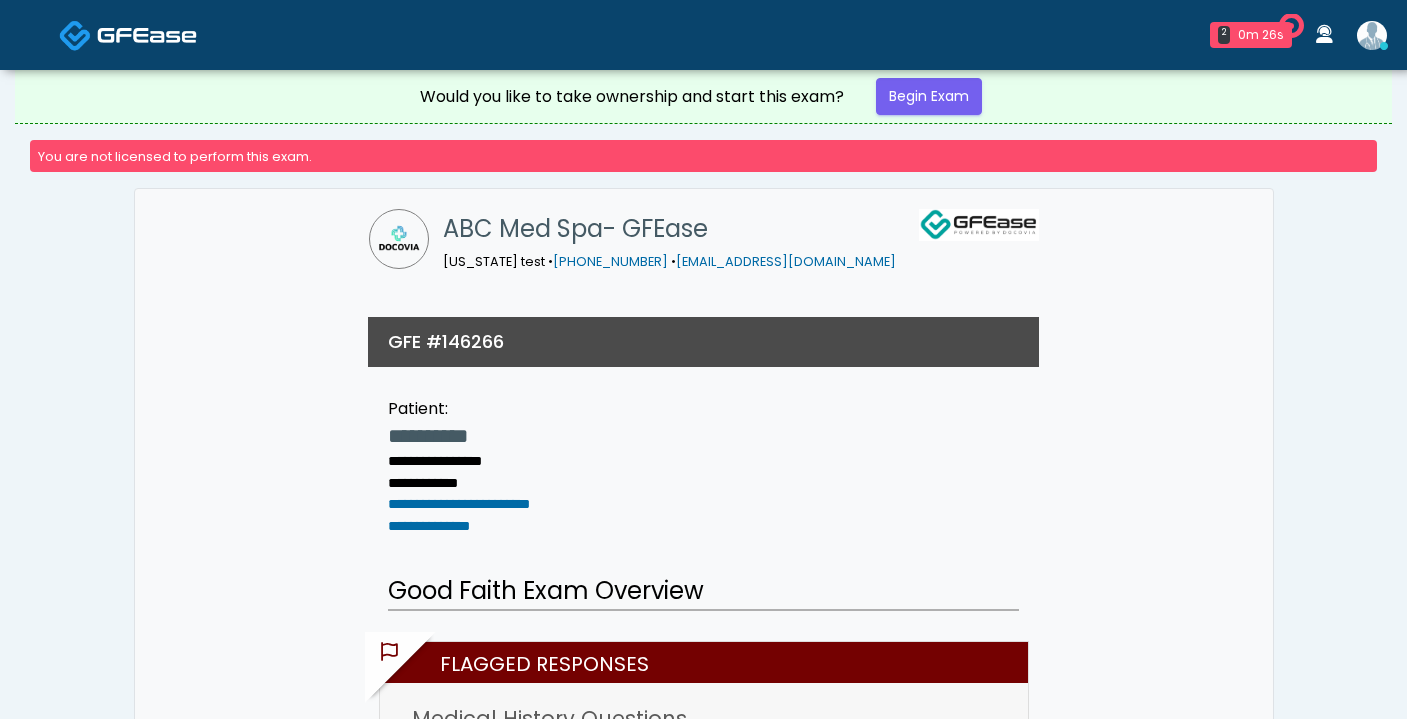 scroll, scrollTop: 0, scrollLeft: 0, axis: both 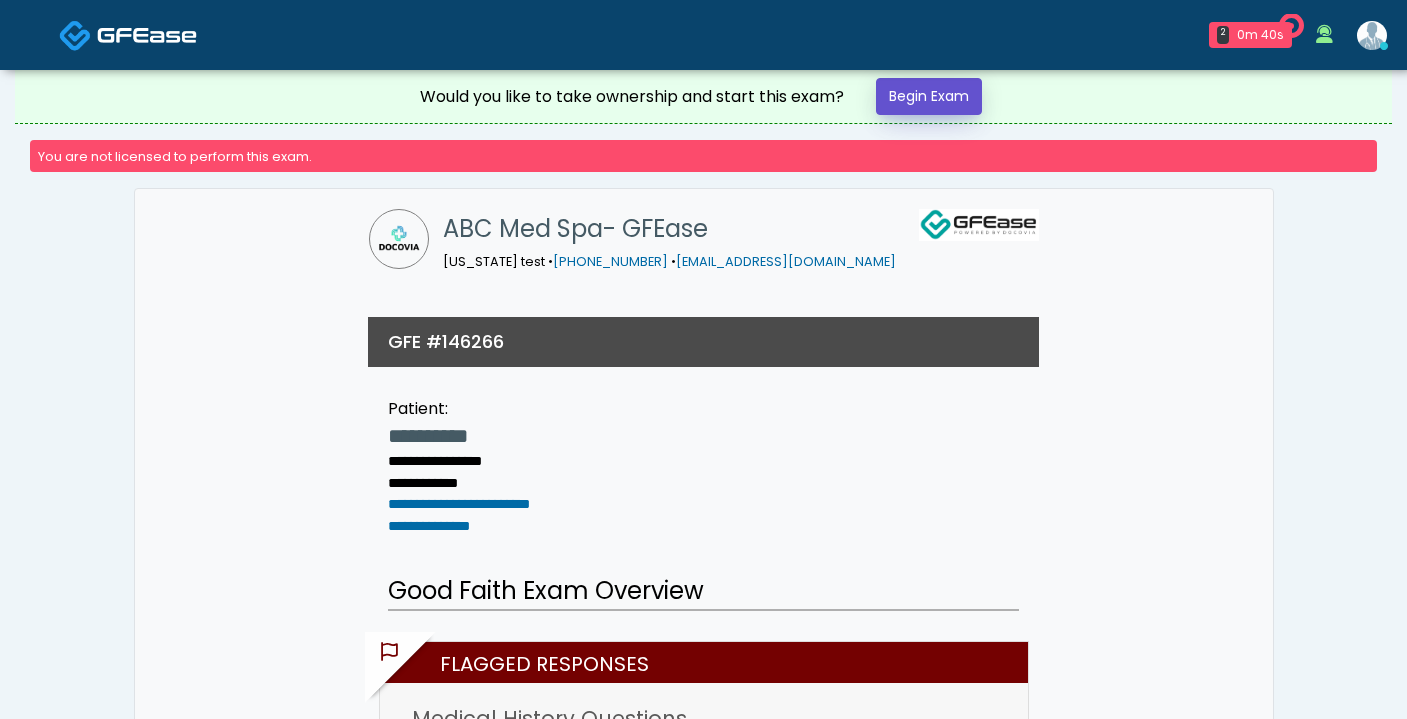 click on "Begin Exam" at bounding box center [929, 96] 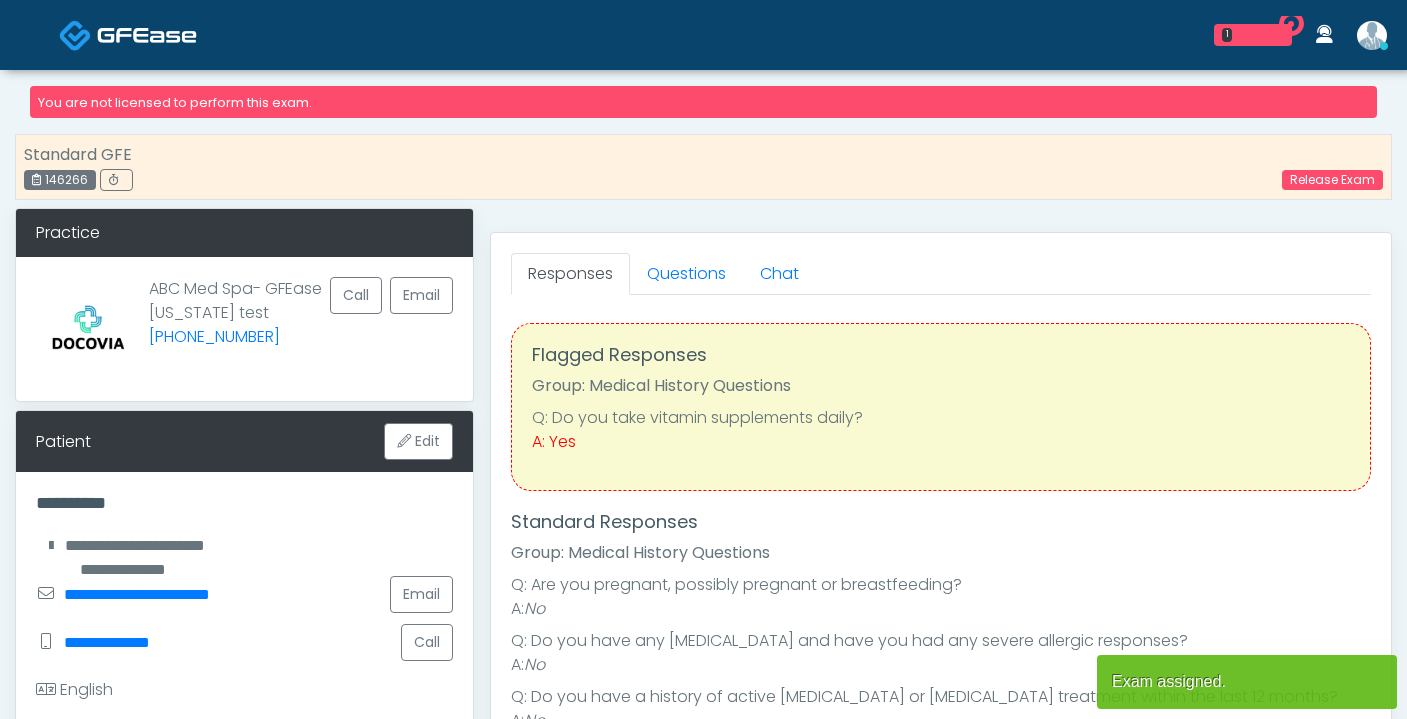 scroll, scrollTop: 0, scrollLeft: 0, axis: both 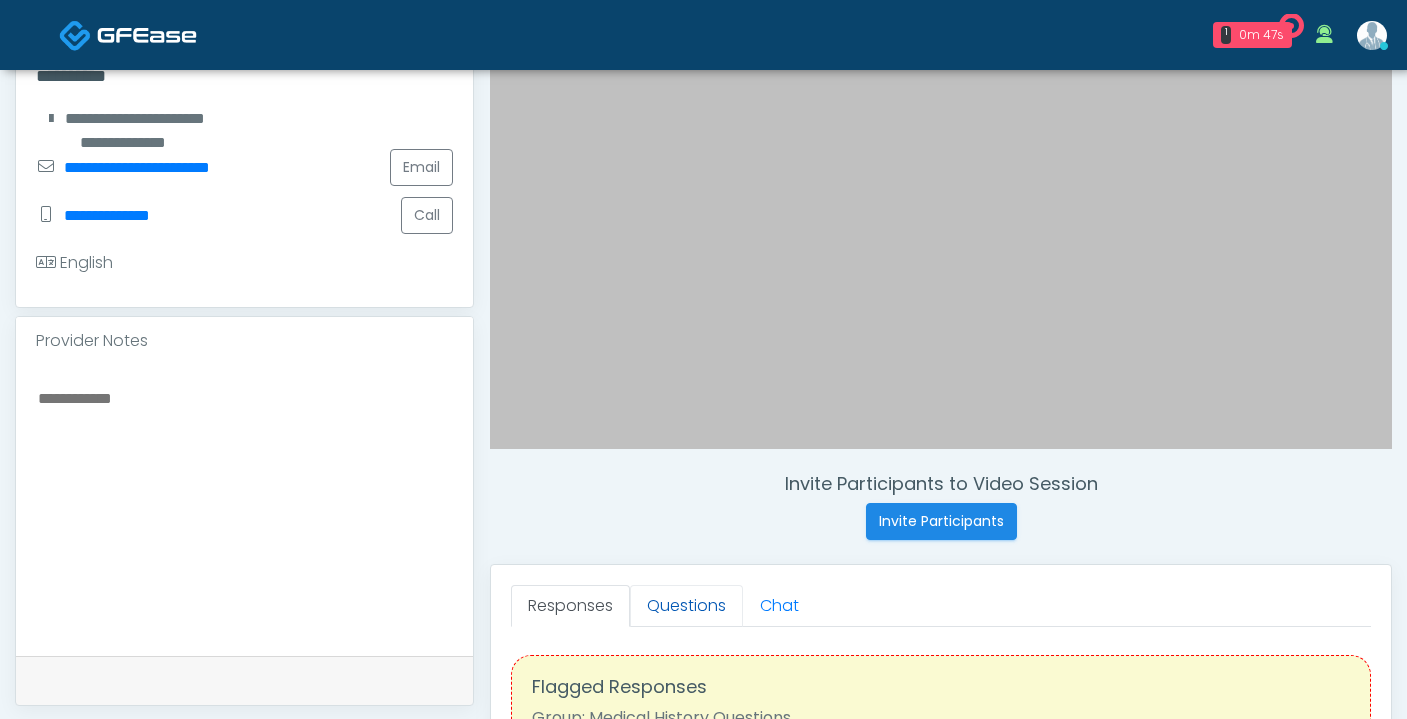 click on "Questions" at bounding box center [686, 606] 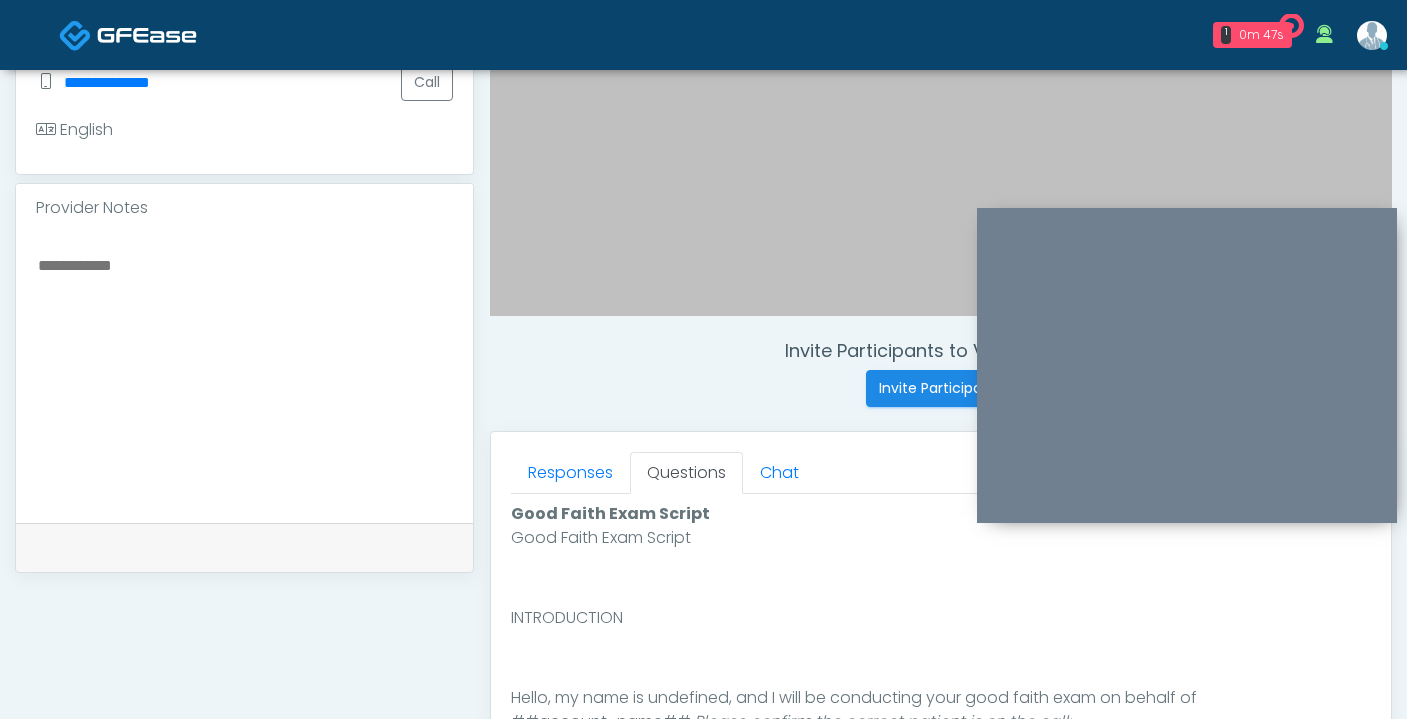 scroll, scrollTop: 584, scrollLeft: 0, axis: vertical 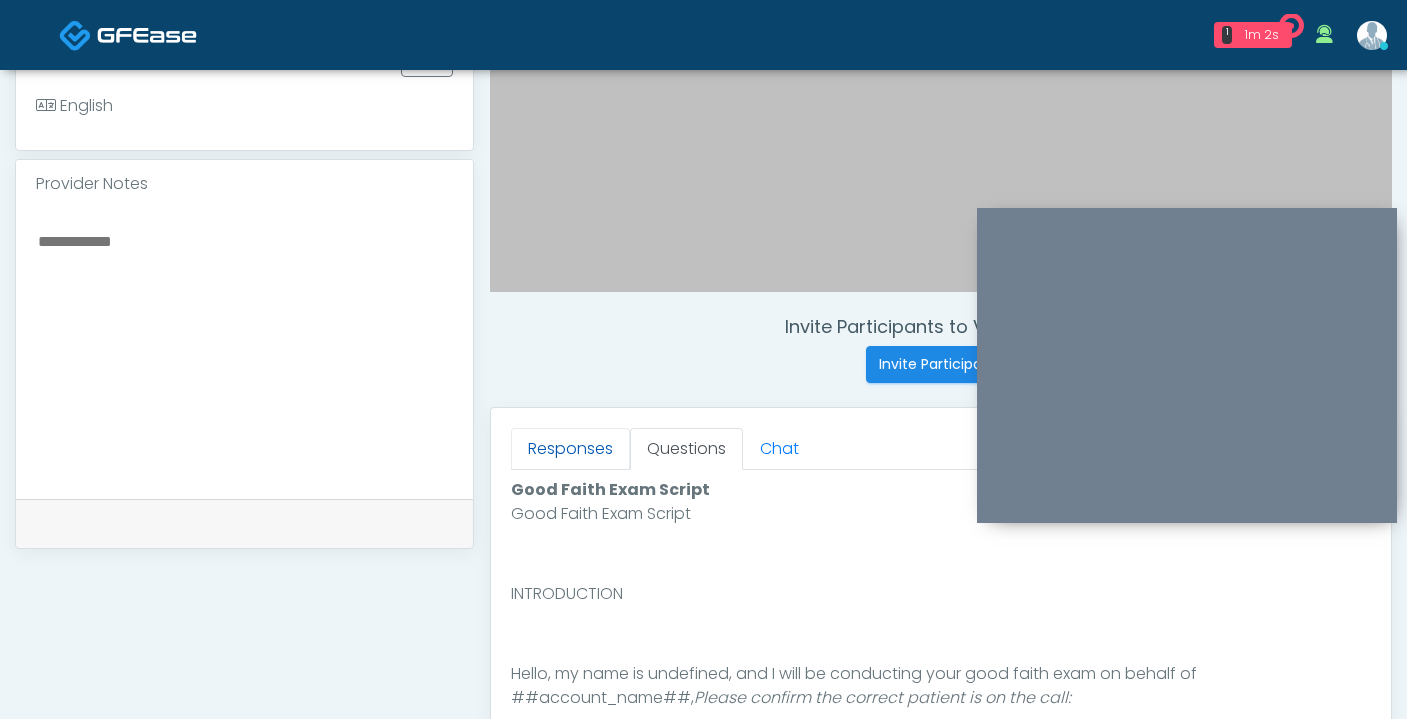 click on "Responses" at bounding box center (570, 449) 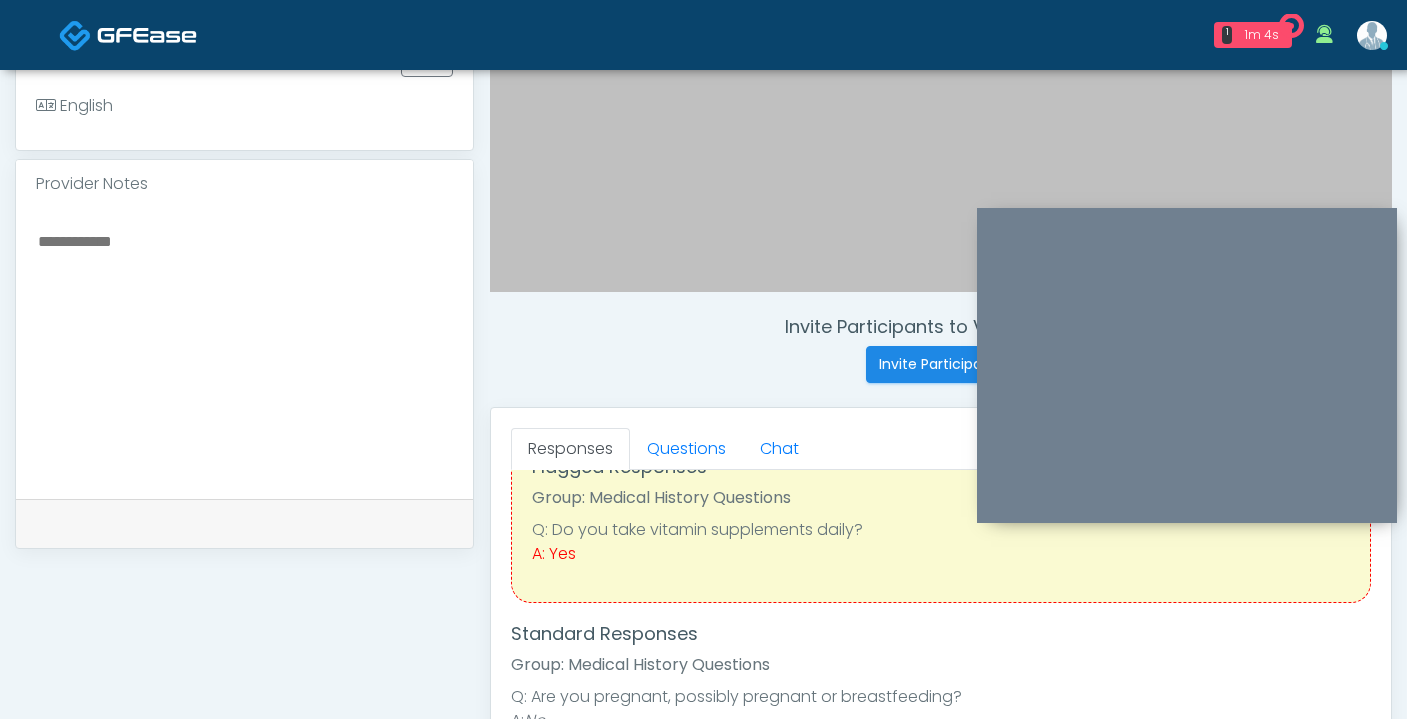 scroll, scrollTop: 87, scrollLeft: 0, axis: vertical 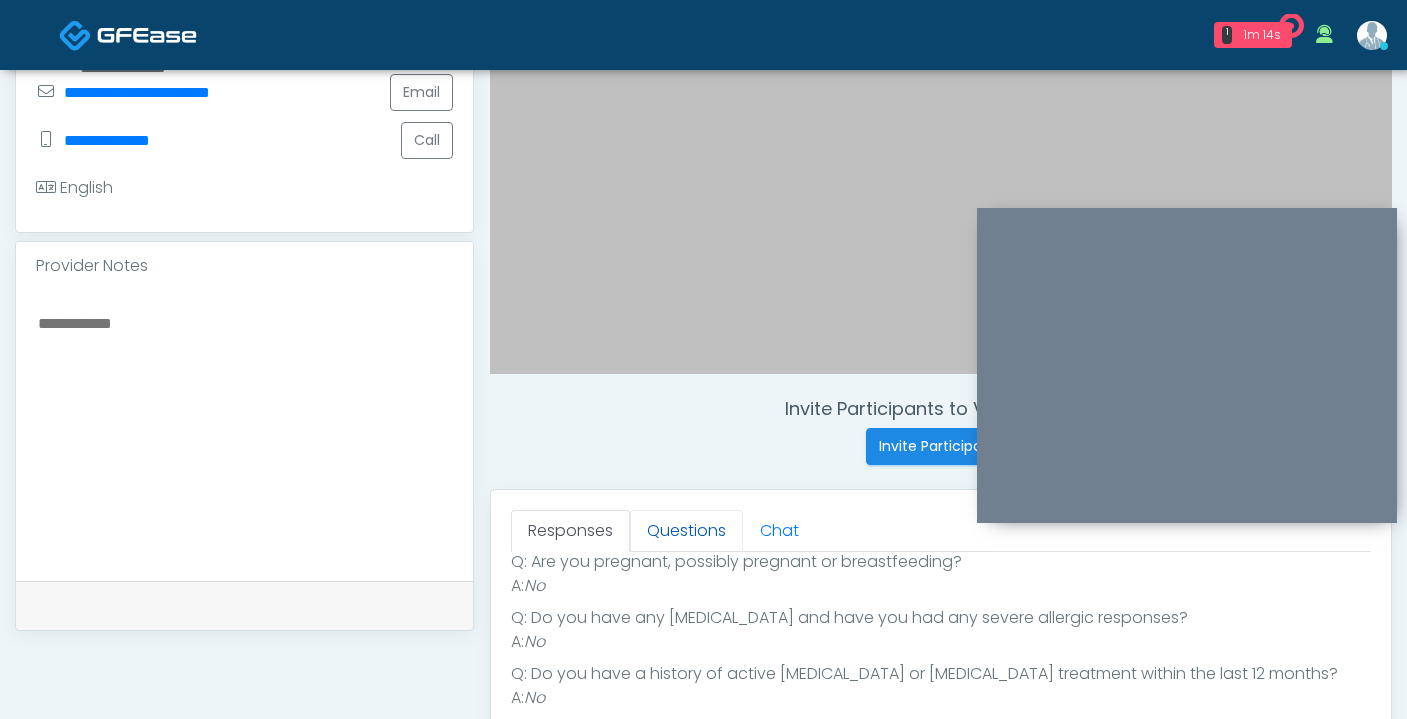 click on "Questions" at bounding box center (686, 531) 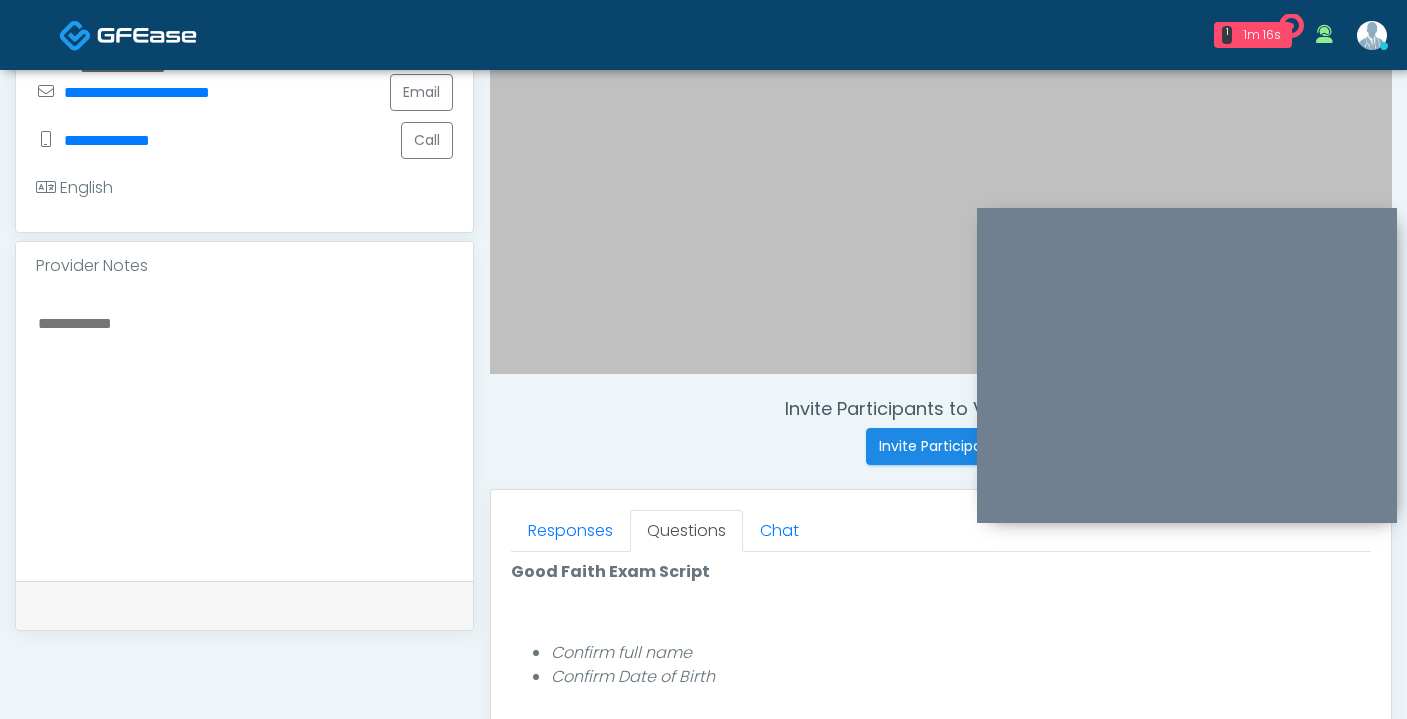 scroll, scrollTop: 208, scrollLeft: 0, axis: vertical 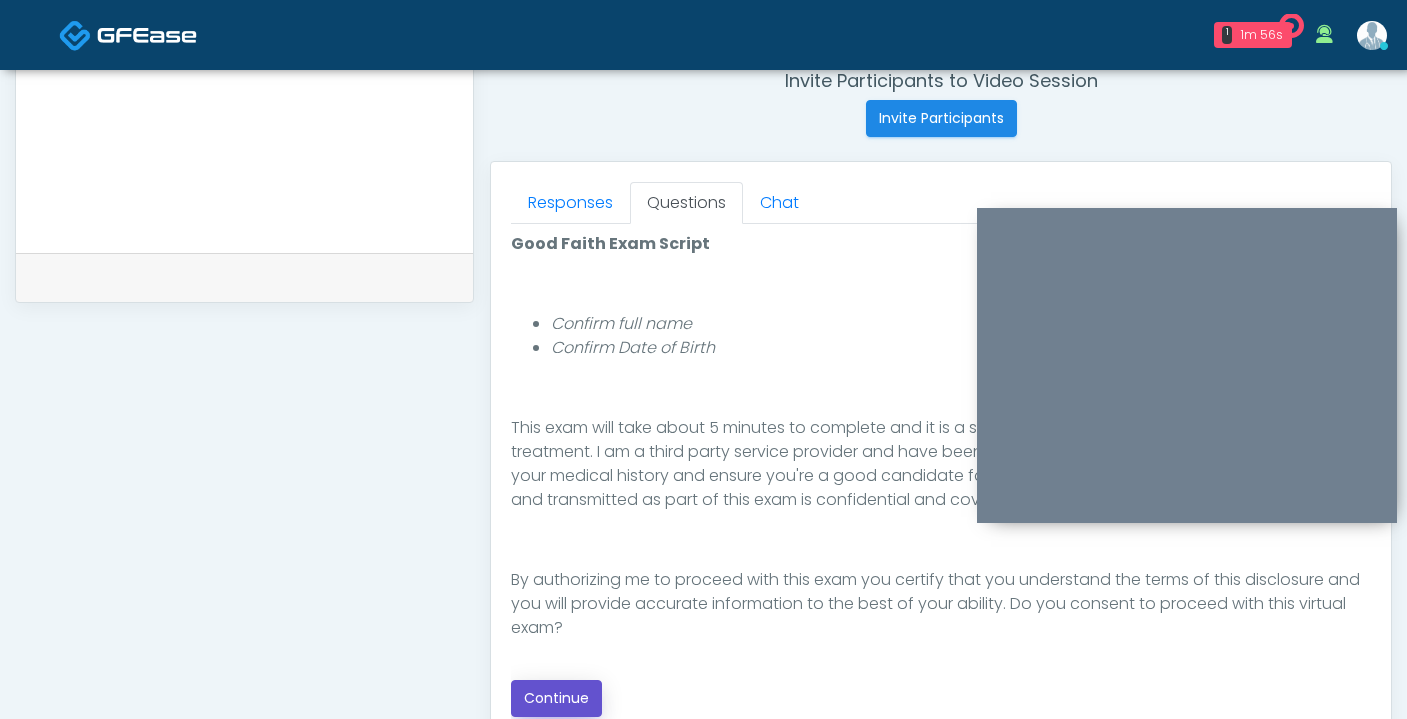 click on "Continue" at bounding box center [556, 698] 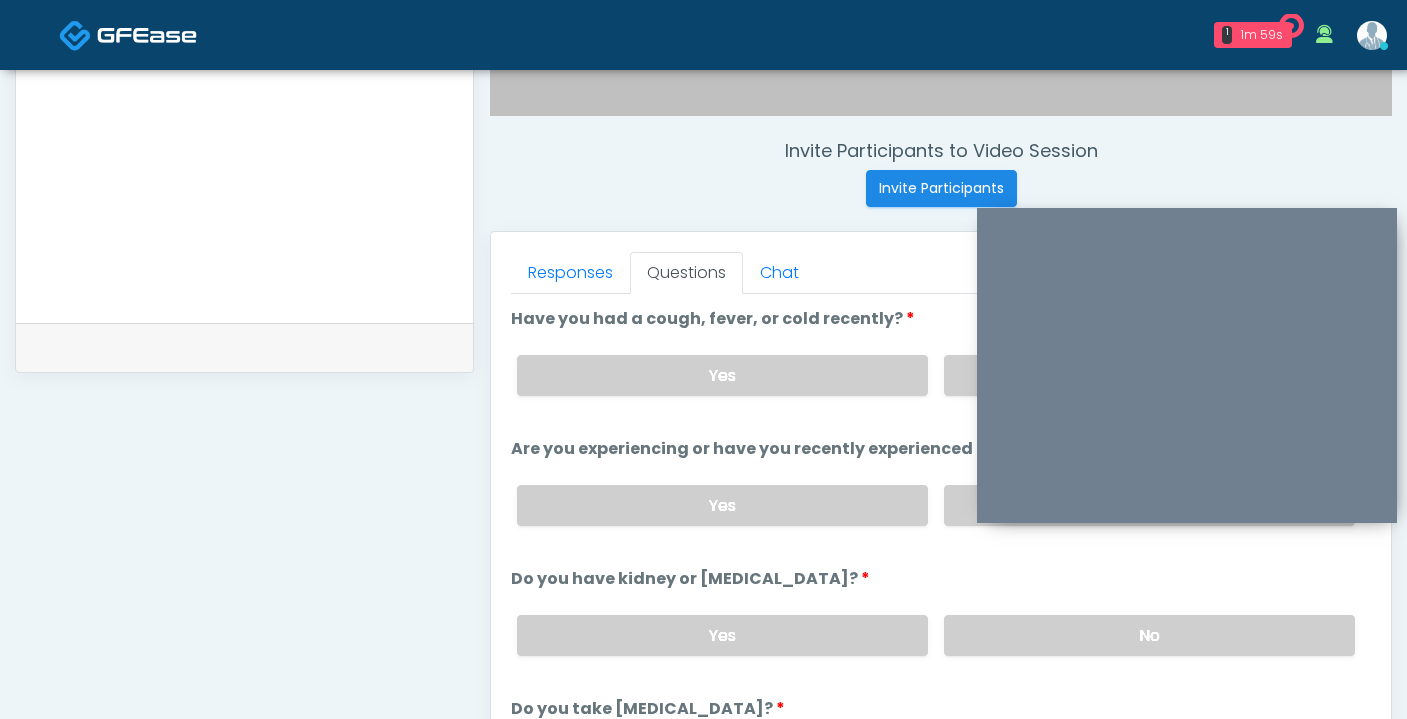 scroll, scrollTop: 761, scrollLeft: 0, axis: vertical 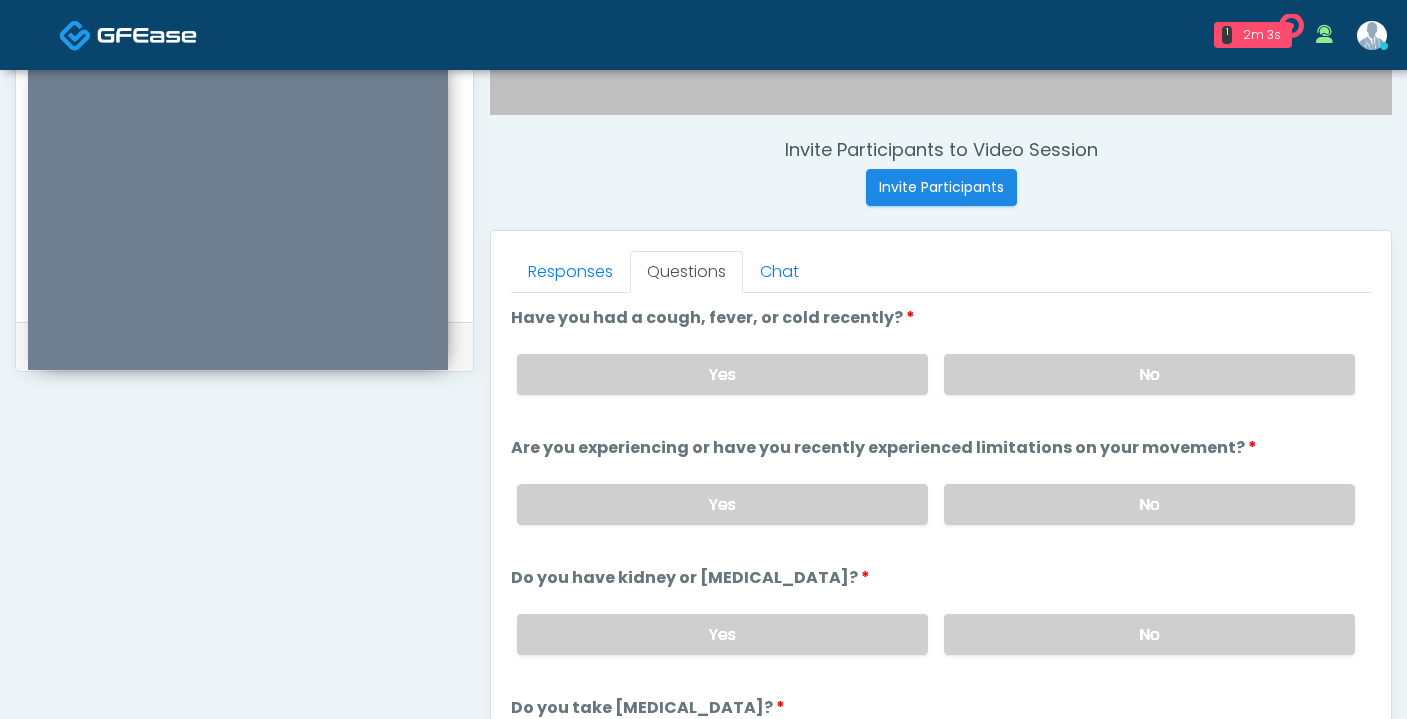 drag, startPoint x: 1199, startPoint y: 222, endPoint x: 250, endPoint y: 68, distance: 961.41406 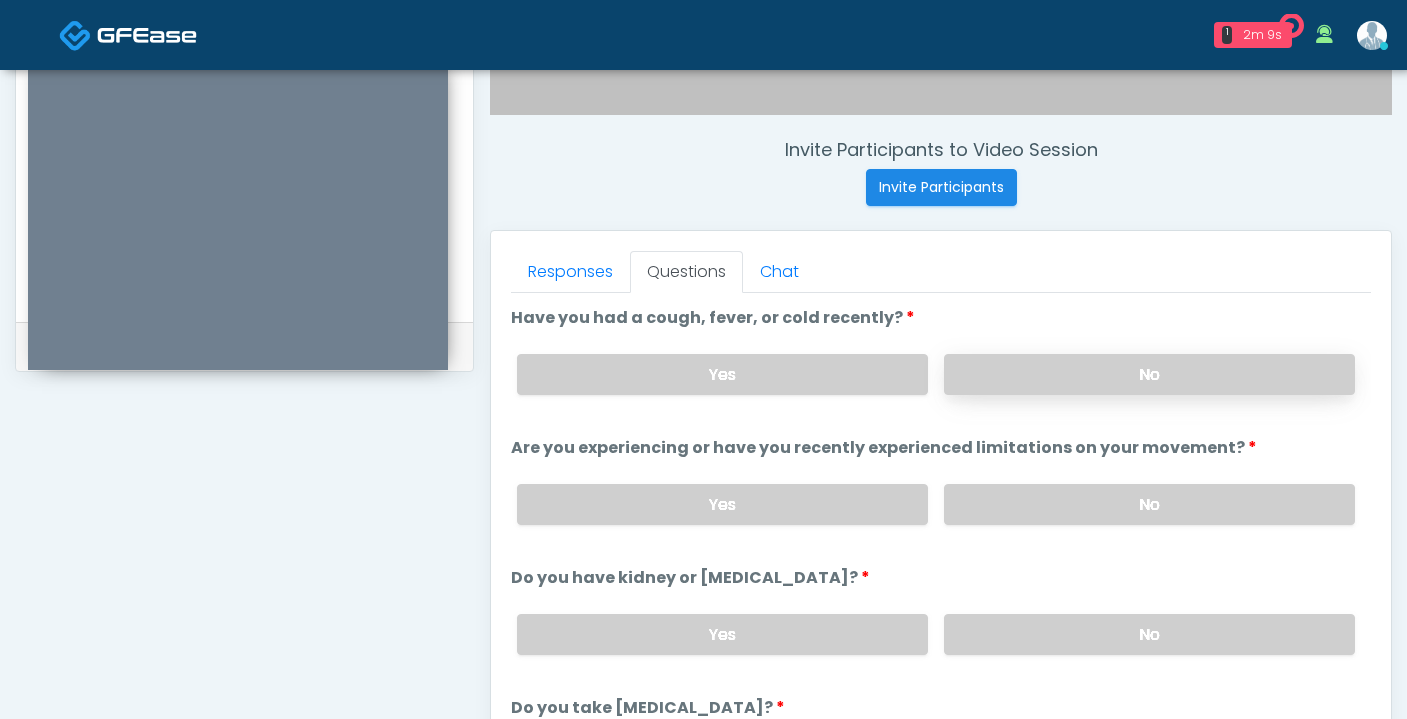 click on "No" at bounding box center (1149, 374) 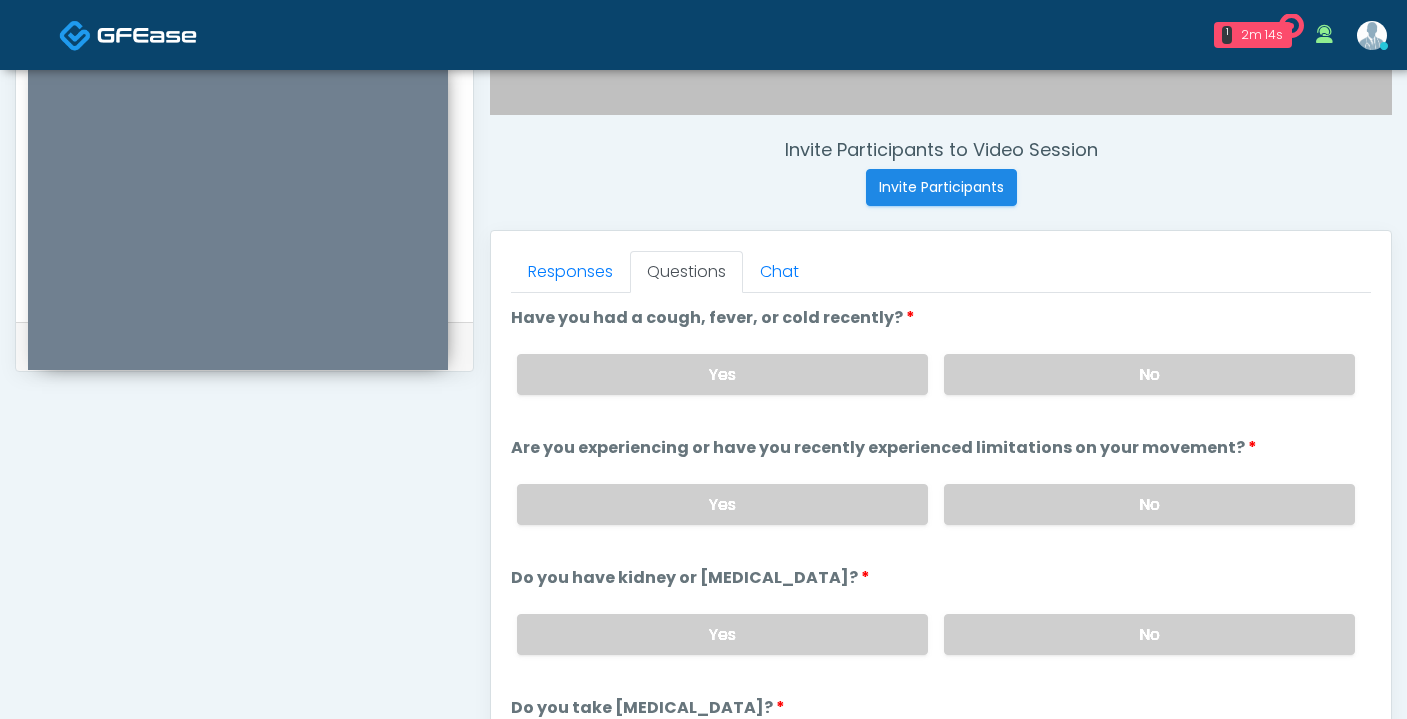 scroll, scrollTop: 37, scrollLeft: 0, axis: vertical 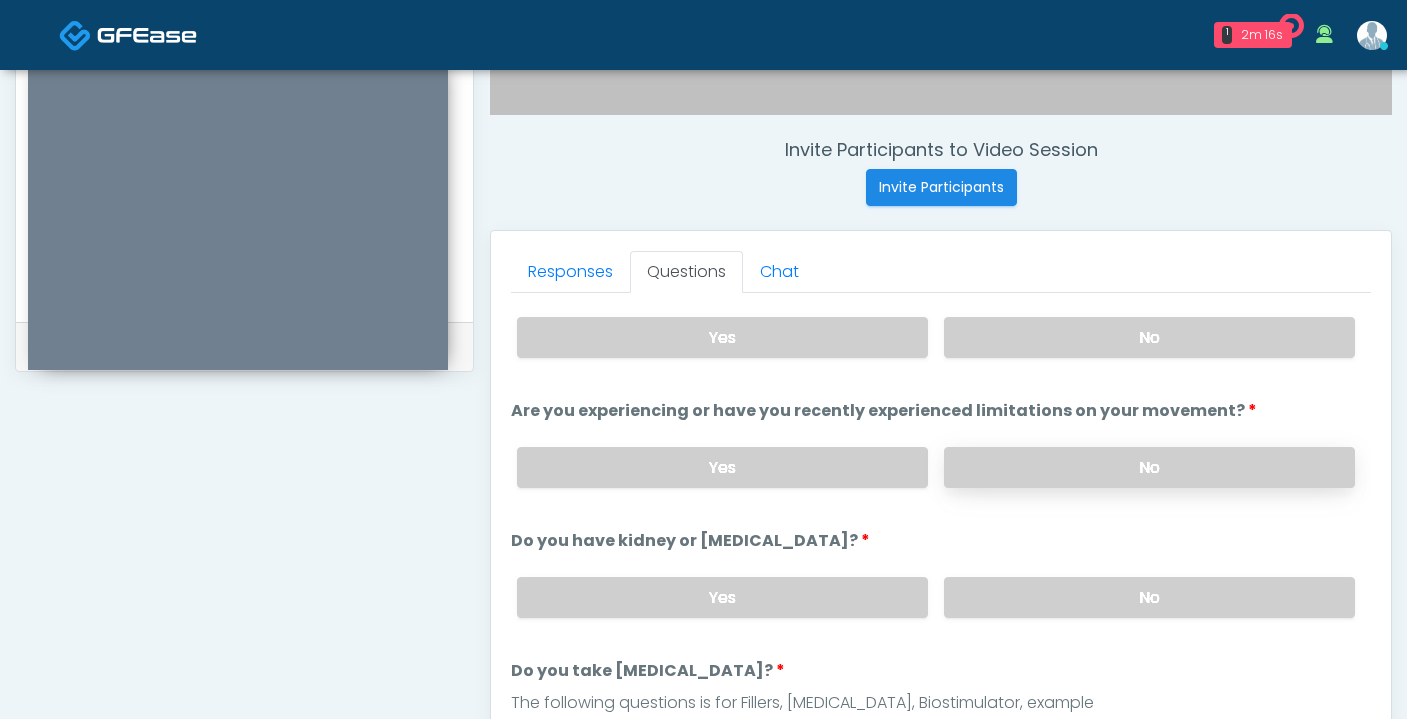 click on "No" at bounding box center [1149, 467] 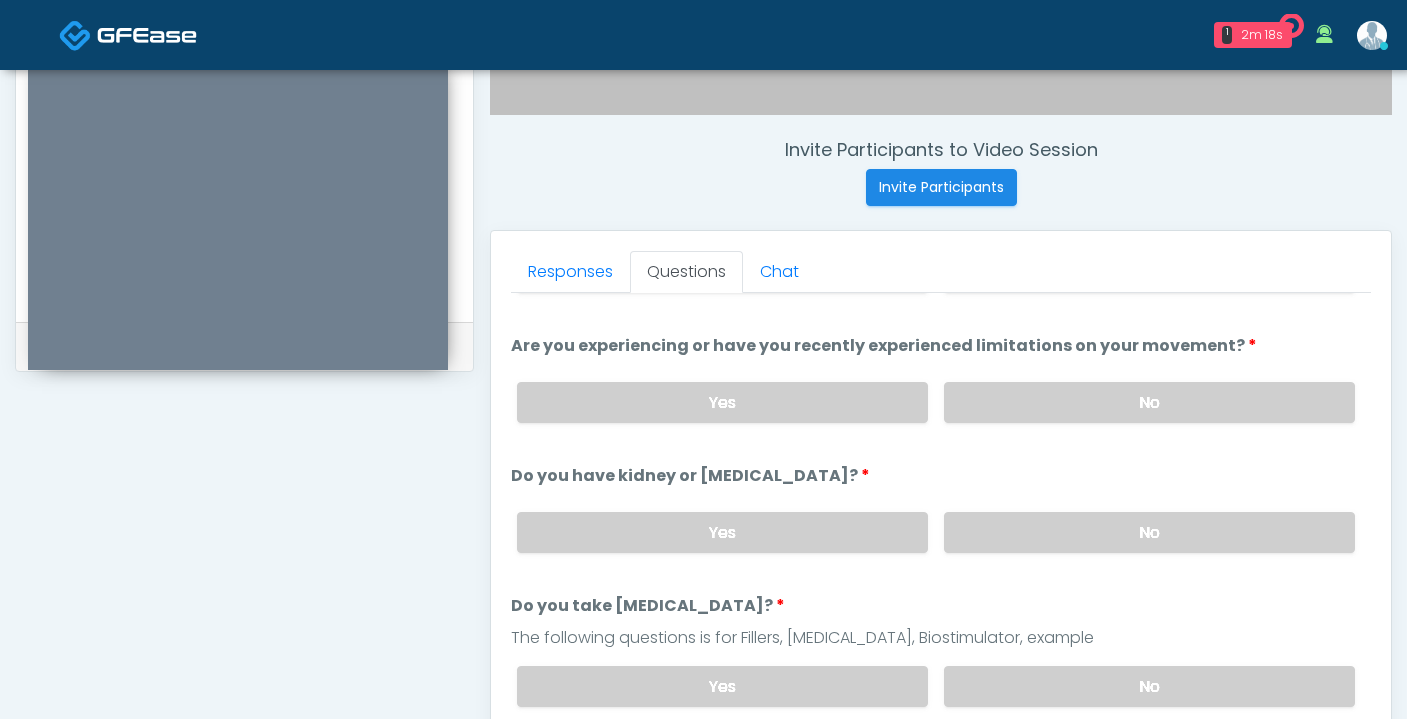 scroll, scrollTop: 187, scrollLeft: 0, axis: vertical 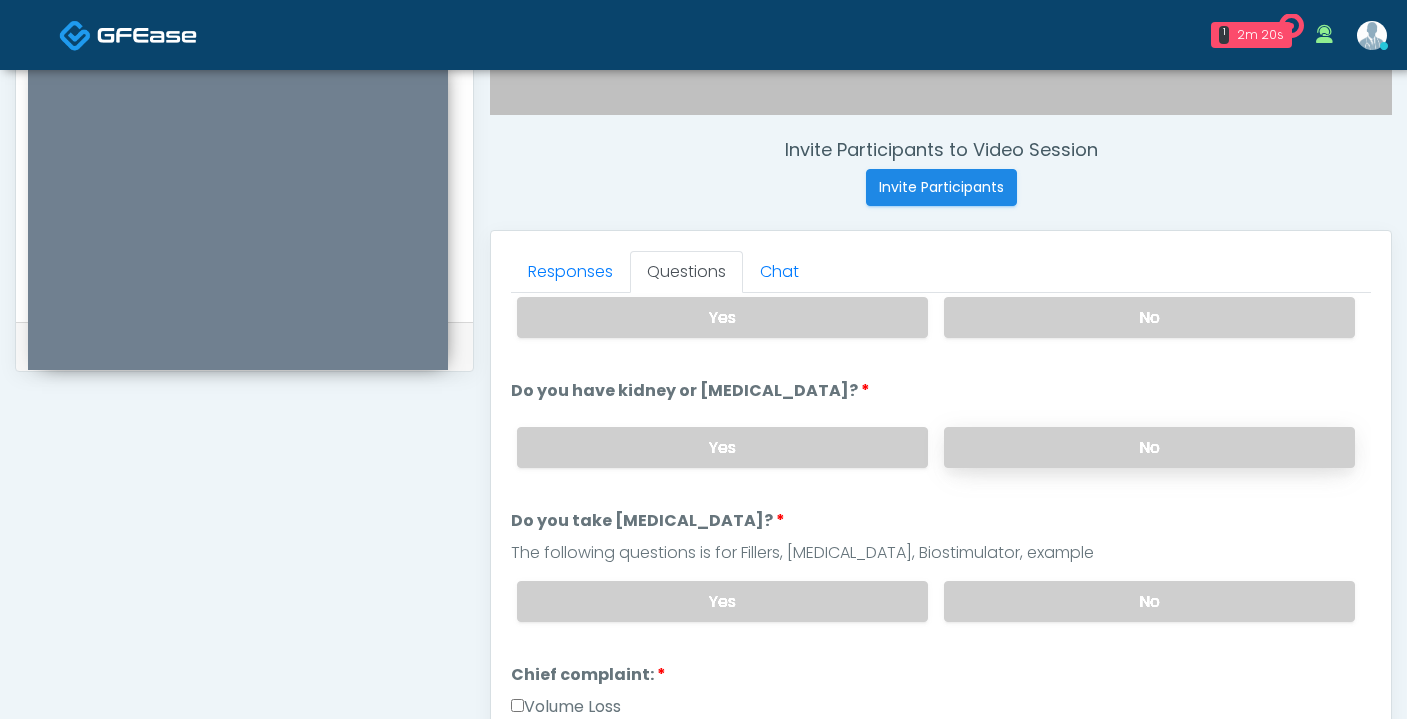 click on "No" at bounding box center (1149, 447) 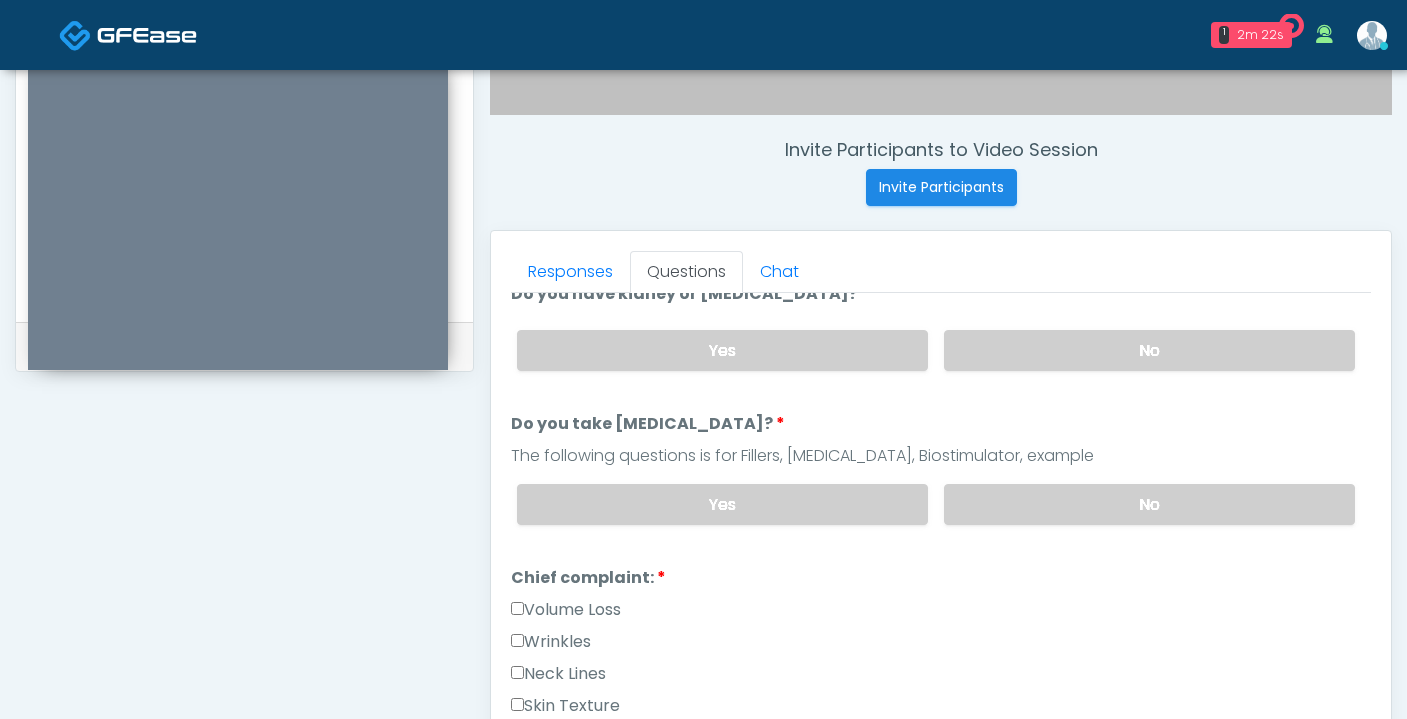 scroll, scrollTop: 288, scrollLeft: 0, axis: vertical 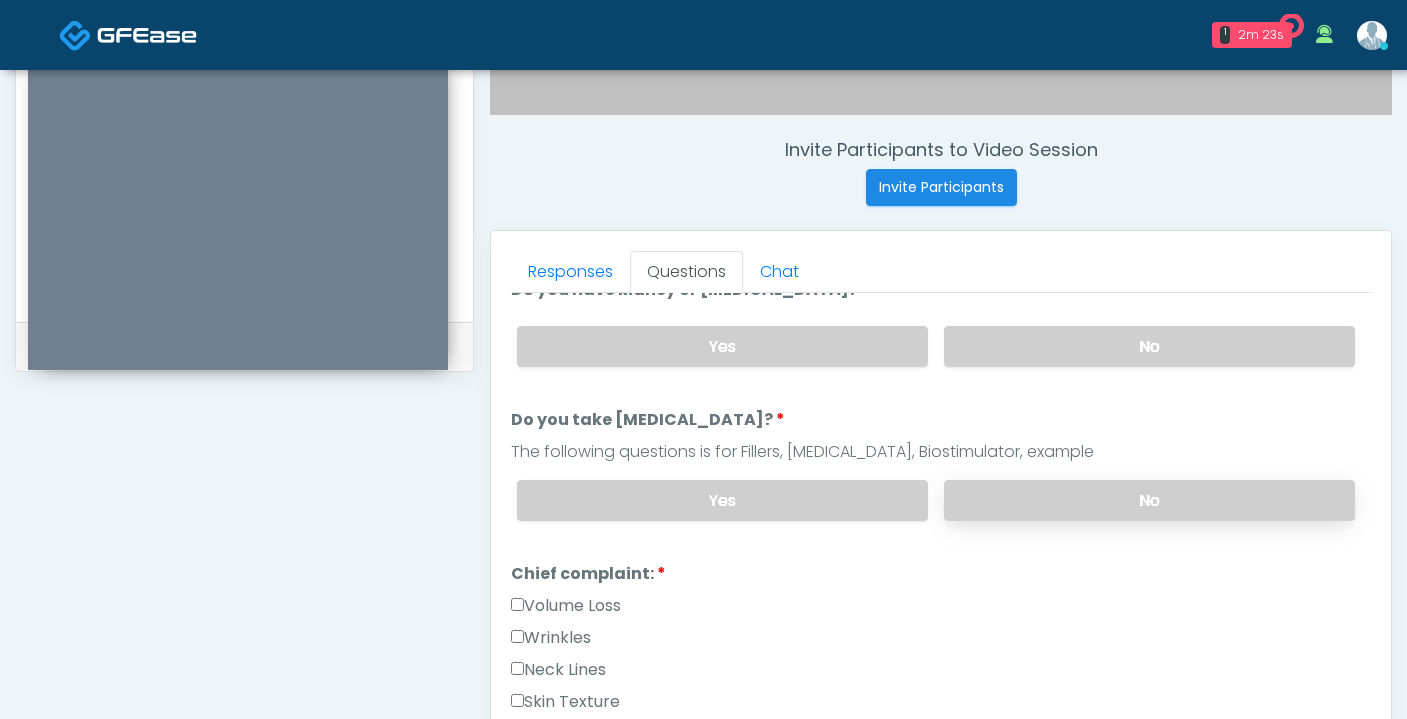 click on "No" at bounding box center [1149, 500] 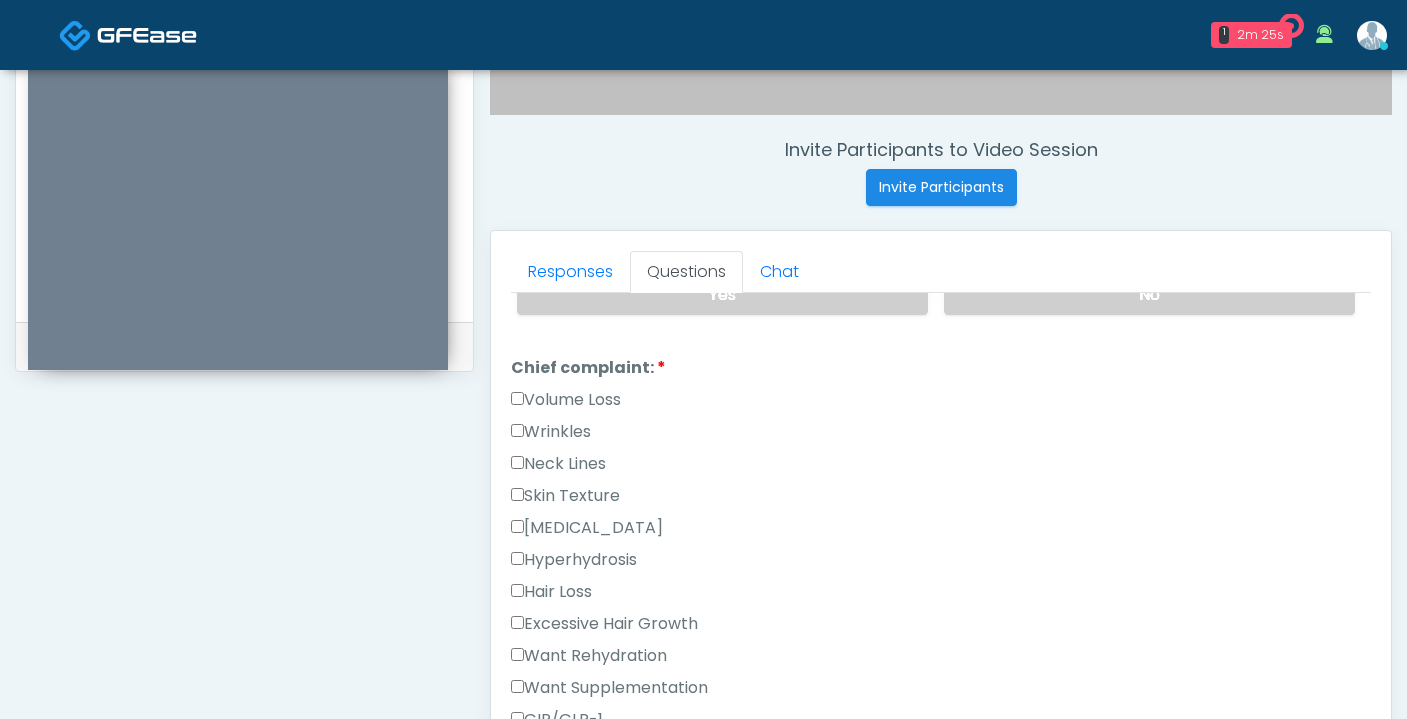 scroll, scrollTop: 574, scrollLeft: 0, axis: vertical 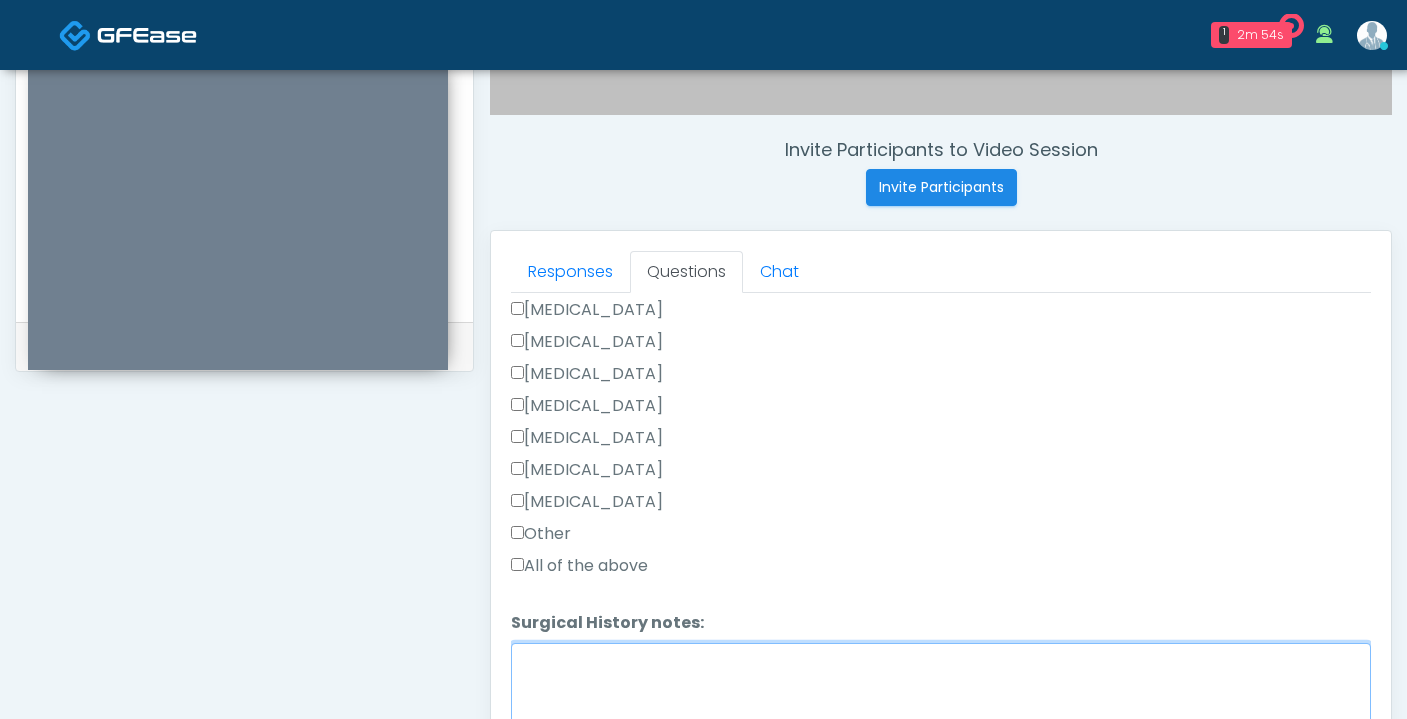 click on "Surgical History notes:" at bounding box center (941, 686) 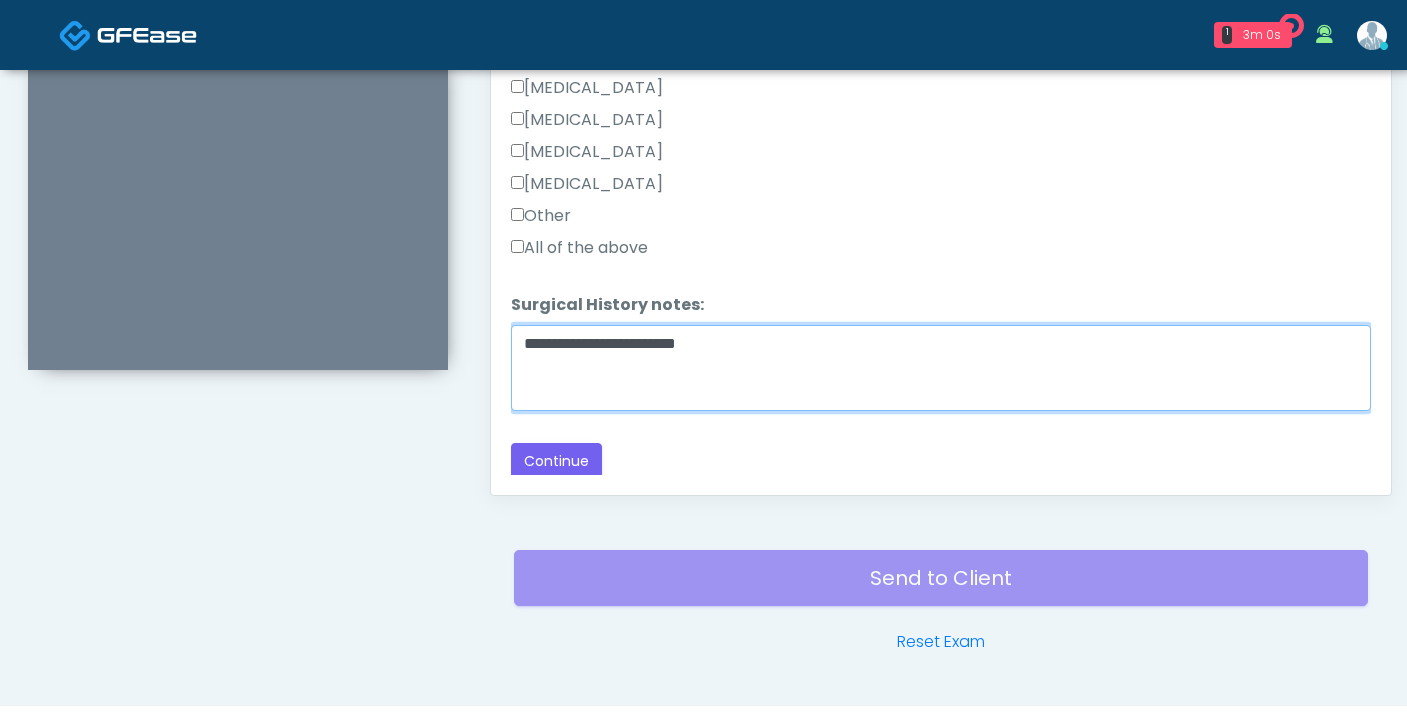scroll, scrollTop: 1124, scrollLeft: 0, axis: vertical 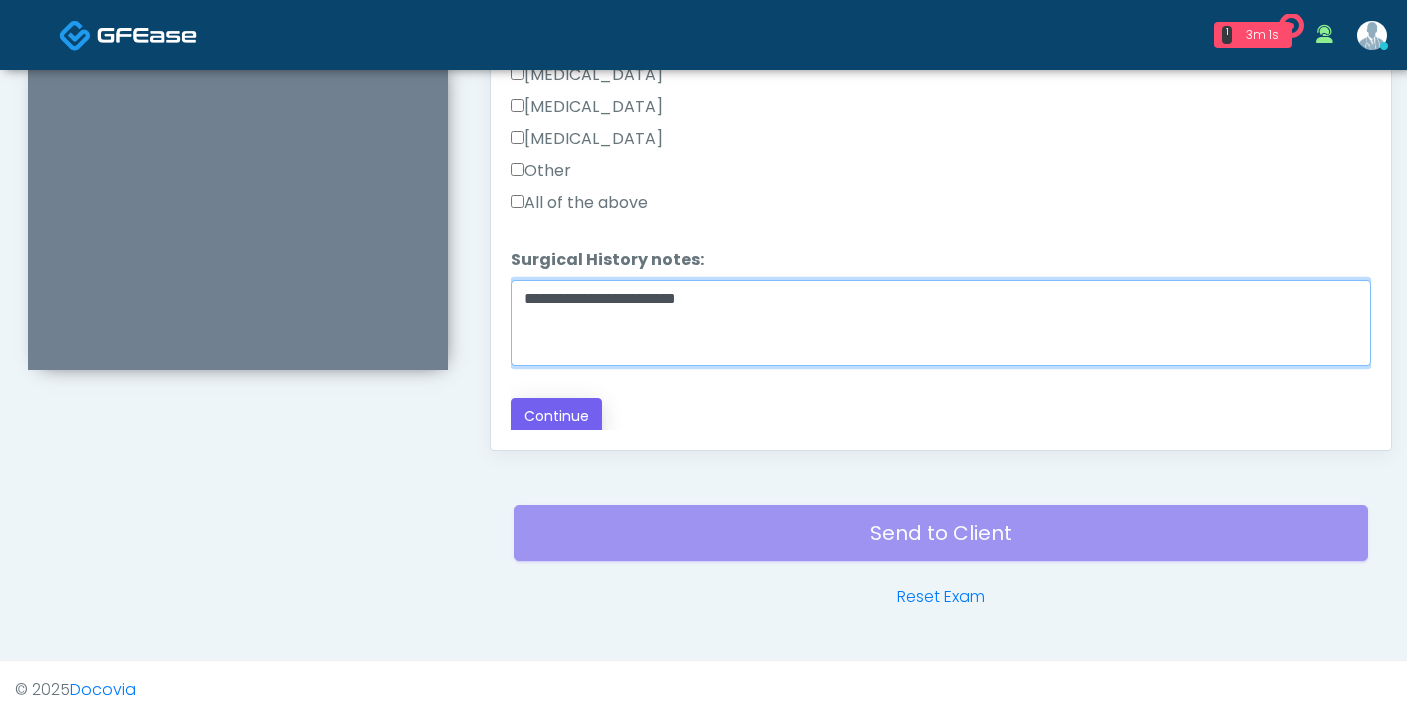 type on "**********" 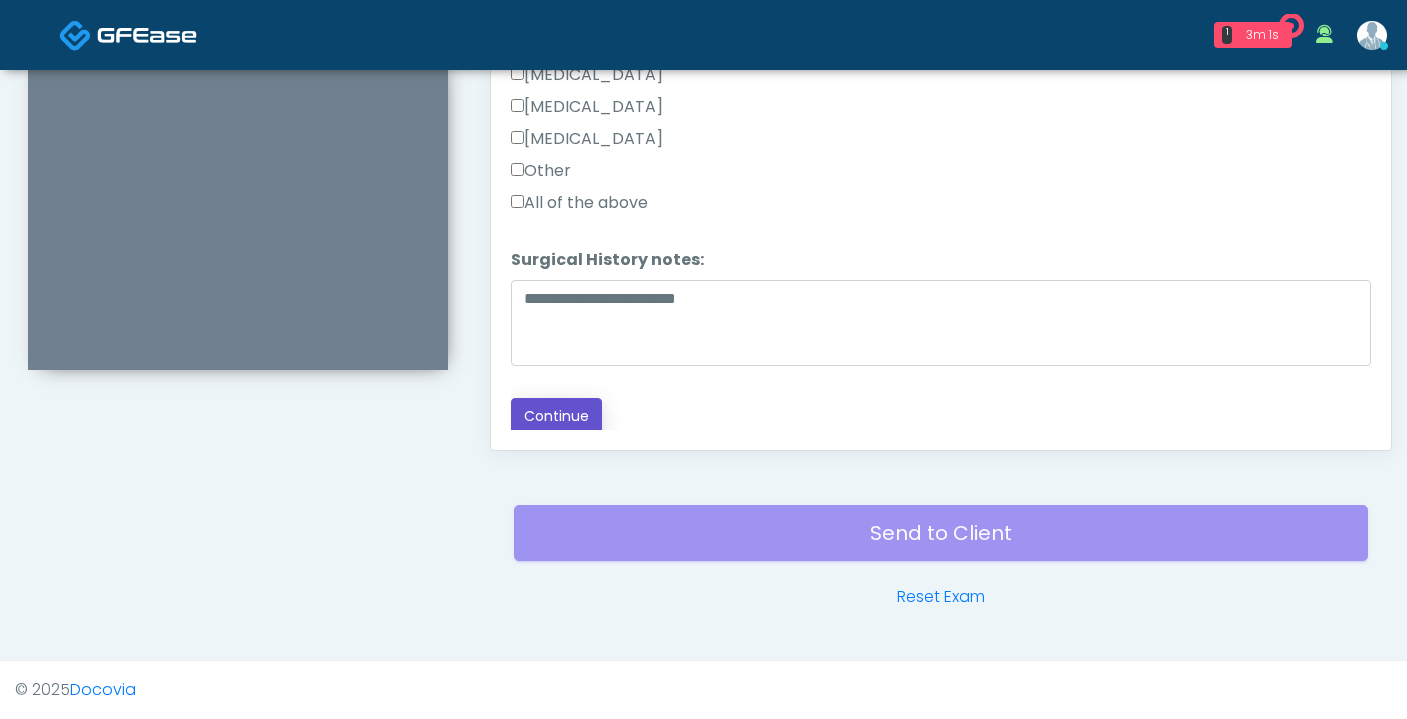 click on "Continue" at bounding box center [556, 416] 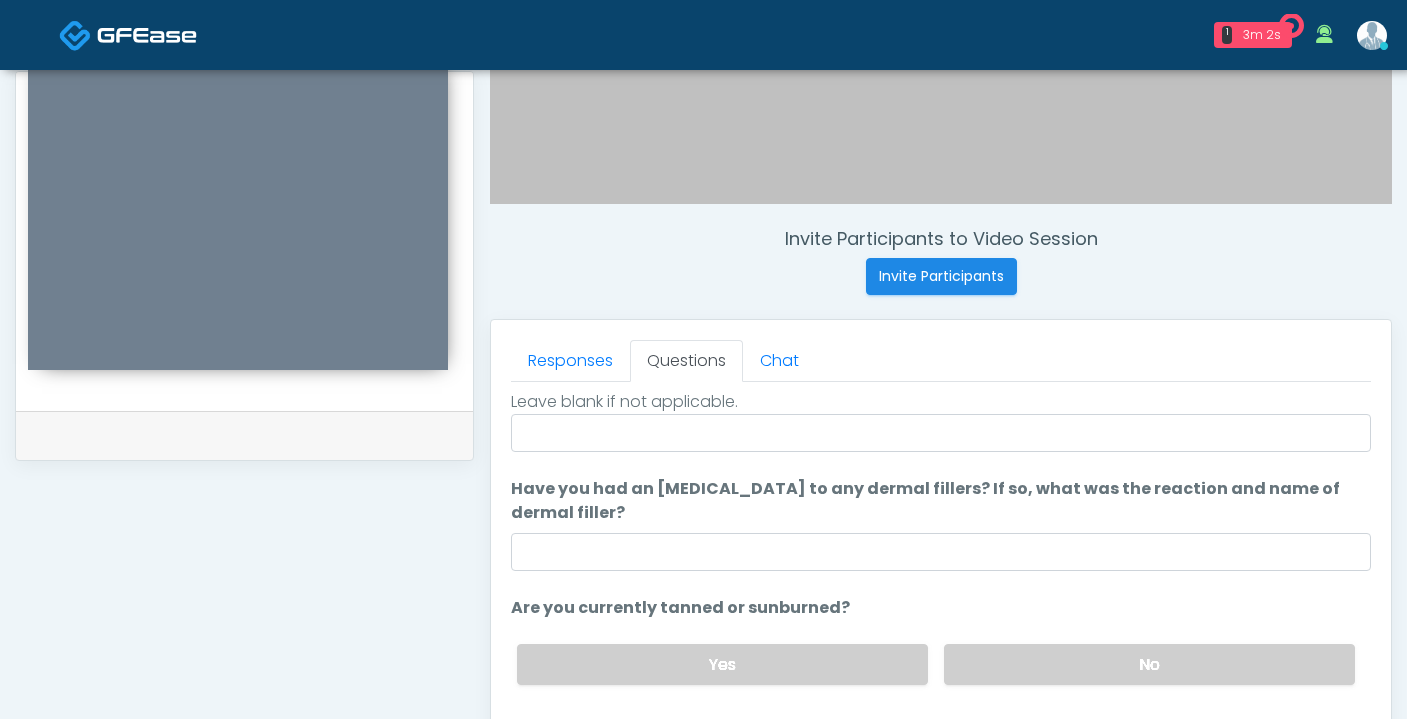 scroll, scrollTop: 648, scrollLeft: 0, axis: vertical 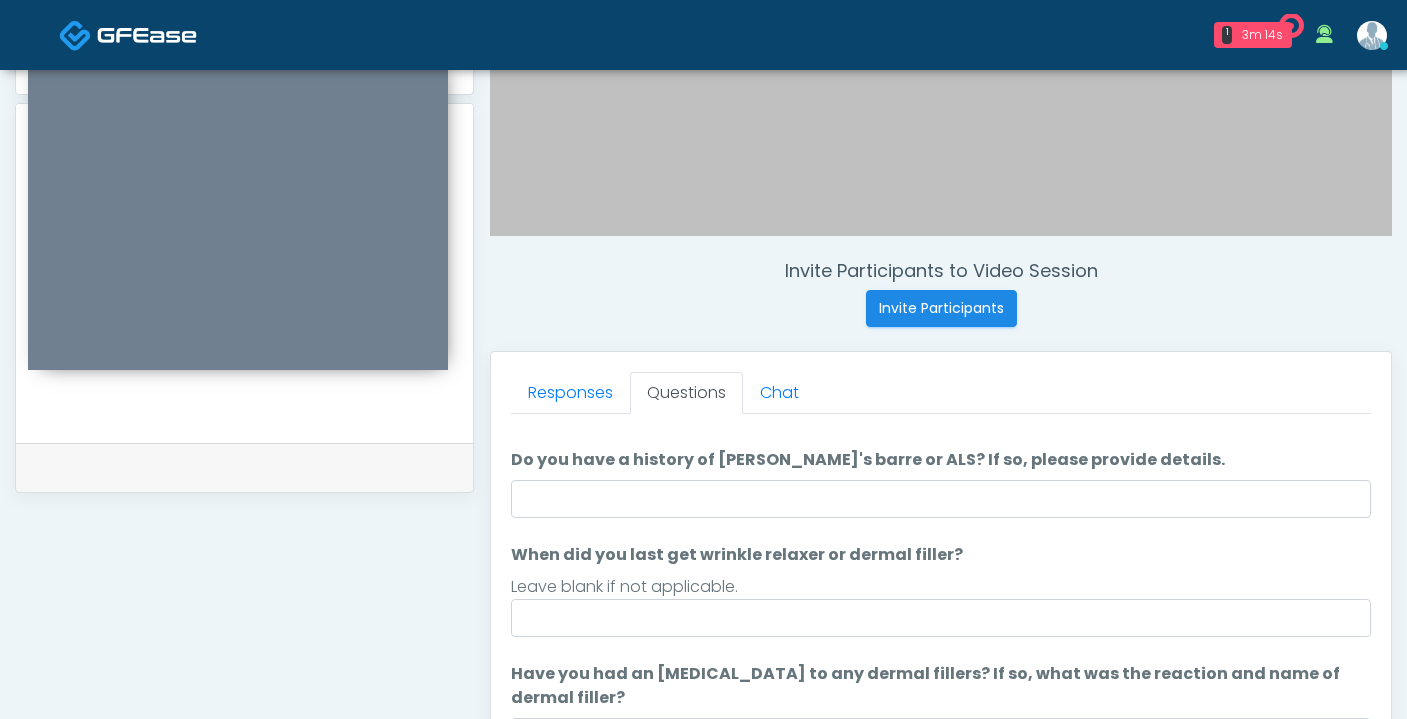 click on "Do you have a history of Guillain's barre or ALS? If so, please provide details.
Do you have a history of Guillain's barre or ALS? If so, please provide details." at bounding box center [941, 483] 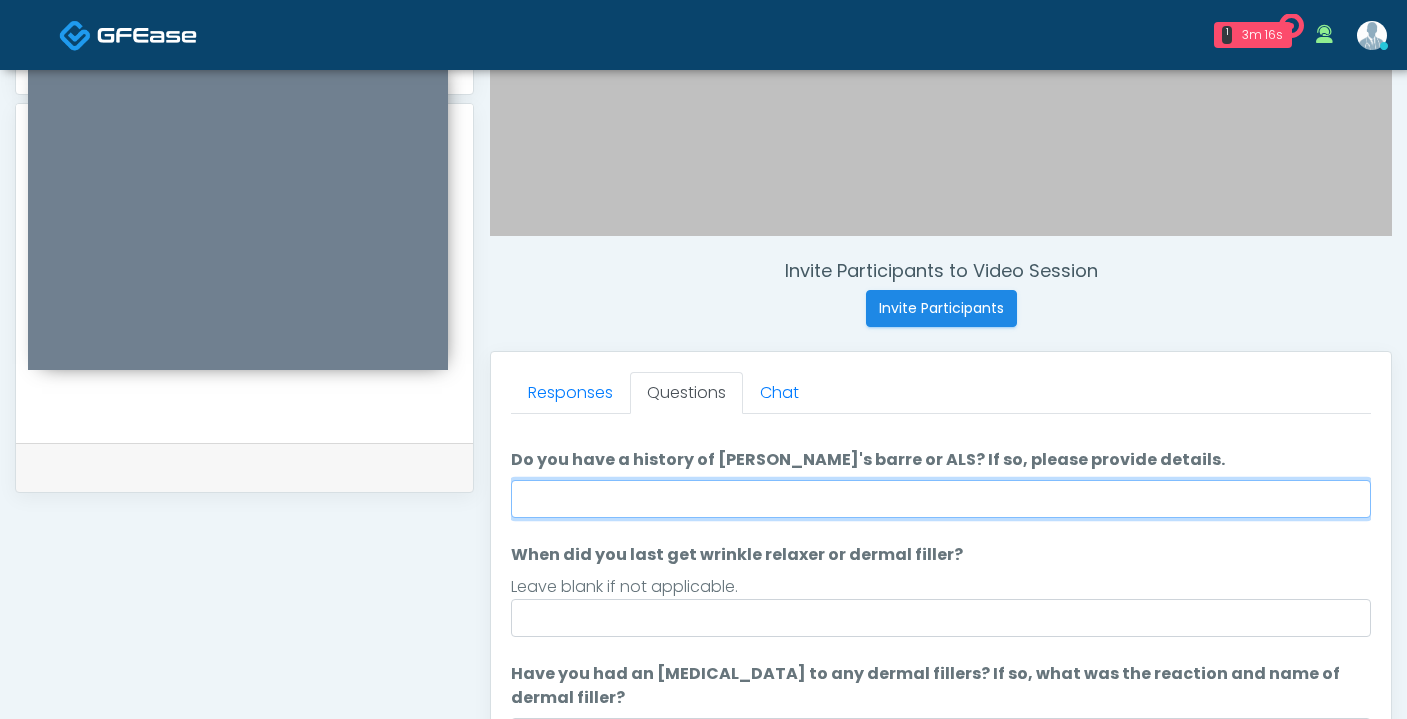click on "Do you have a history of [PERSON_NAME]'s barre or ALS? If so, please provide details." at bounding box center [941, 499] 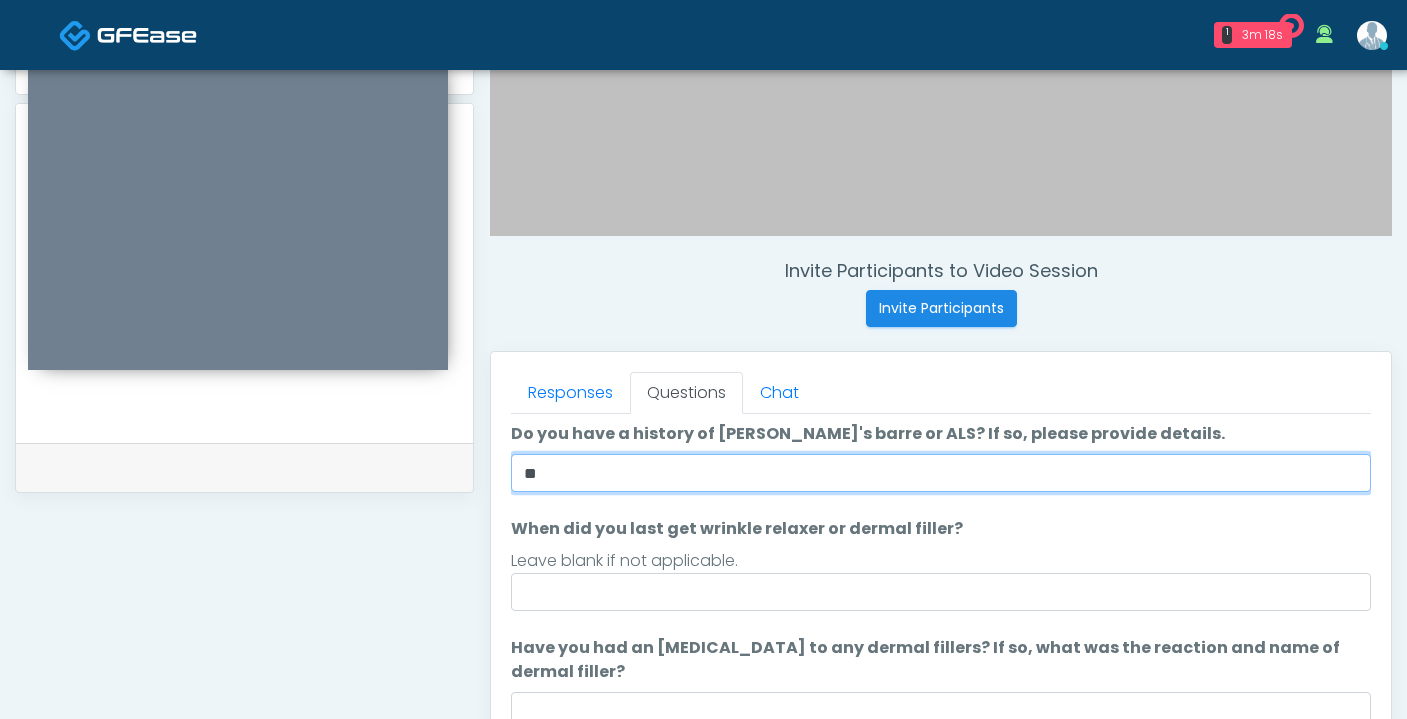 scroll, scrollTop: 83, scrollLeft: 0, axis: vertical 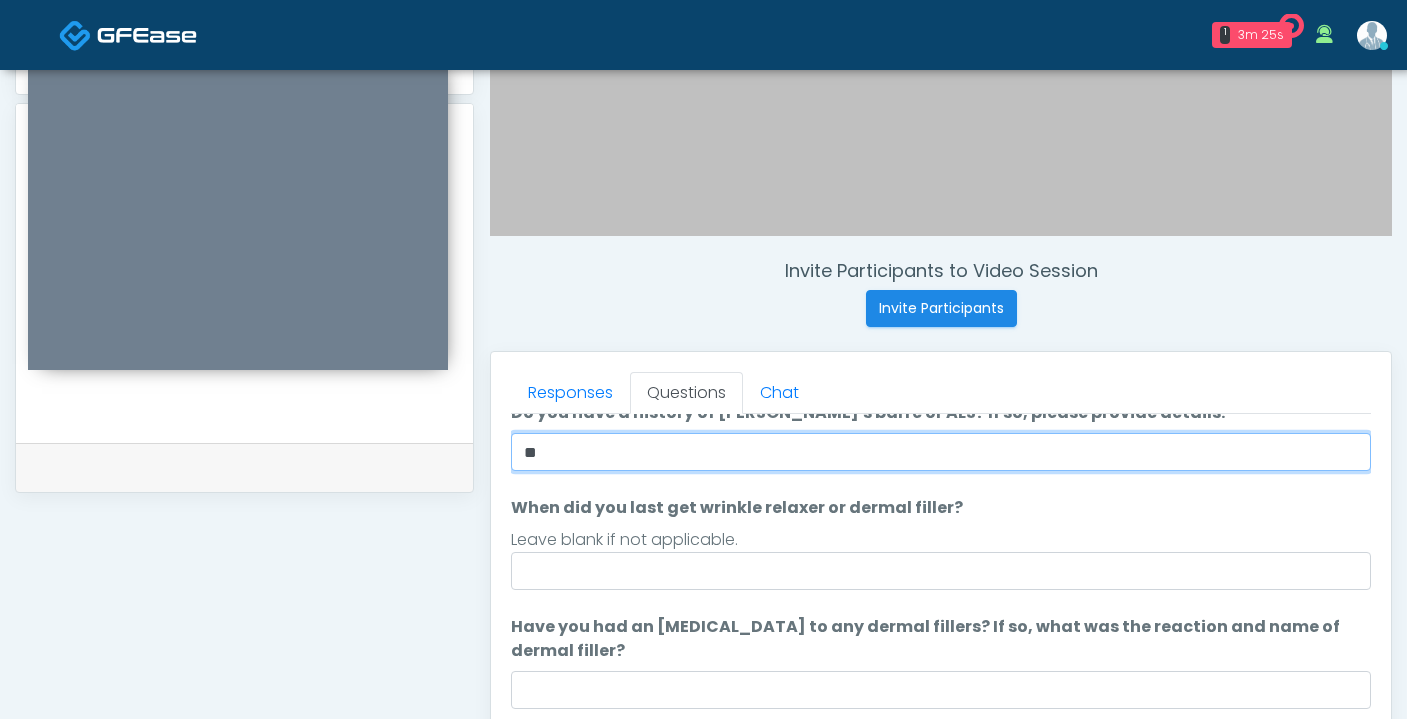type on "**" 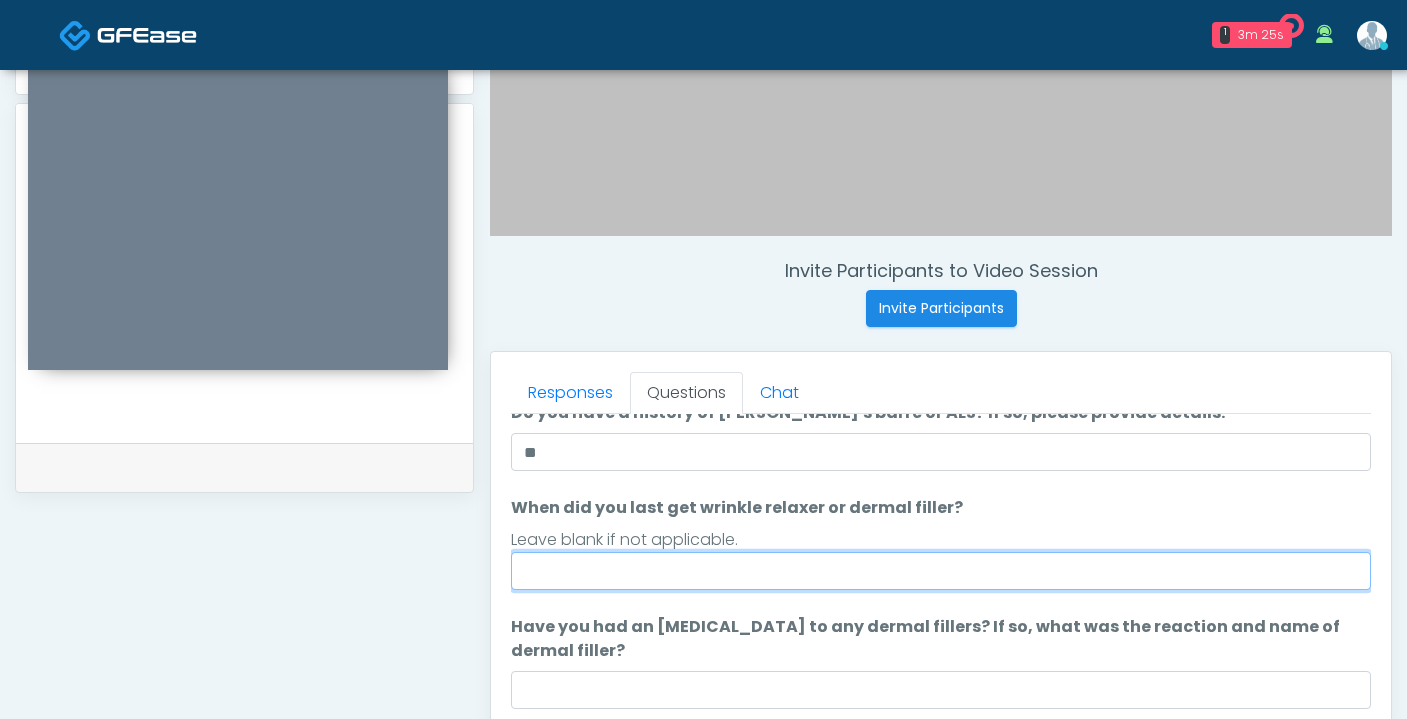 click on "When did you last get wrinkle relaxer or dermal filler?" at bounding box center (941, 571) 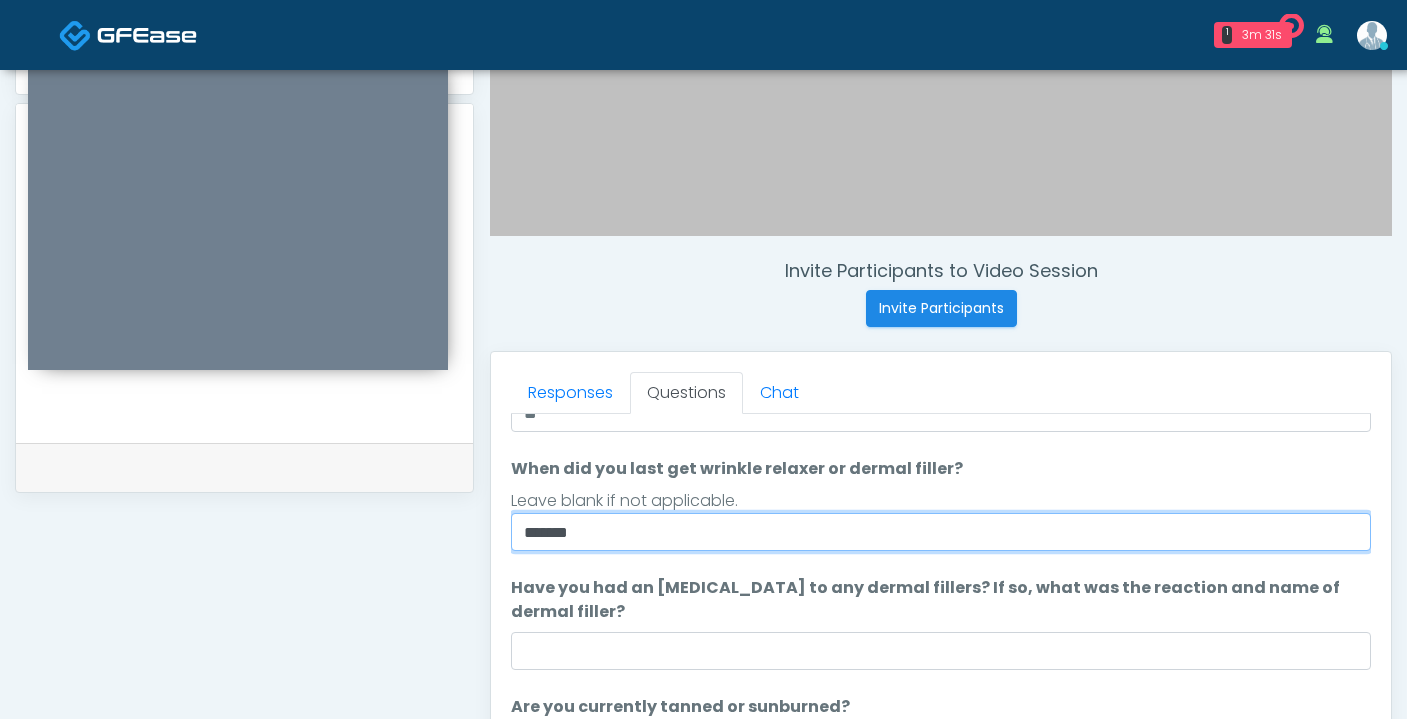 scroll, scrollTop: 169, scrollLeft: 0, axis: vertical 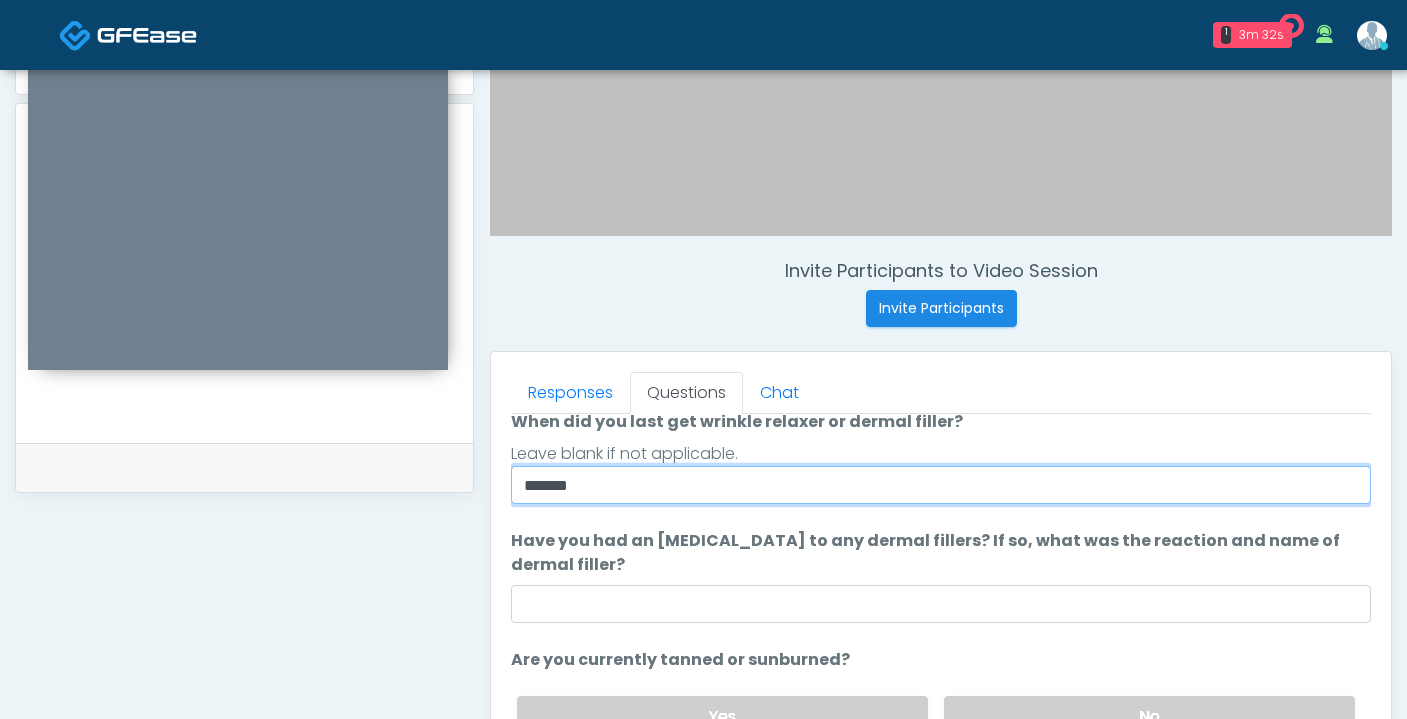 type on "*******" 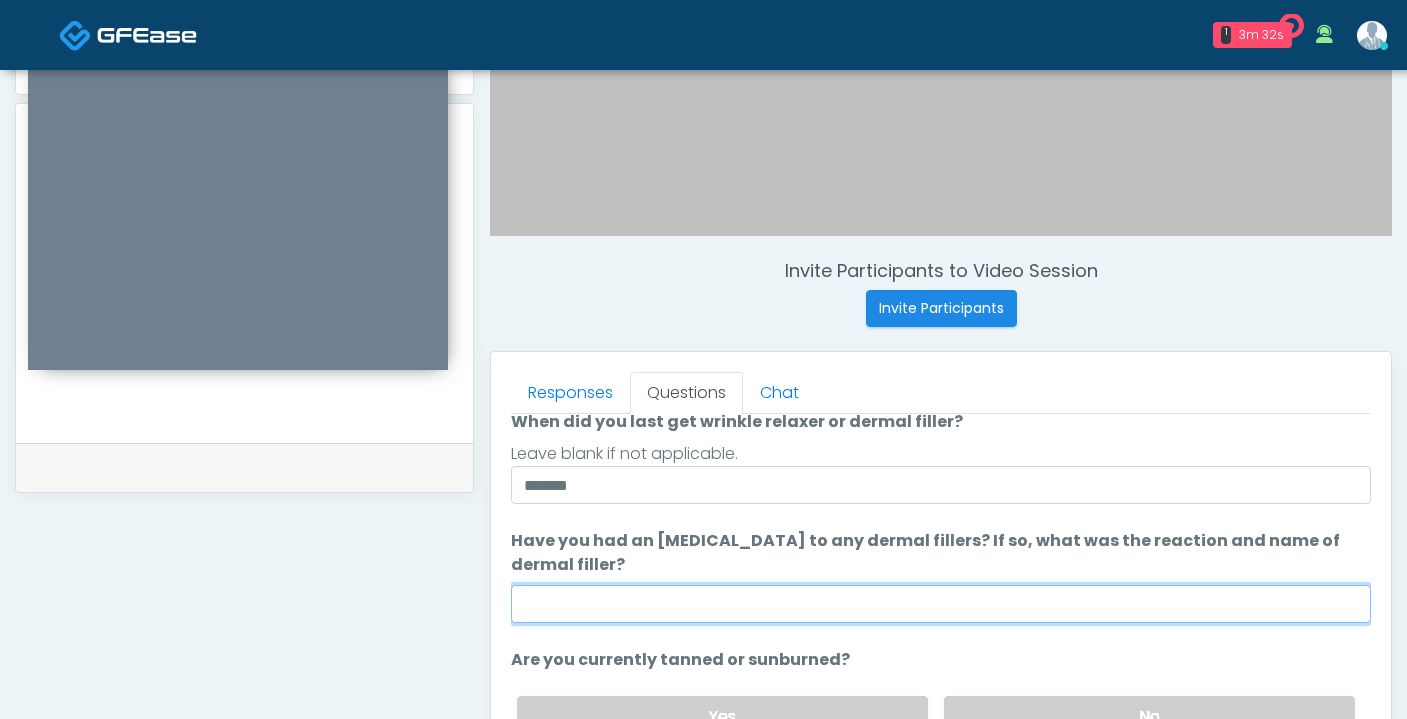 click on "Have you had an [MEDICAL_DATA] to any dermal fillers? If so, what was the reaction and name of dermal filler?" at bounding box center (941, 604) 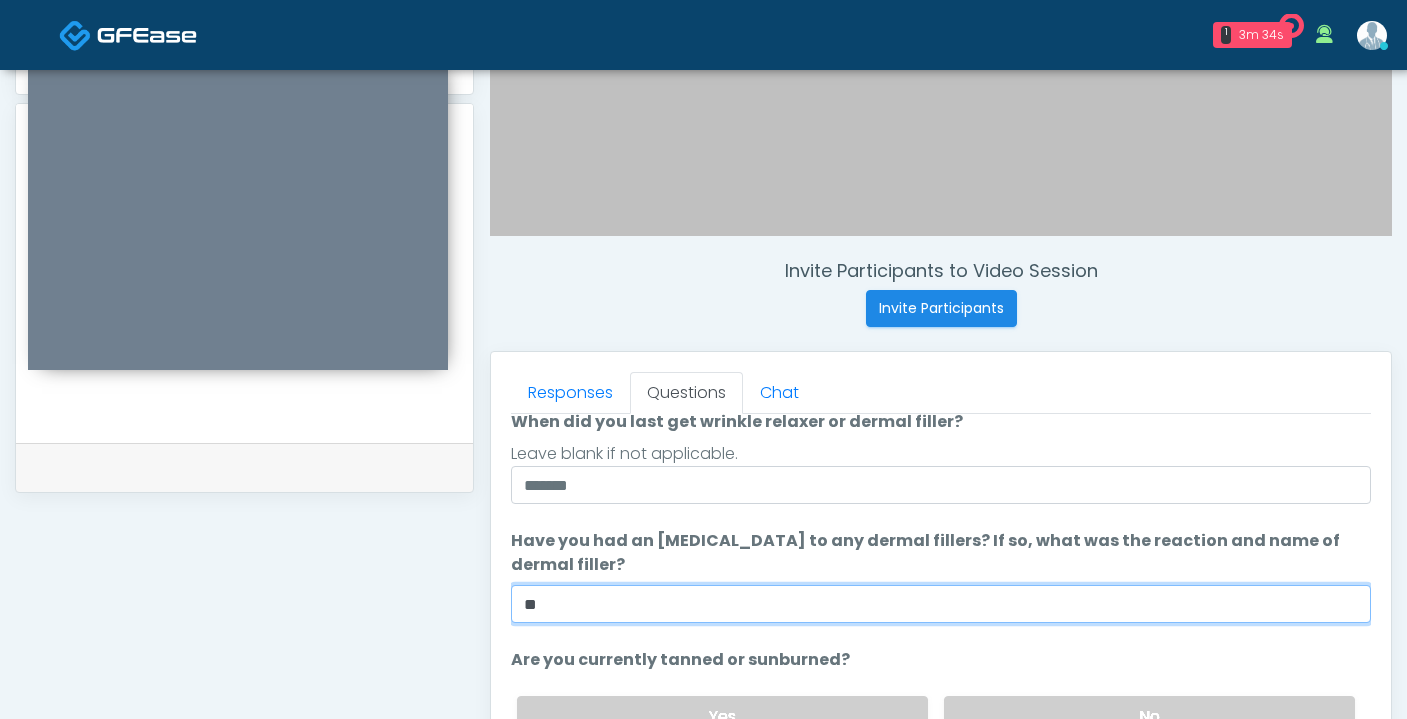 scroll, scrollTop: 188, scrollLeft: 0, axis: vertical 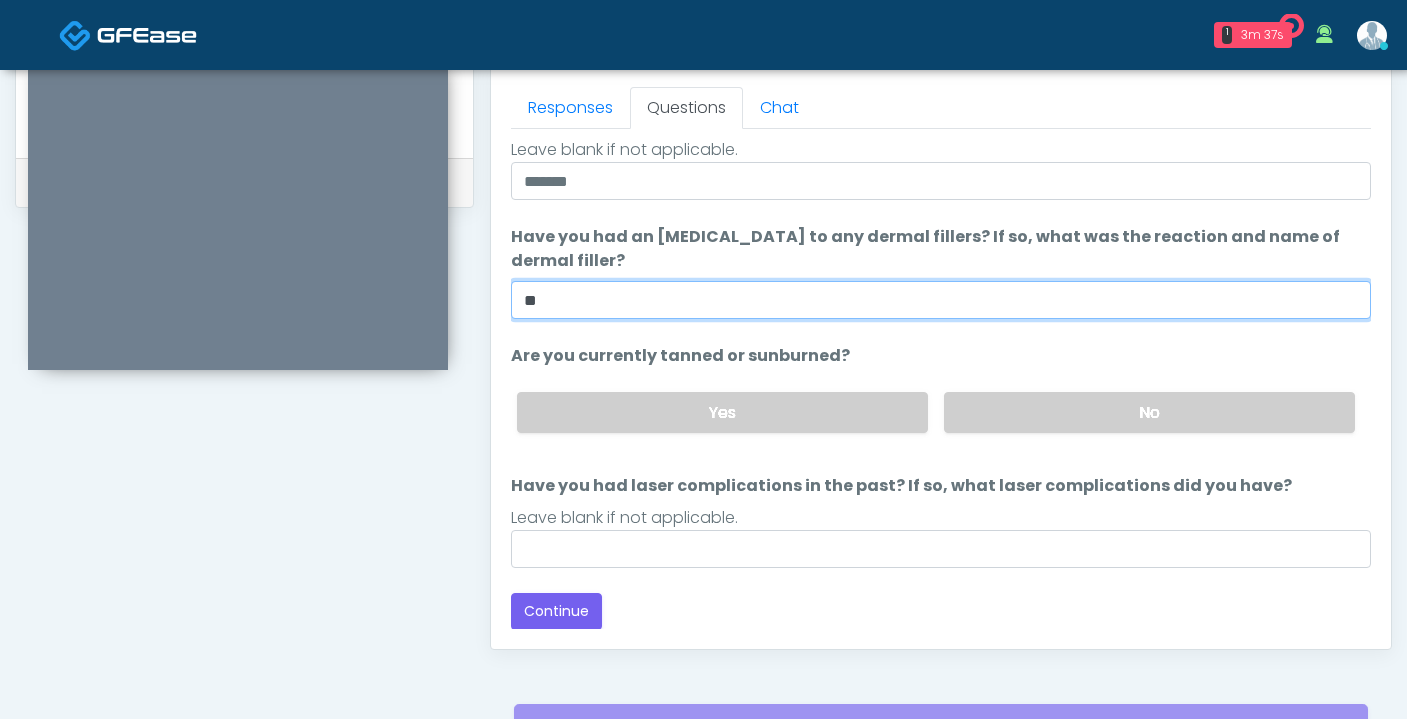 type on "**" 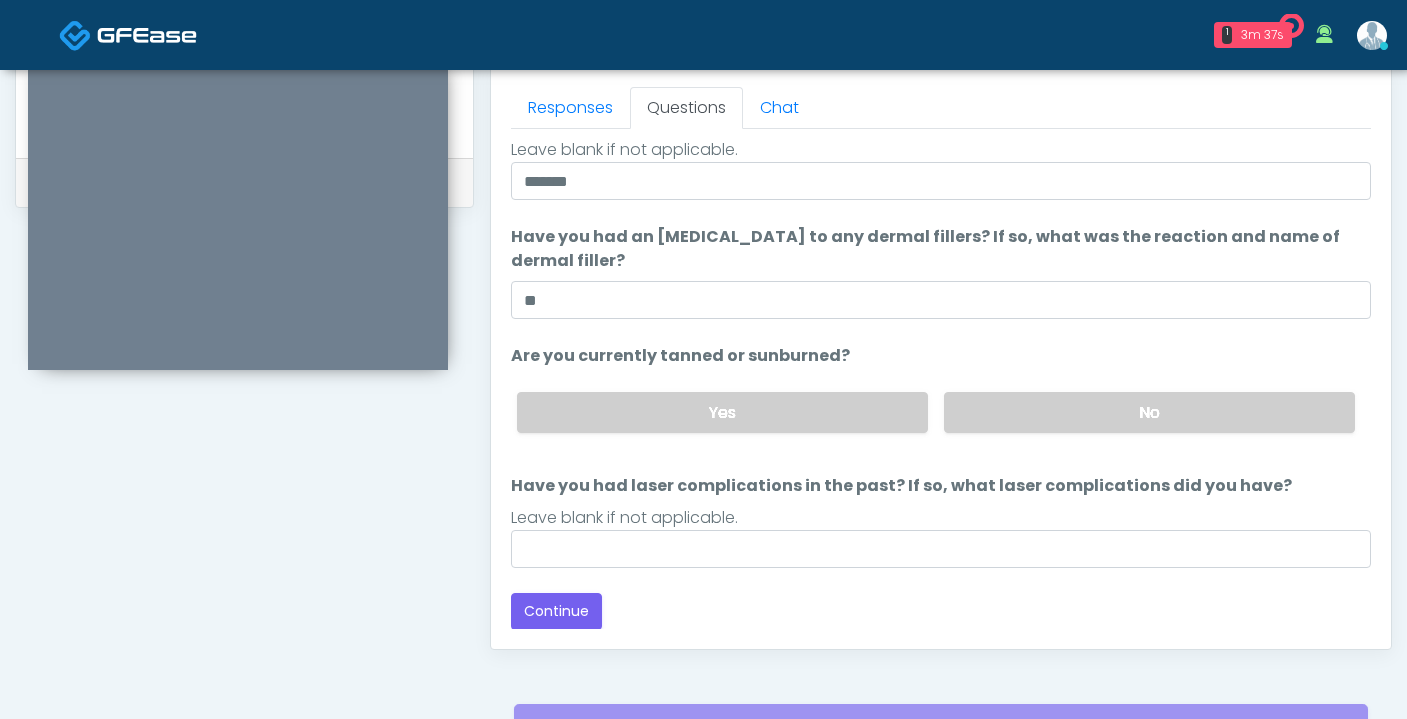 click on "Yes
No" at bounding box center [936, 412] 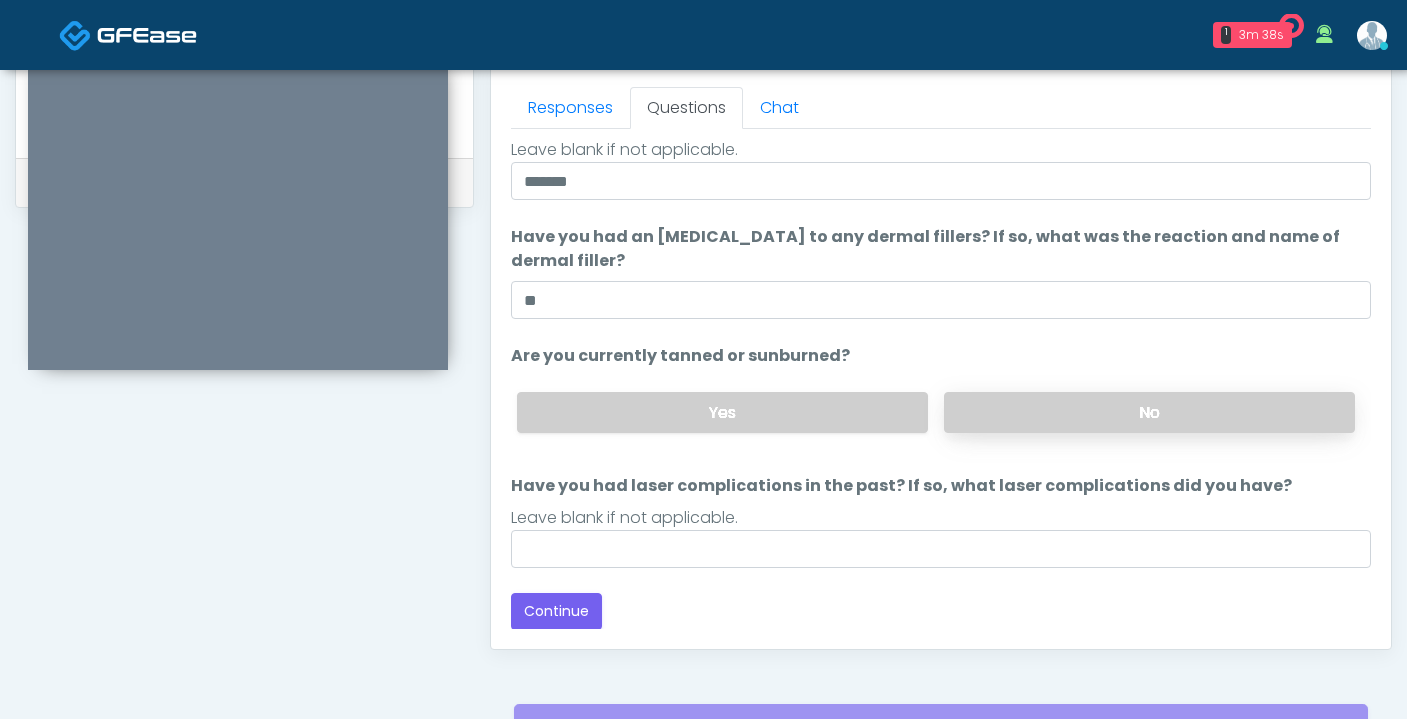 click on "No" at bounding box center [1149, 412] 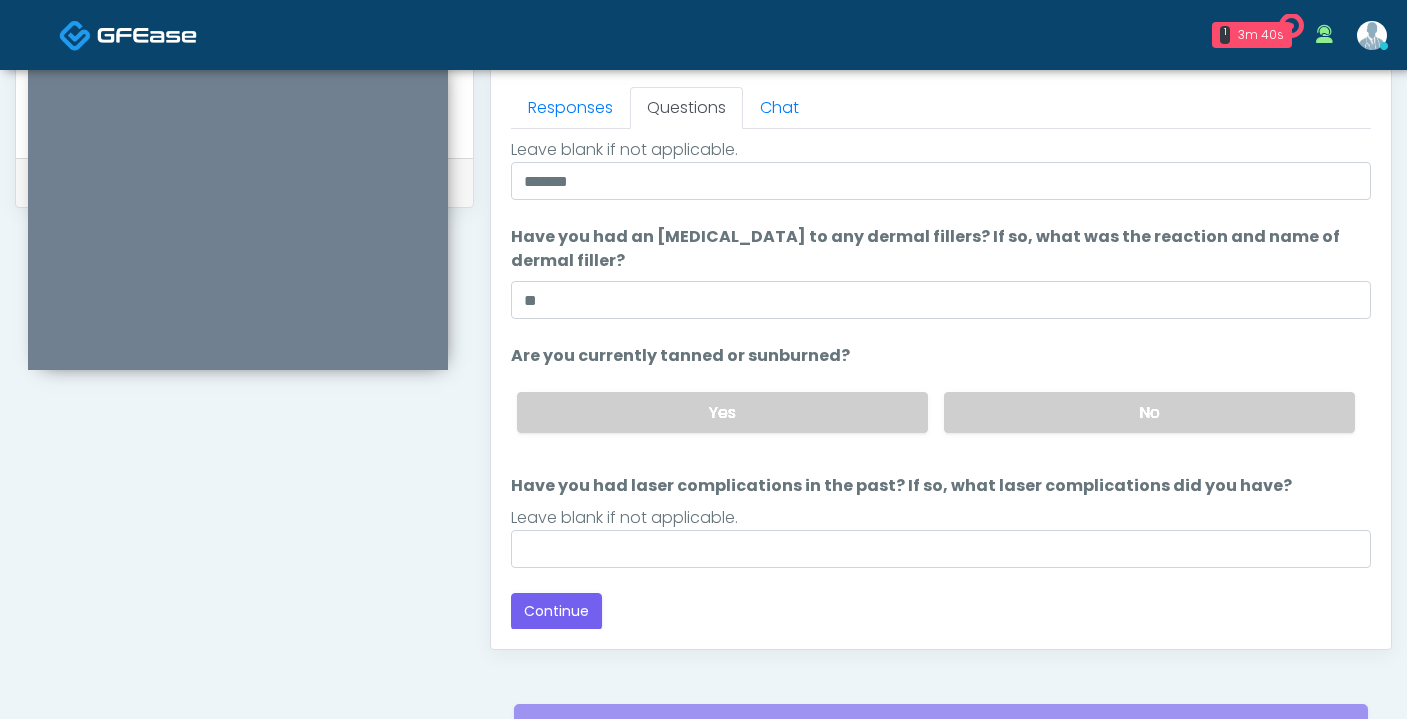 scroll, scrollTop: 979, scrollLeft: 0, axis: vertical 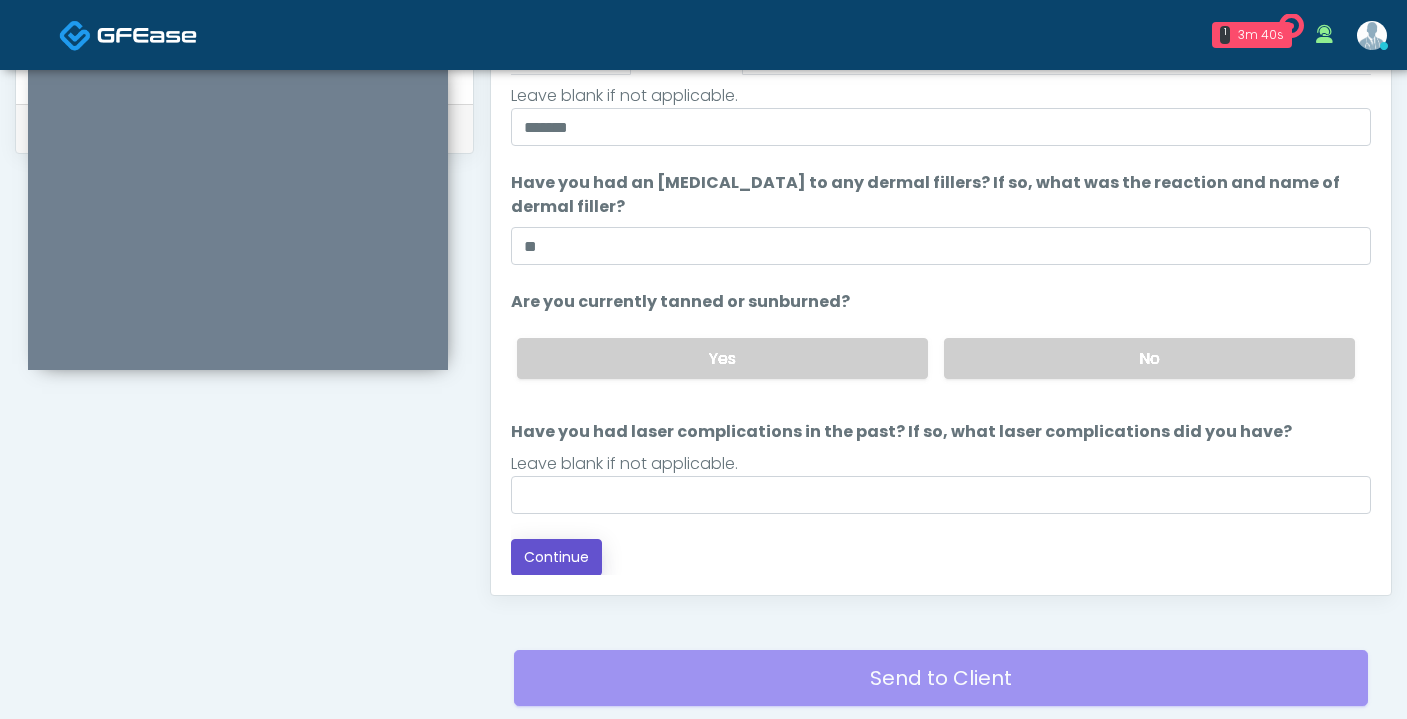 click on "Continue" at bounding box center (556, 557) 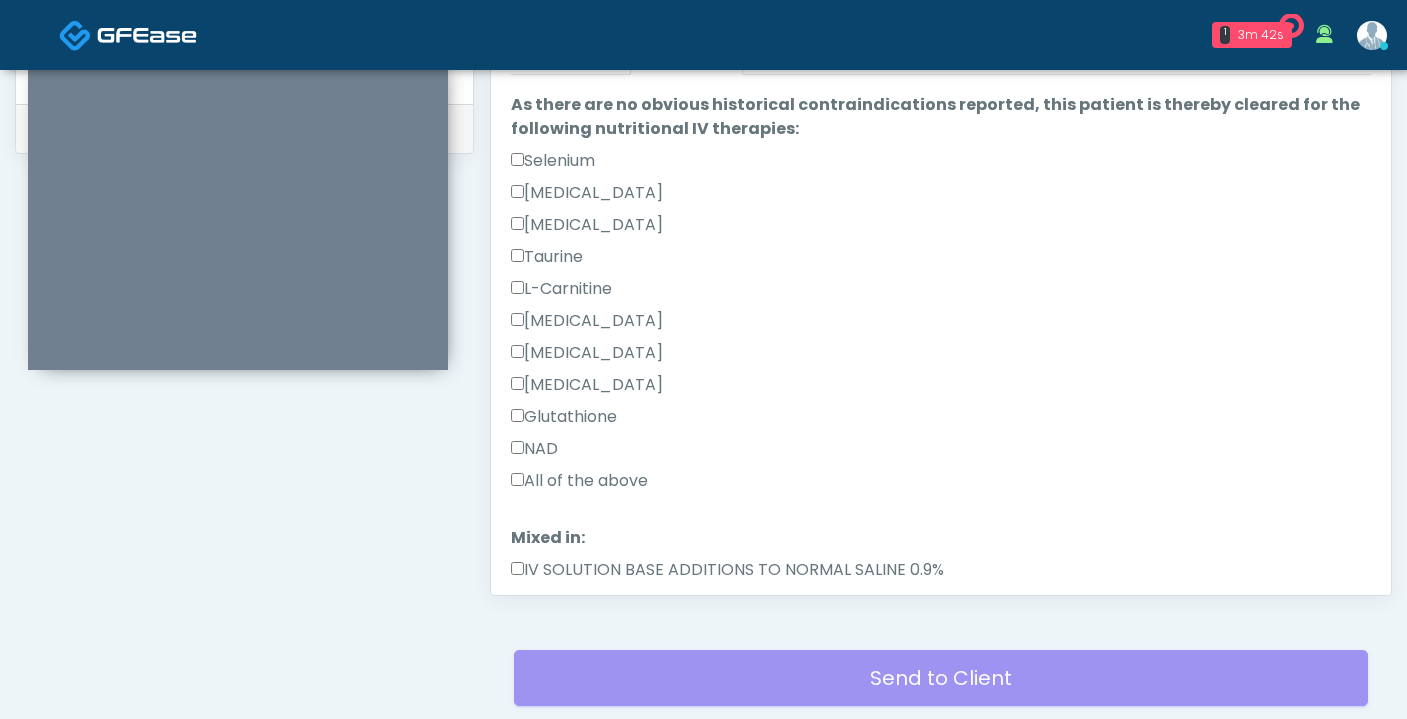scroll, scrollTop: 0, scrollLeft: 0, axis: both 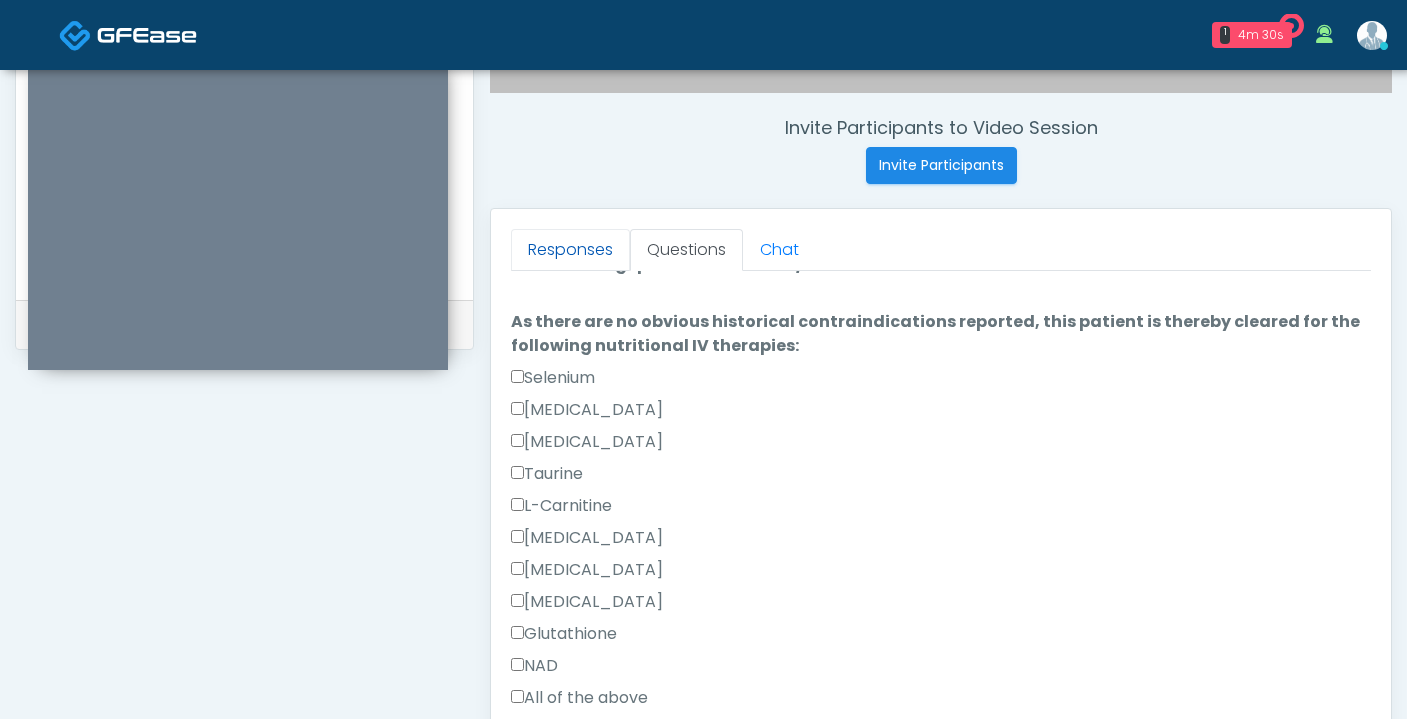click on "Responses" at bounding box center [570, 250] 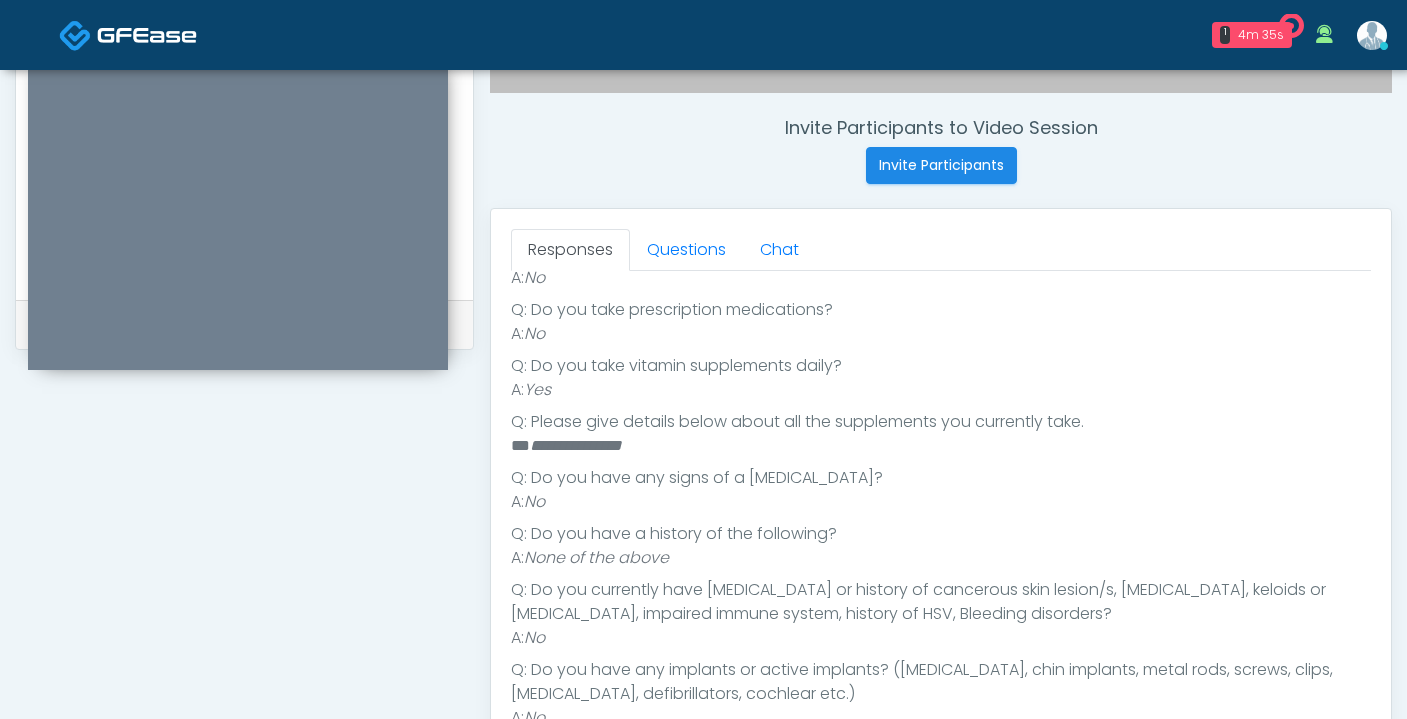 scroll, scrollTop: 450, scrollLeft: 0, axis: vertical 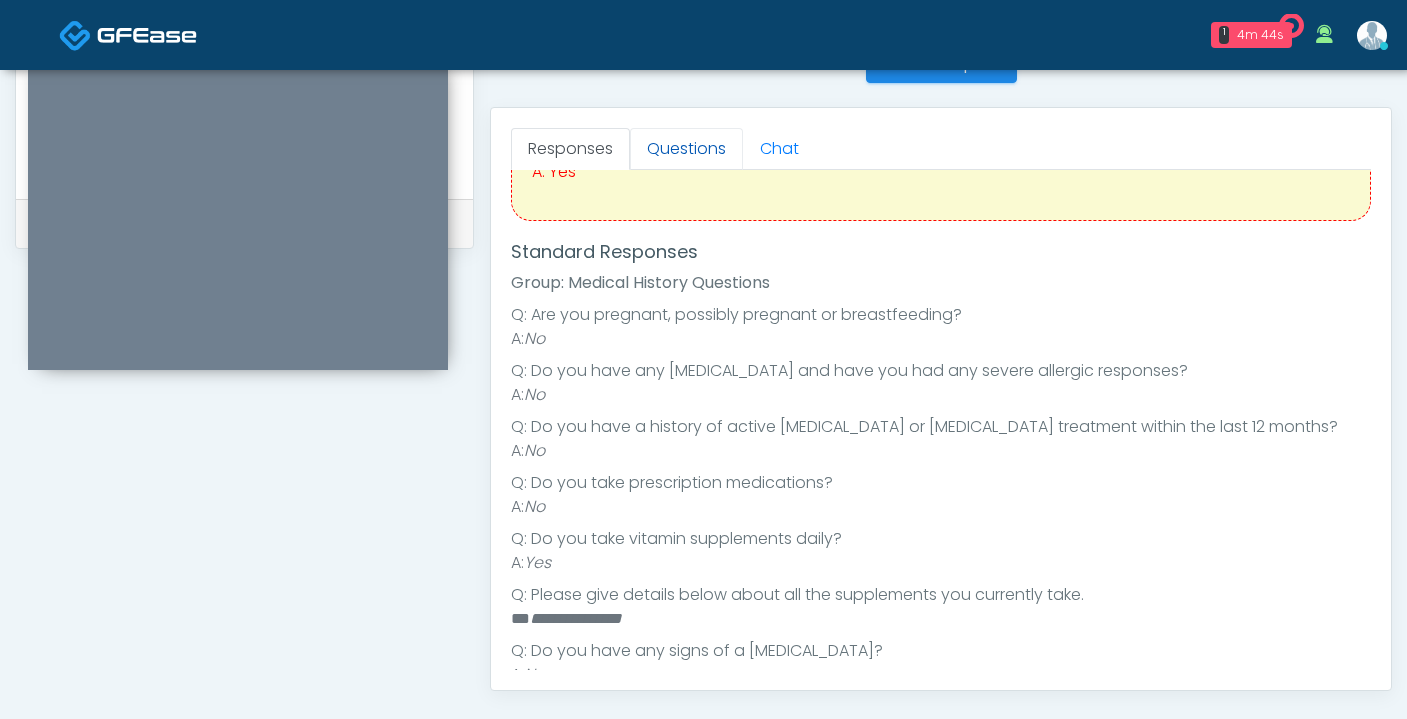 click on "Questions" at bounding box center (686, 149) 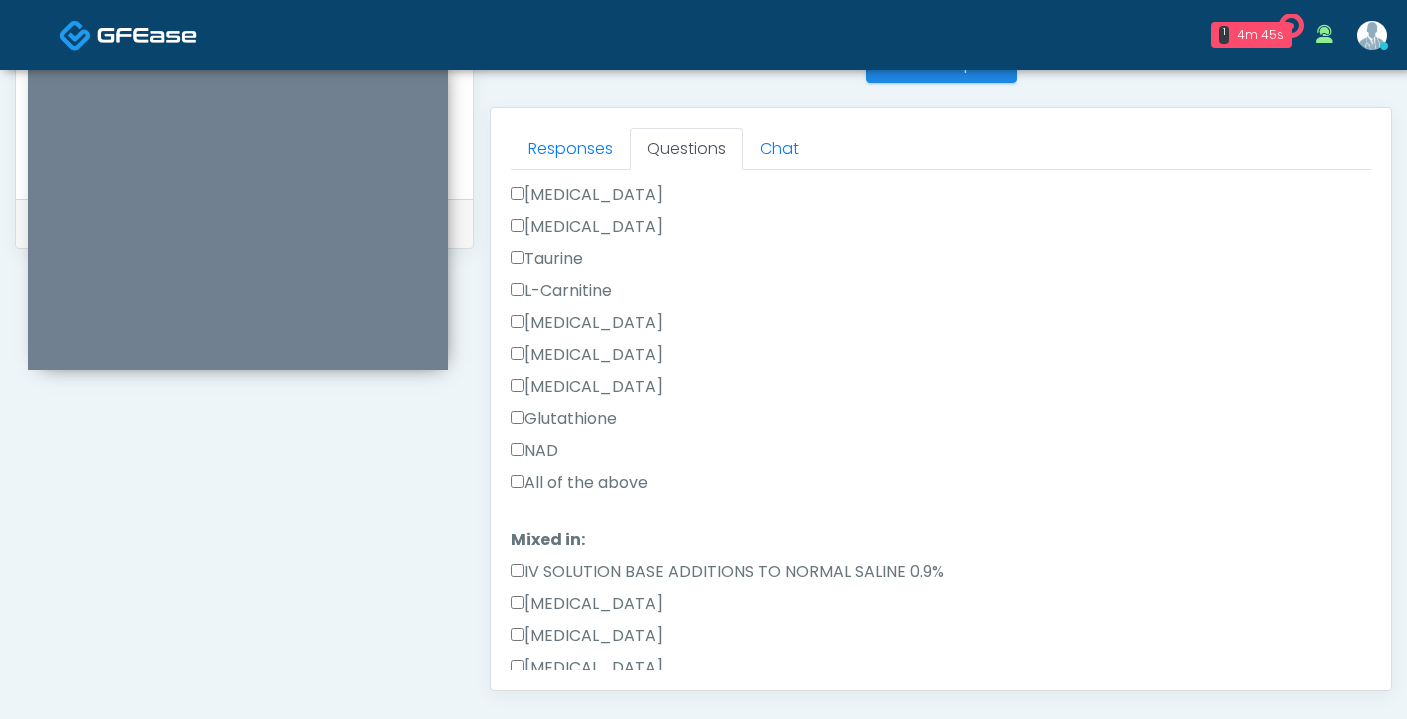 click on "All of the above" at bounding box center (579, 483) 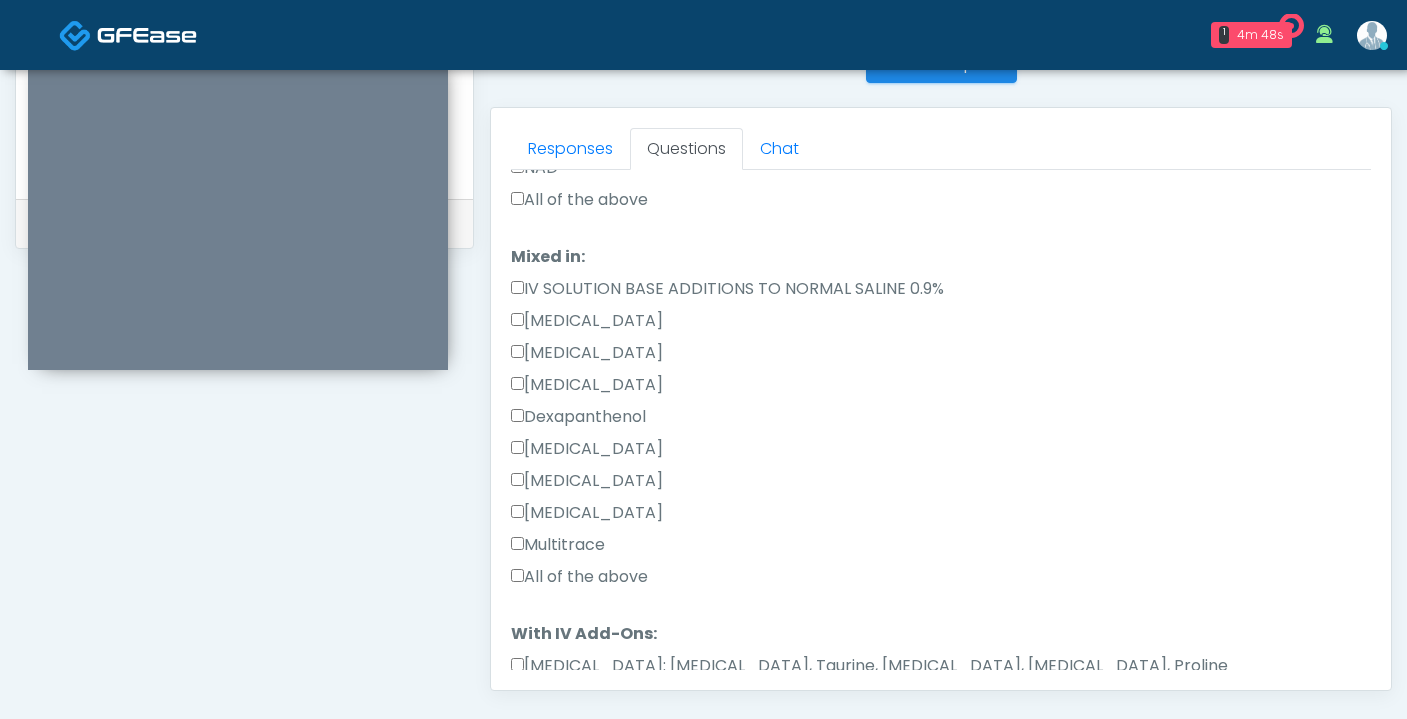 scroll, scrollTop: 483, scrollLeft: 0, axis: vertical 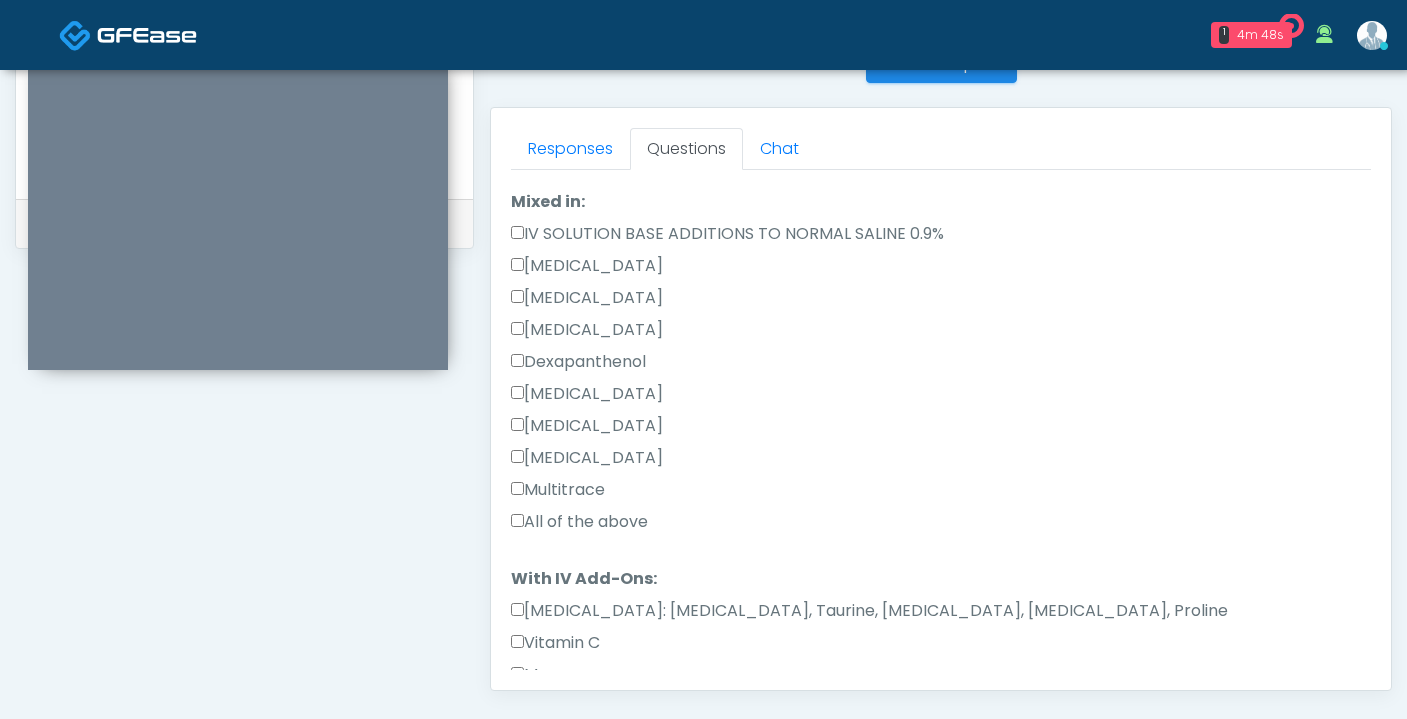 click on "All of the above" at bounding box center (579, 522) 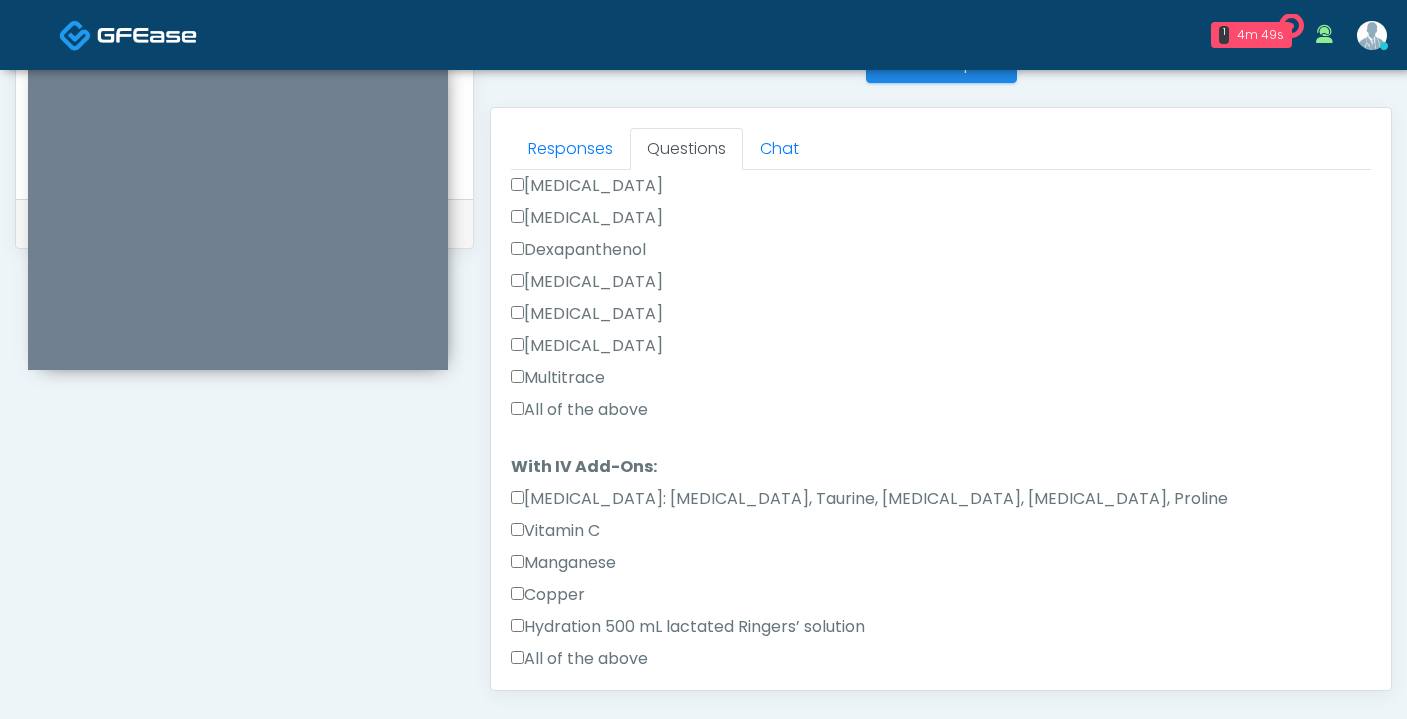 scroll, scrollTop: 630, scrollLeft: 0, axis: vertical 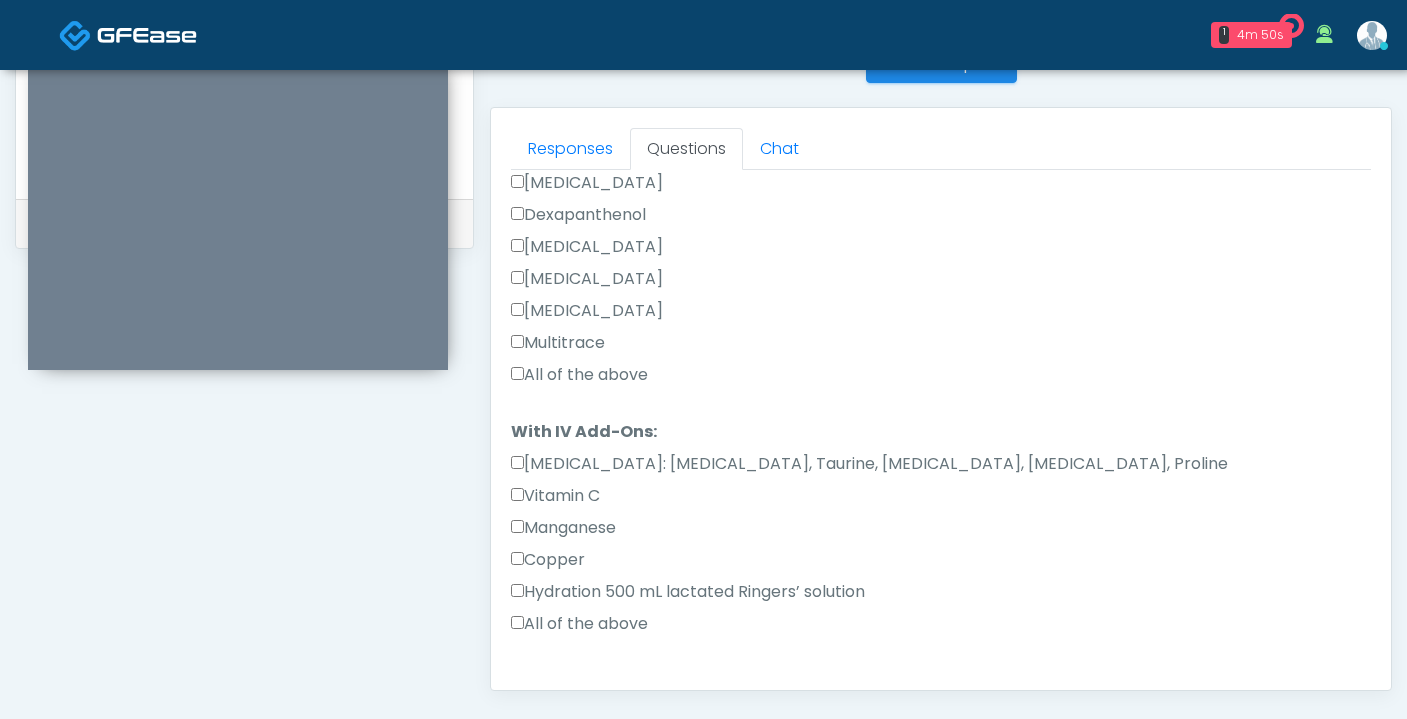 click on "All of the above" at bounding box center (579, 624) 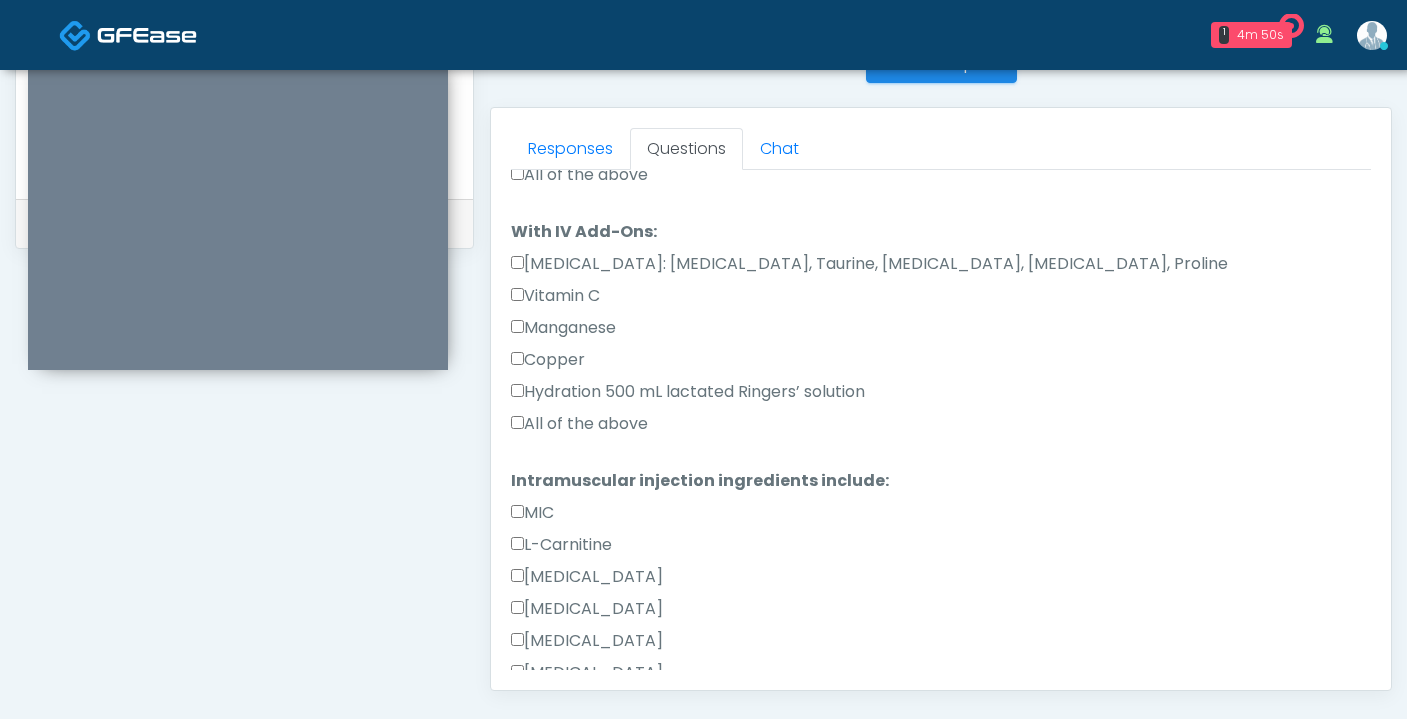 scroll, scrollTop: 979, scrollLeft: 0, axis: vertical 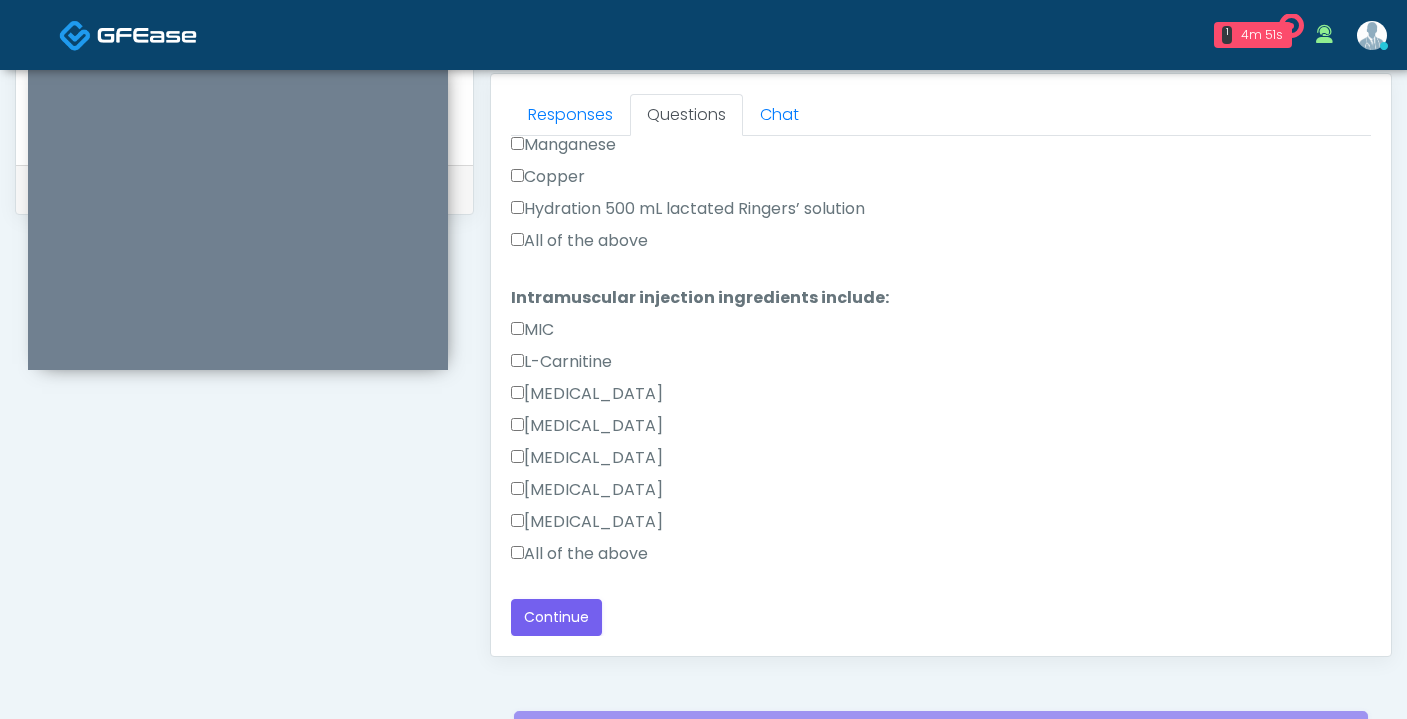 click on "All of the above" at bounding box center [579, 554] 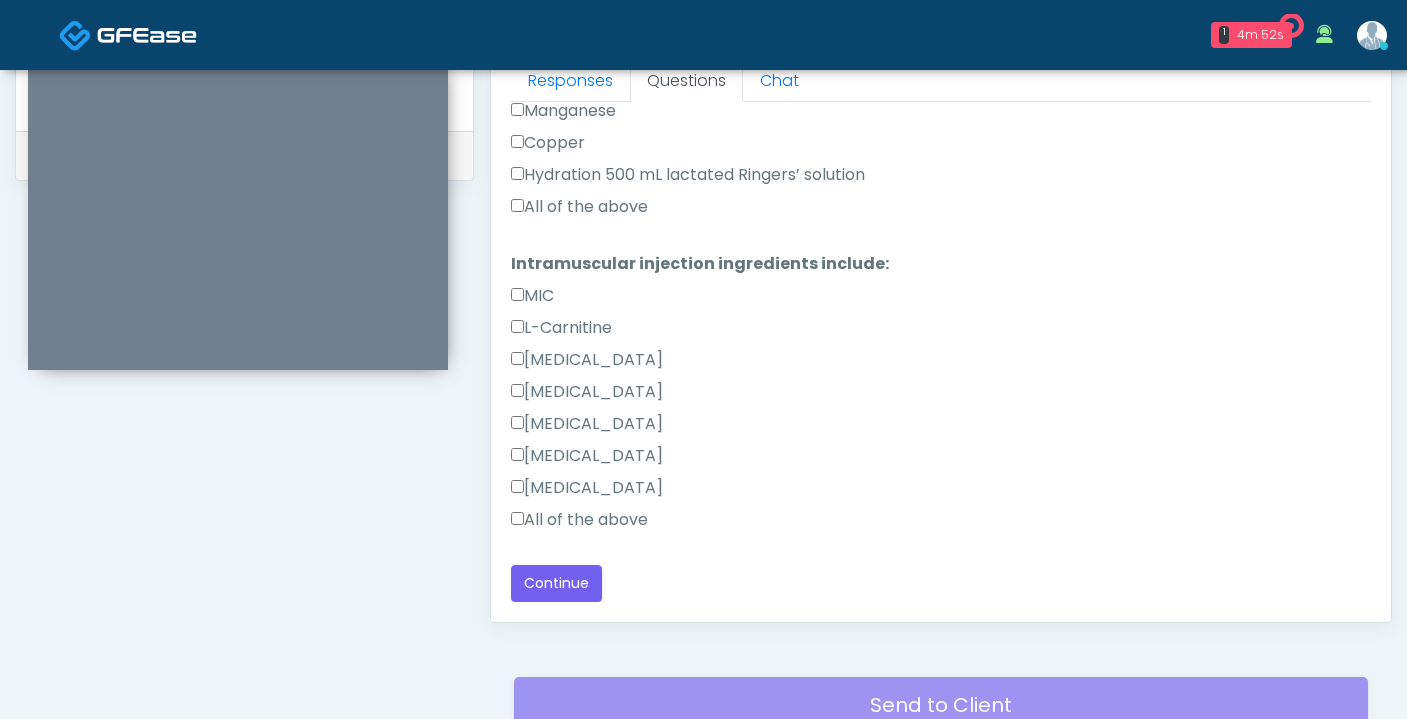 scroll, scrollTop: 955, scrollLeft: 0, axis: vertical 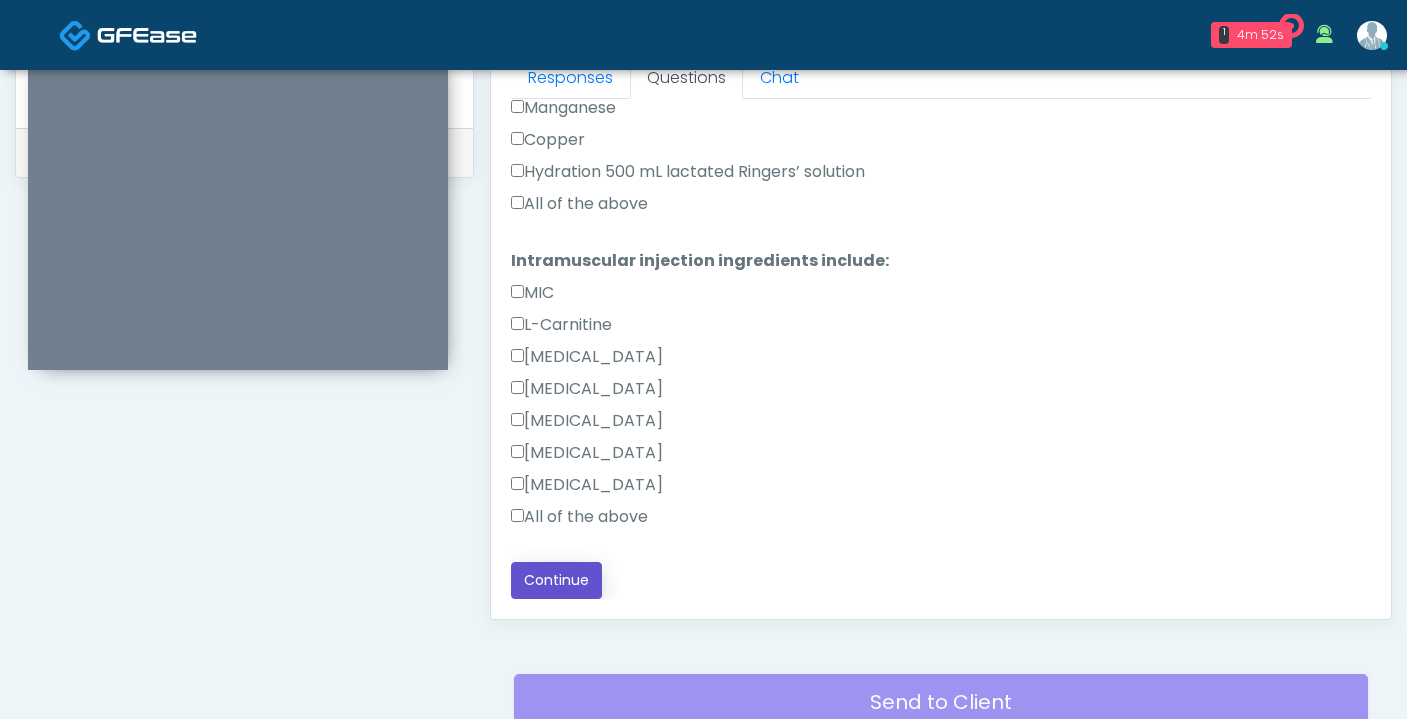 click on "Continue" at bounding box center [556, 580] 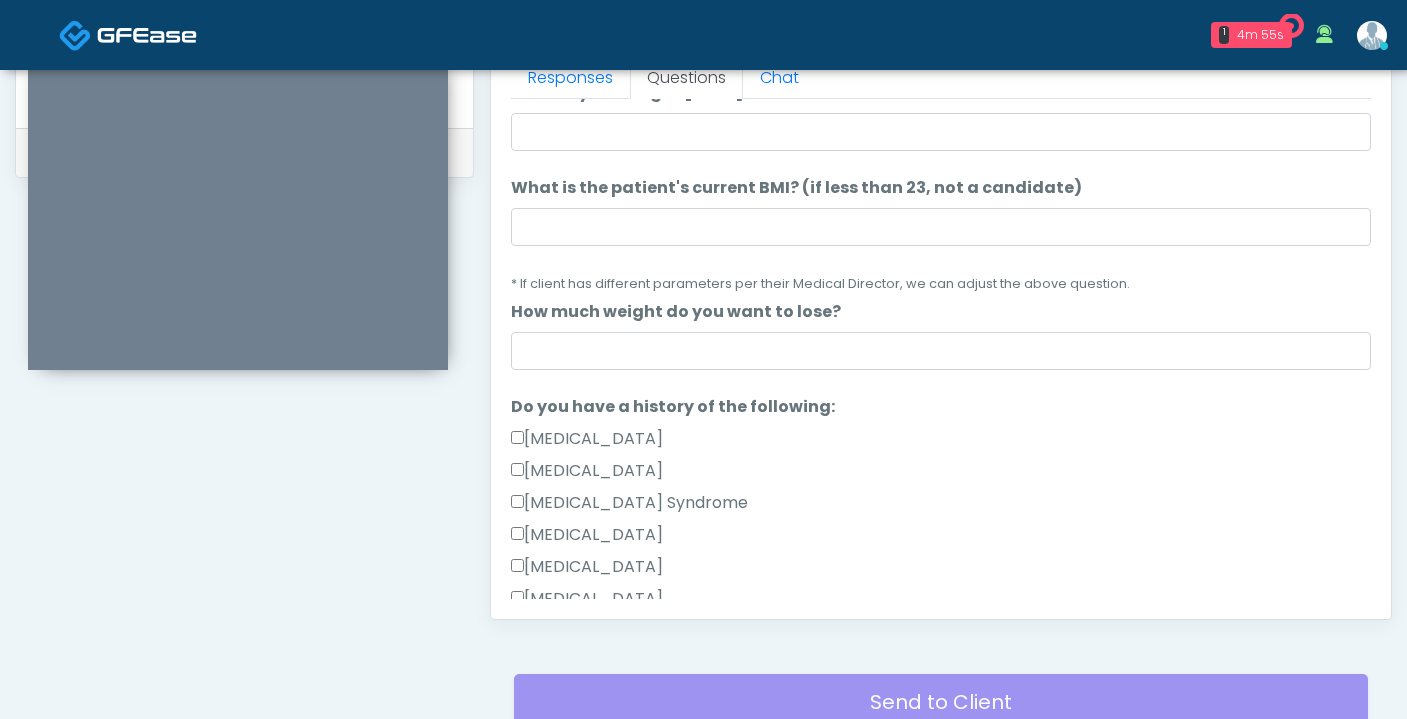 scroll, scrollTop: 0, scrollLeft: 0, axis: both 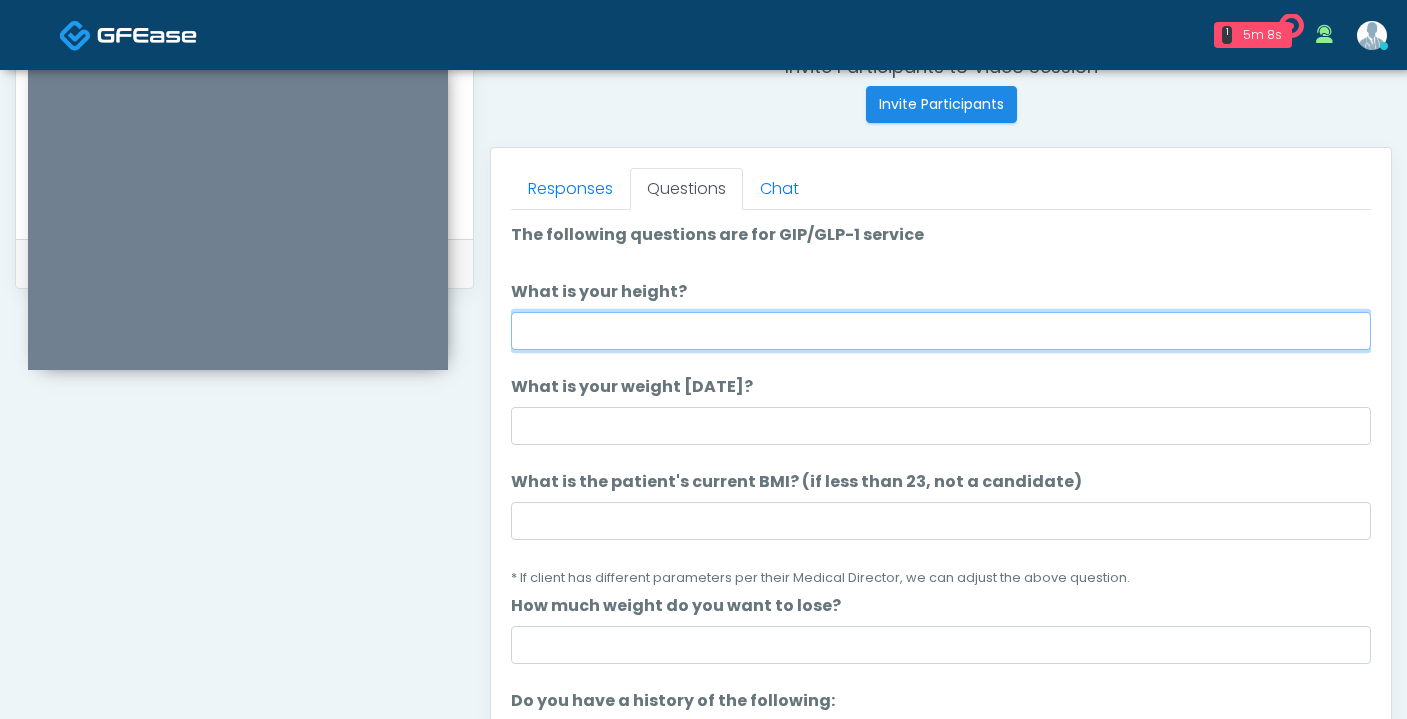 click on "What is your height?" at bounding box center [941, 331] 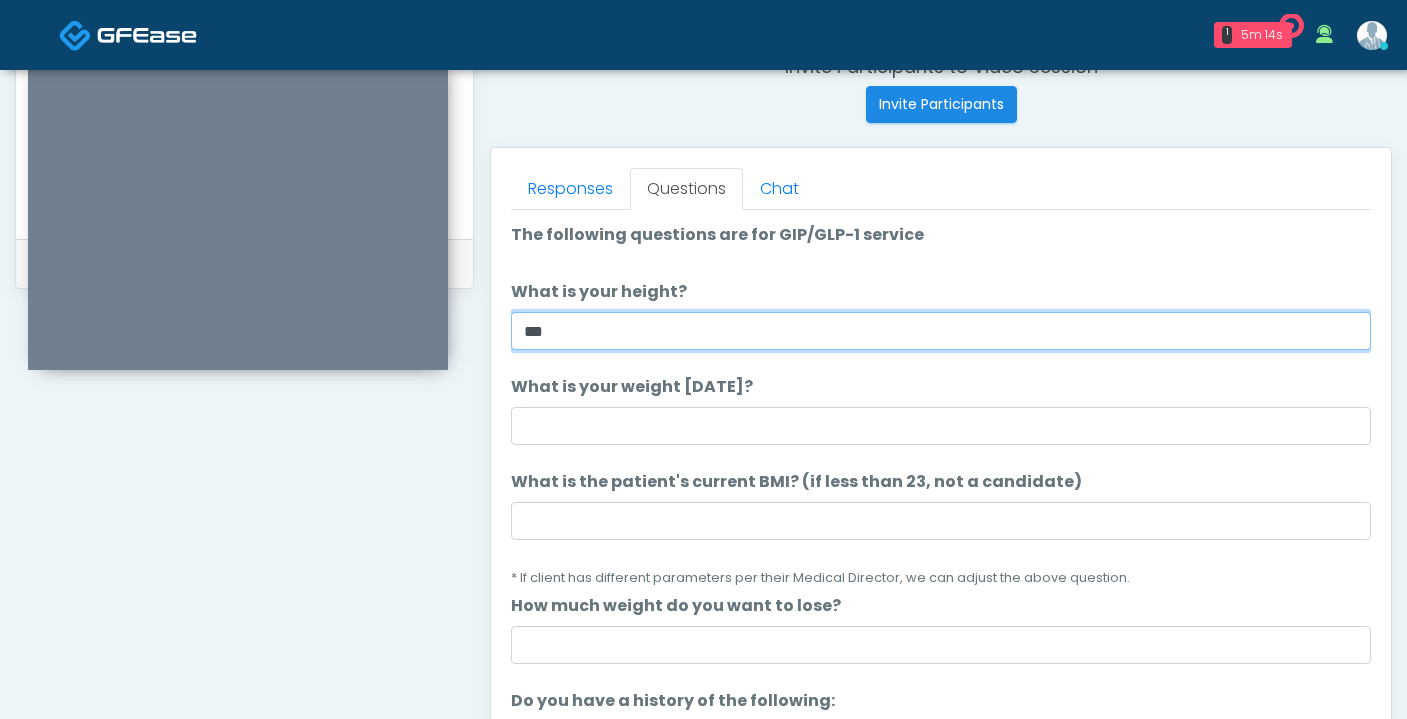 type on "***" 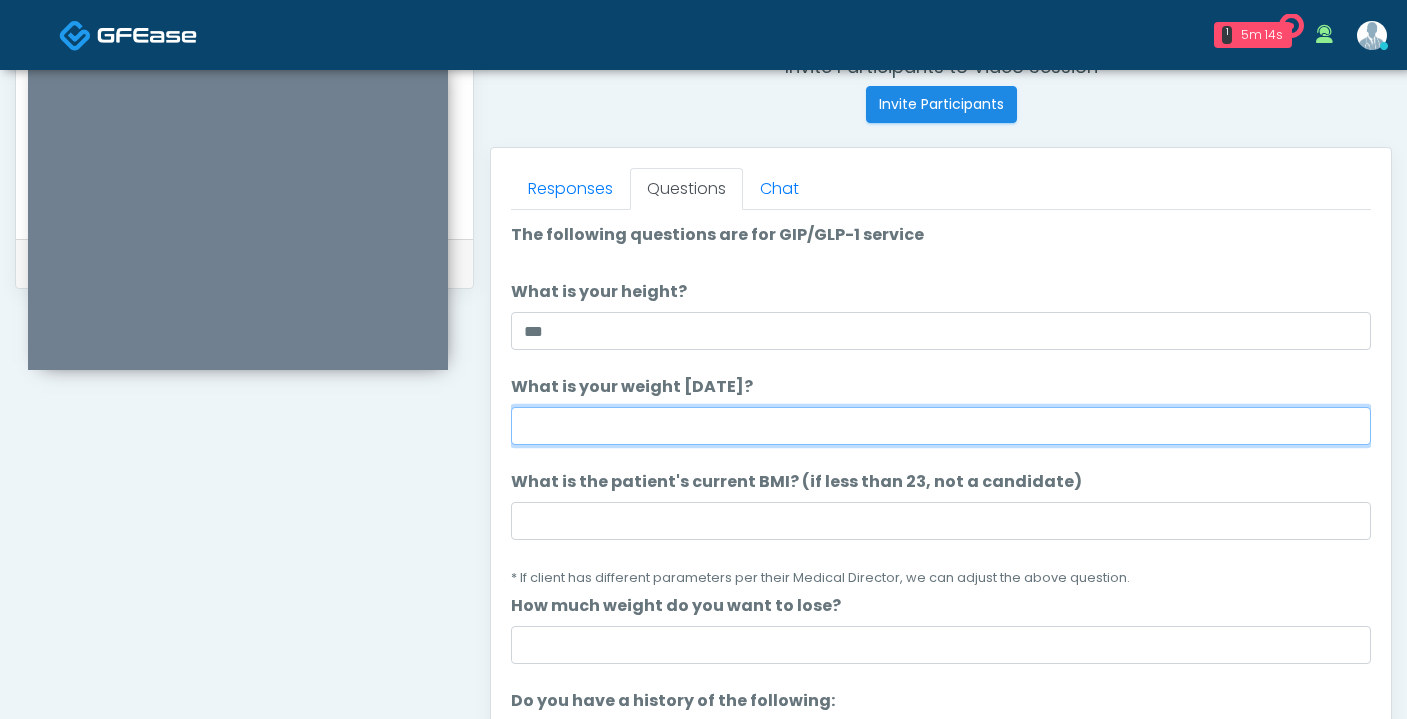 click on "What is your weight [DATE]?" at bounding box center (941, 426) 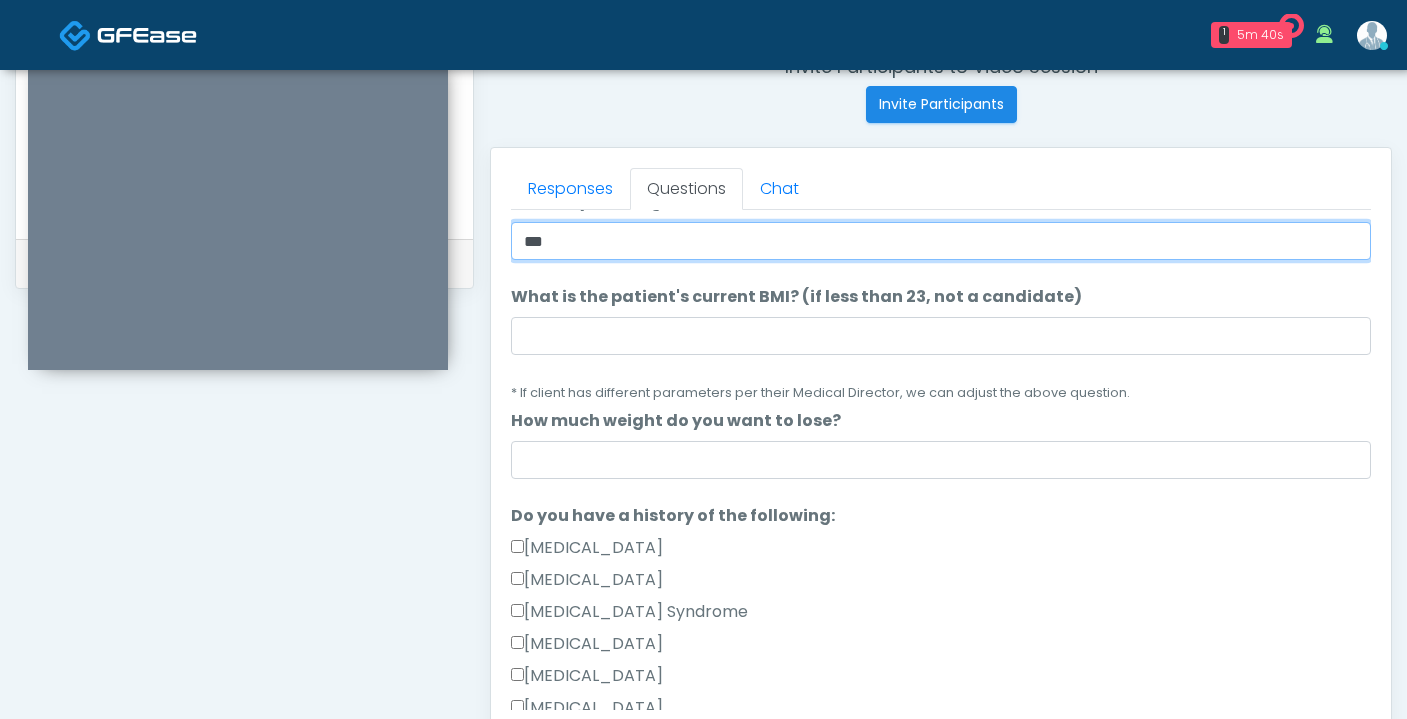 scroll, scrollTop: 189, scrollLeft: 0, axis: vertical 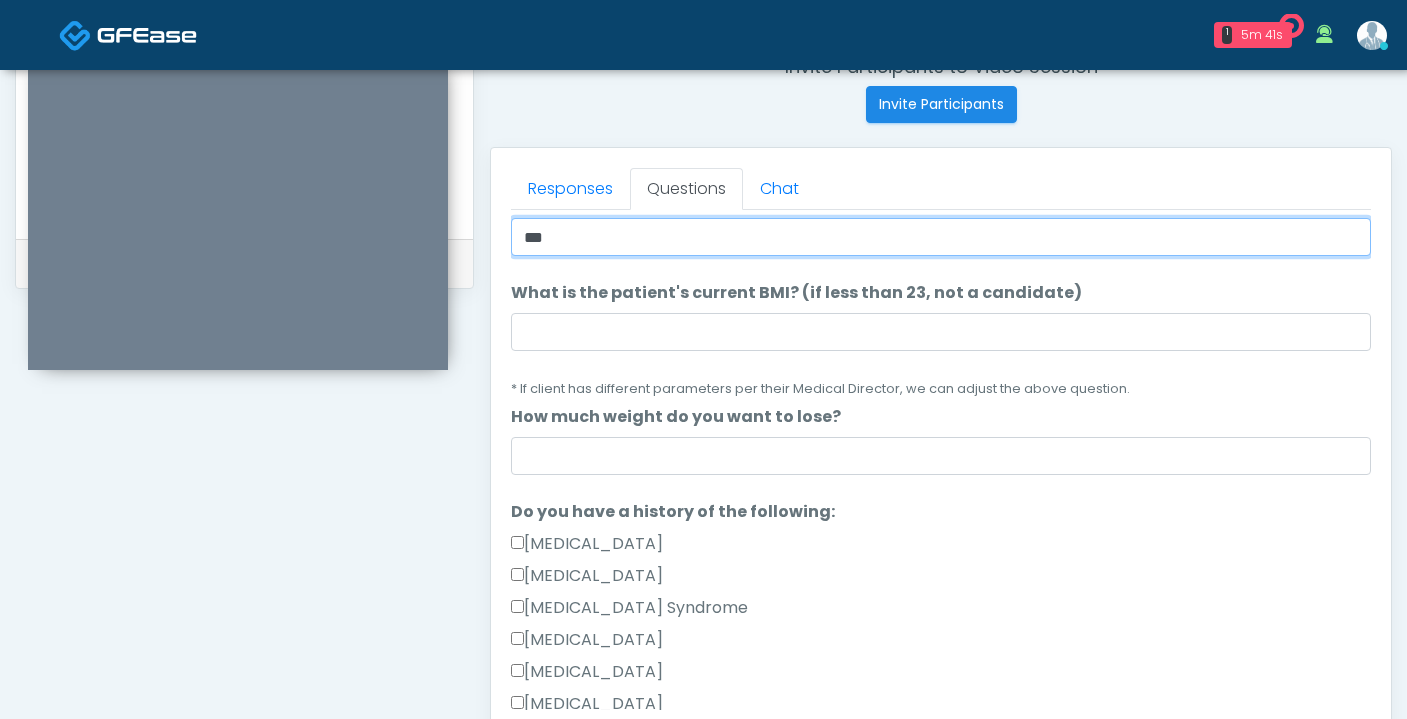 type on "***" 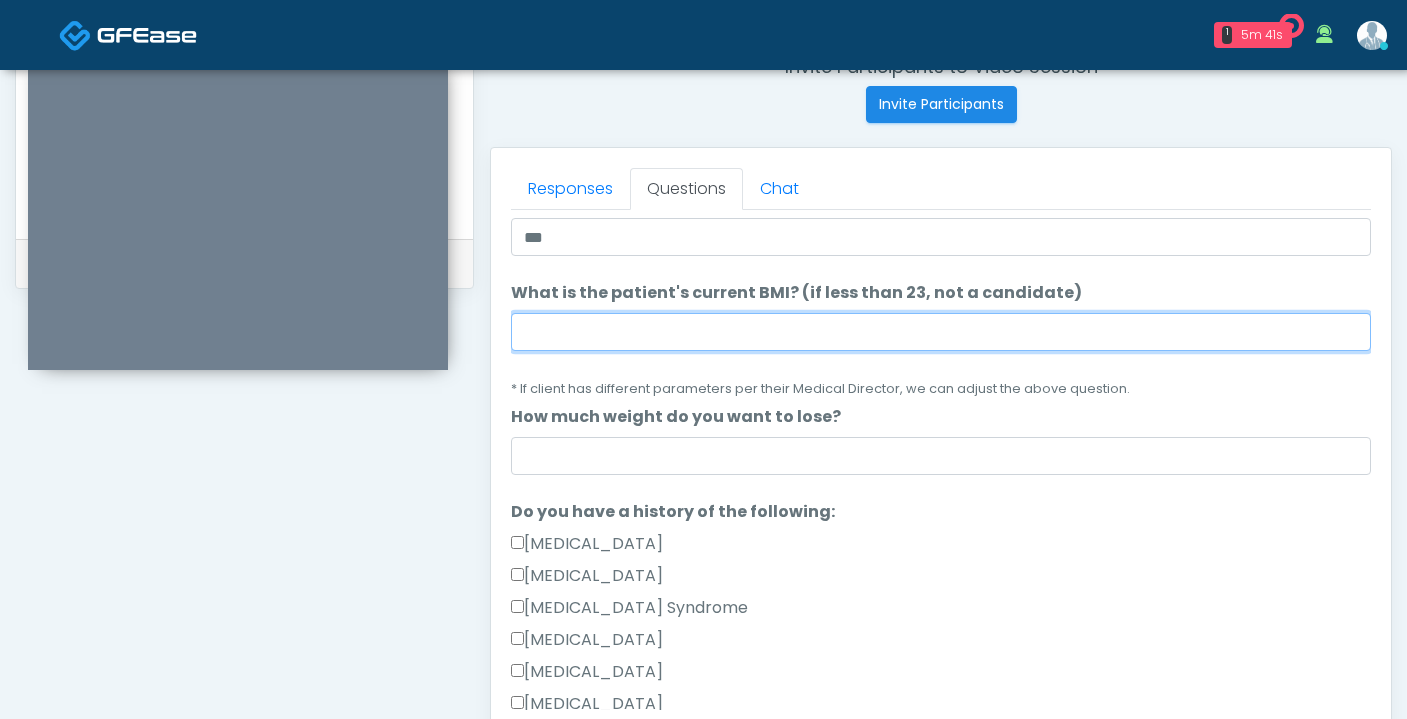 click on "What is the patient's current BMI? (if less than 23, not a candidate)" at bounding box center (941, 332) 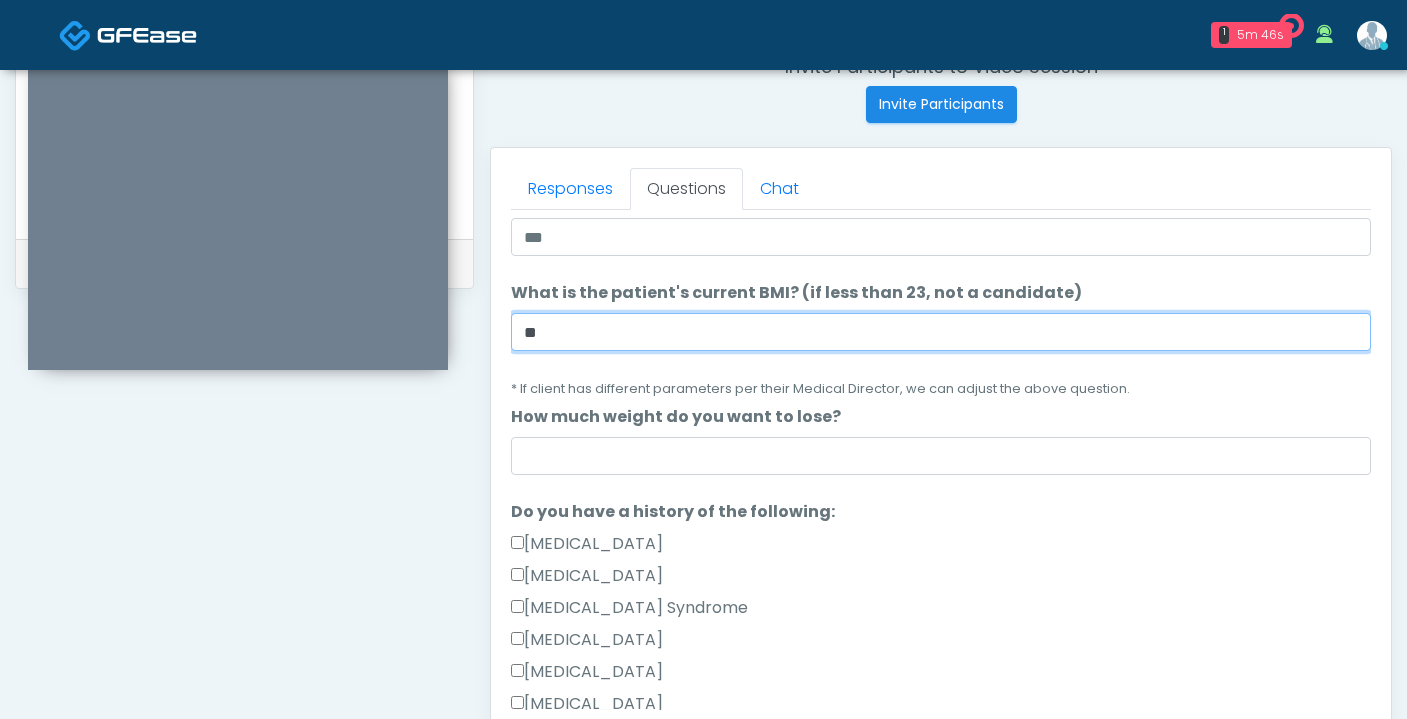 scroll, scrollTop: 229, scrollLeft: 0, axis: vertical 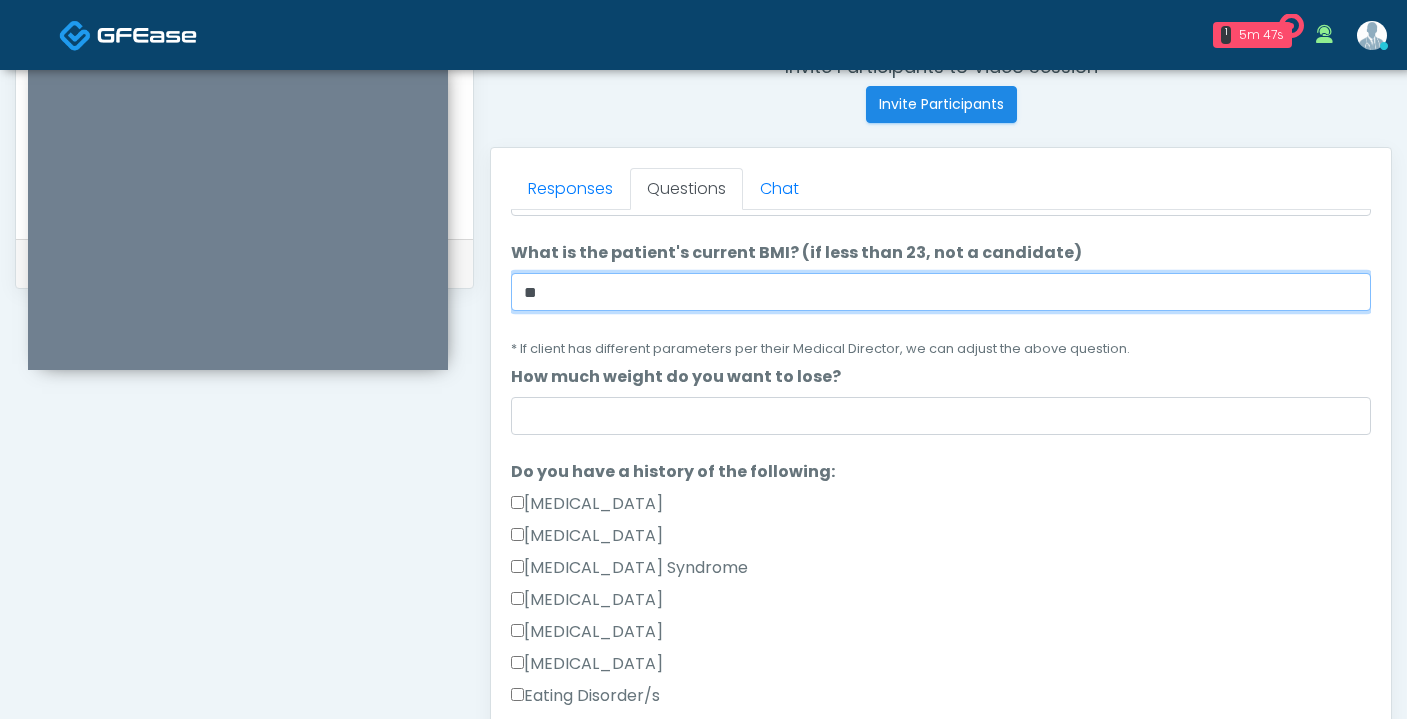 type on "**" 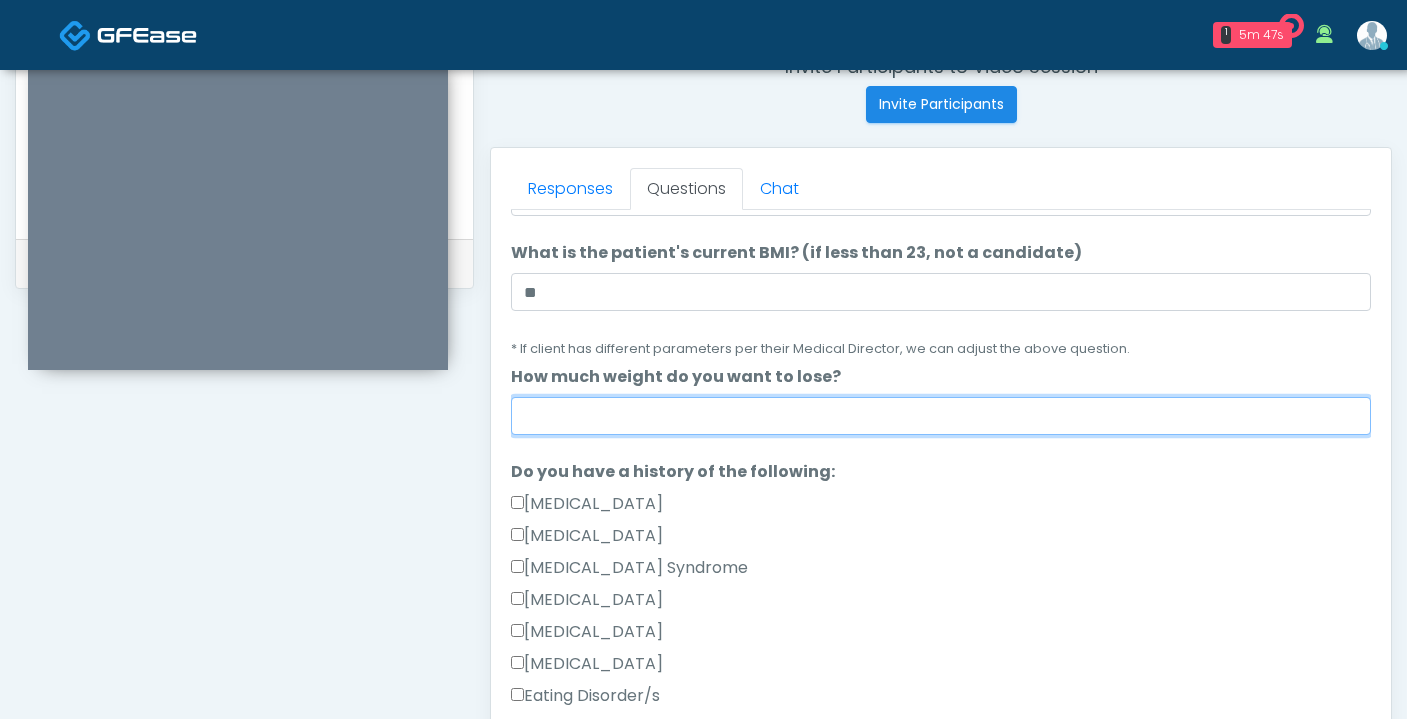 click on "How much weight do you want to lose?" at bounding box center [941, 416] 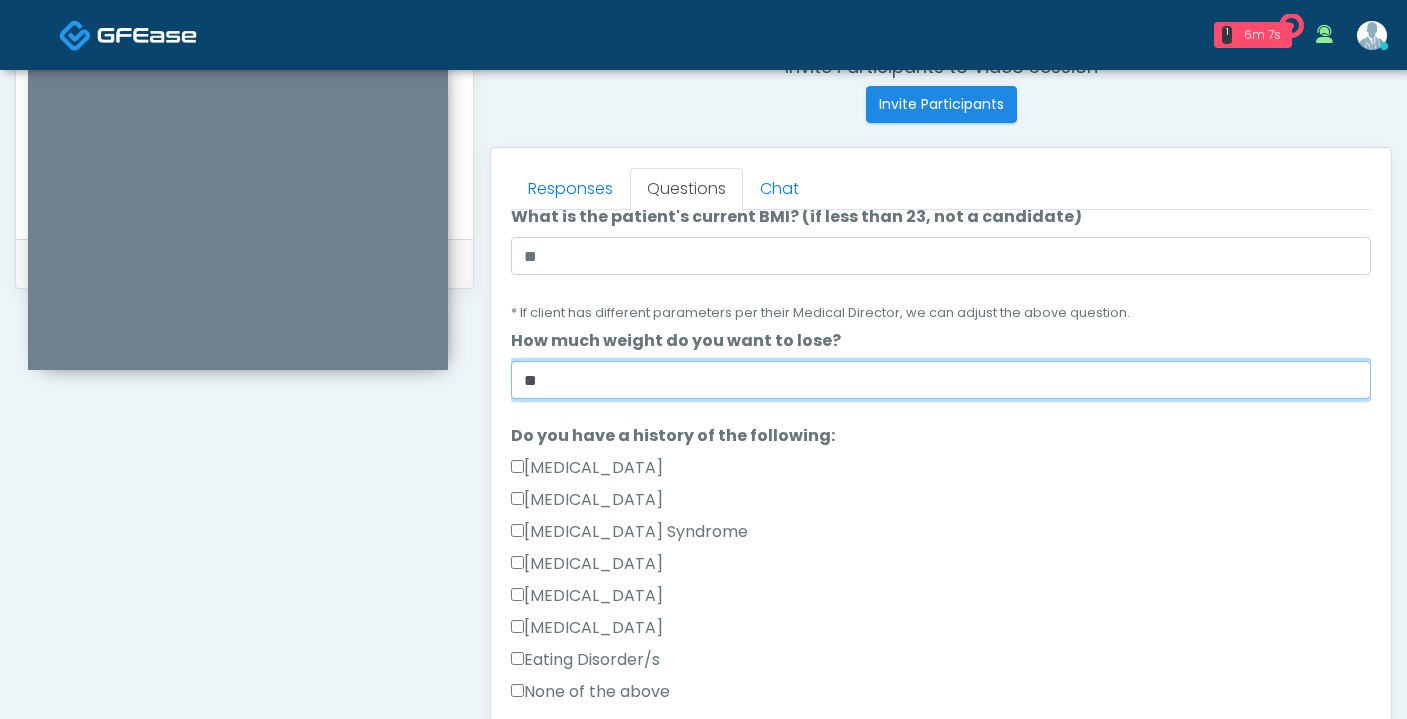 scroll, scrollTop: 335, scrollLeft: 0, axis: vertical 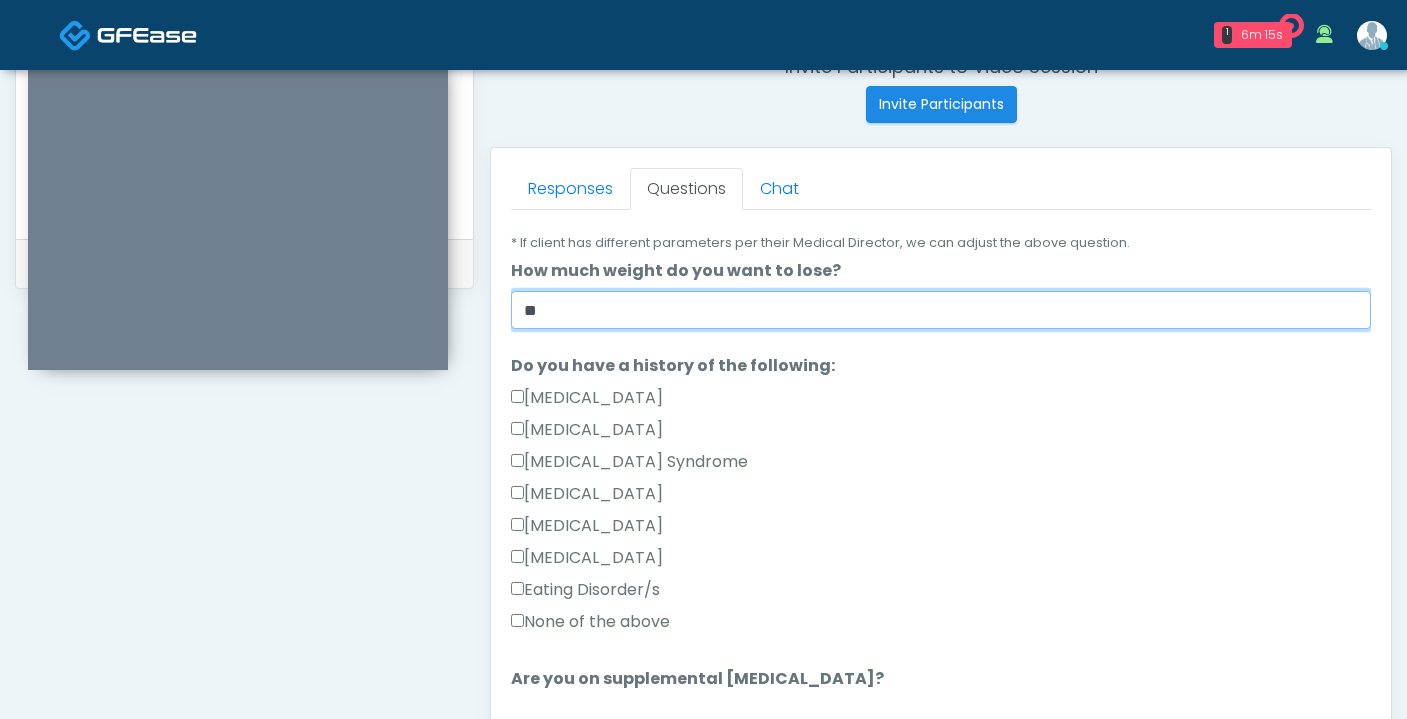 type on "**" 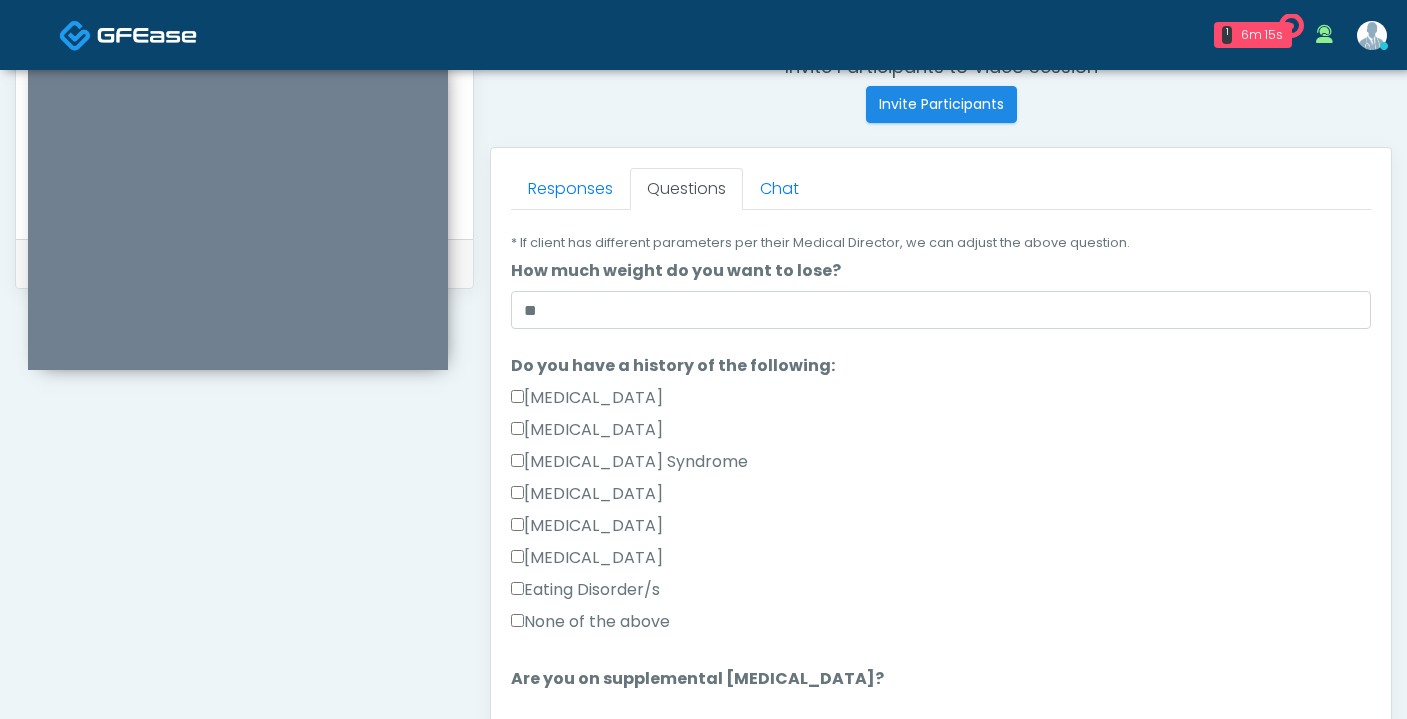 click on "Responses
Questions
Chat
Good Faith Exam Script
Good Faith Exam Script INTRODUCTION Hello, my name is undefined, and I will be conducting your good faith exam on behalf of ##account_name##,  Please confirm the correct patient is on the call: Confirm full name Confirm Date of Birth ﻿﻿﻿﻿﻿﻿ This exam will take about 5 minutes to complete and it is a state requirement before you receive any new treatment. I am a third party service provider and have been retained by this practice to collect and review your medical history and ensure you're a good candidate for your treatment. all information collected, stored and transmitted as part of this exam is confidential and covered by the HIPAA act.
No" at bounding box center (941, 439) 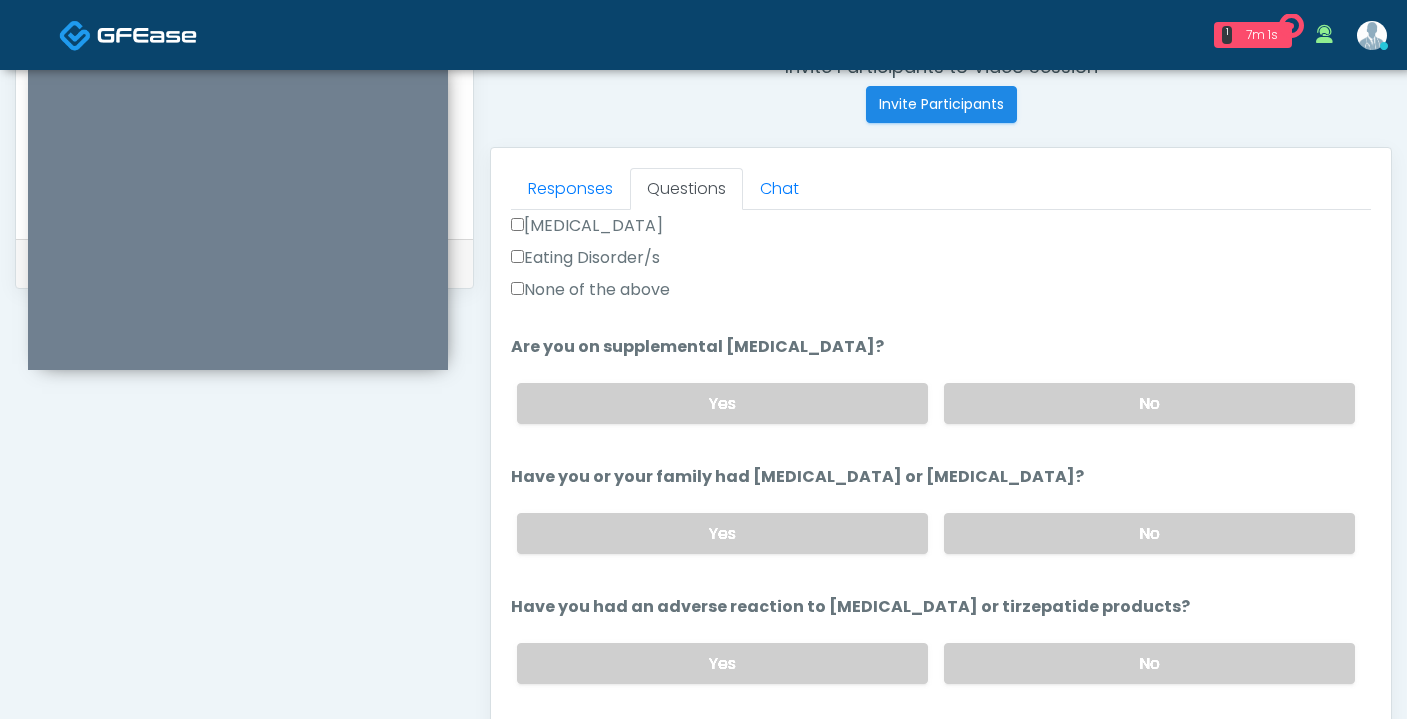 scroll, scrollTop: 677, scrollLeft: 0, axis: vertical 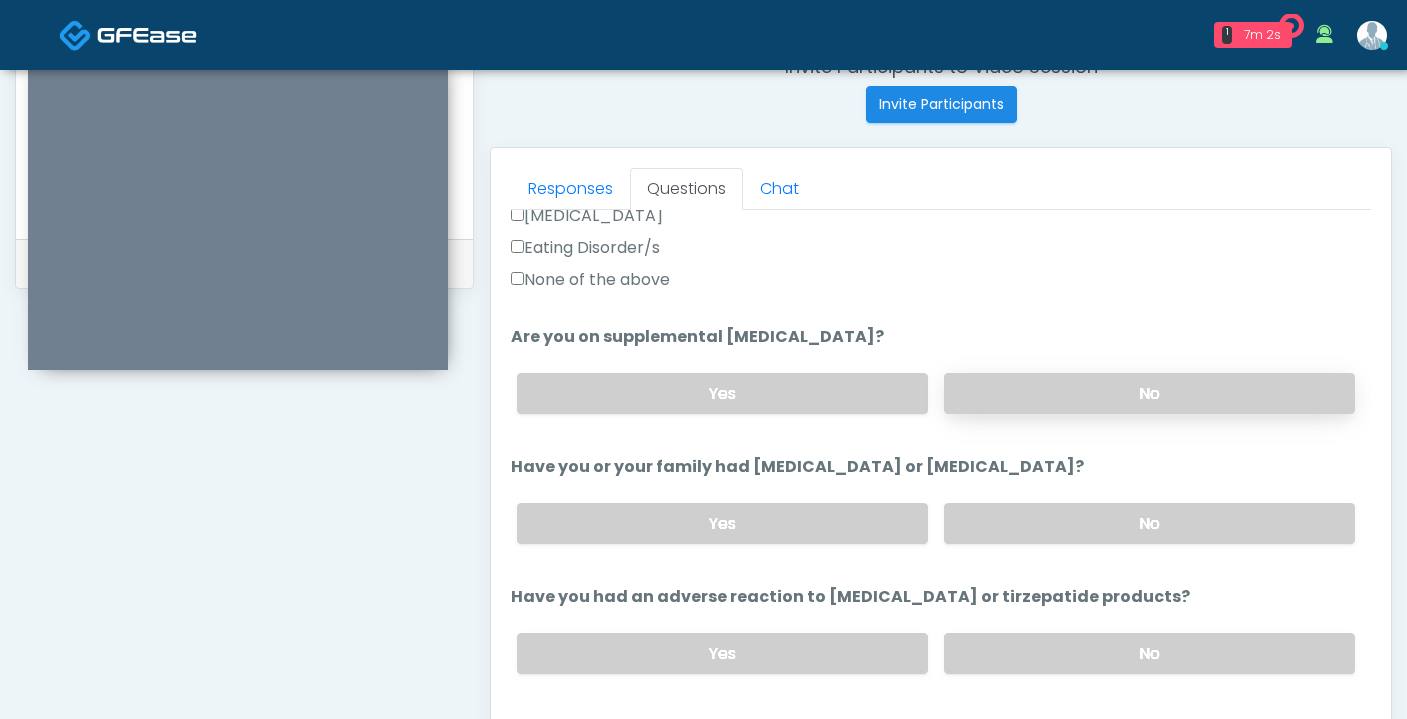 click on "No" at bounding box center (1149, 393) 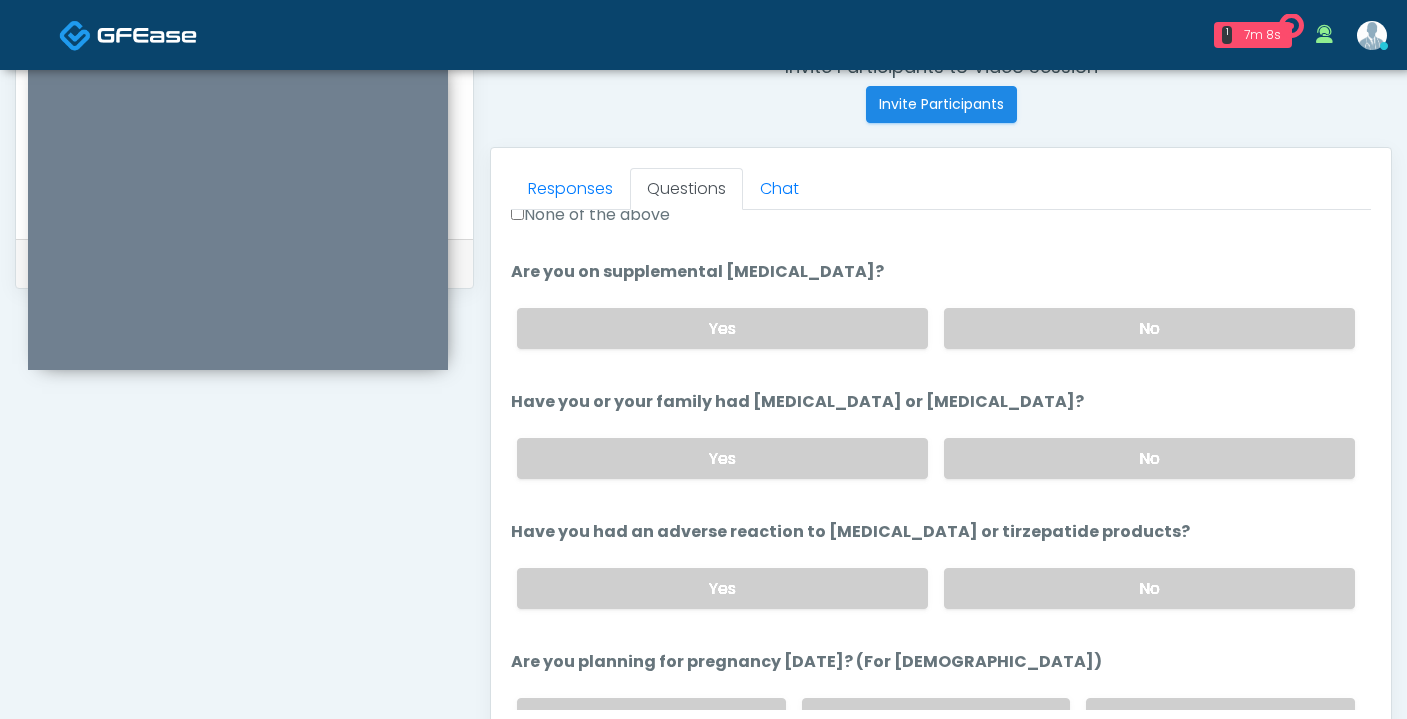 scroll, scrollTop: 745, scrollLeft: 0, axis: vertical 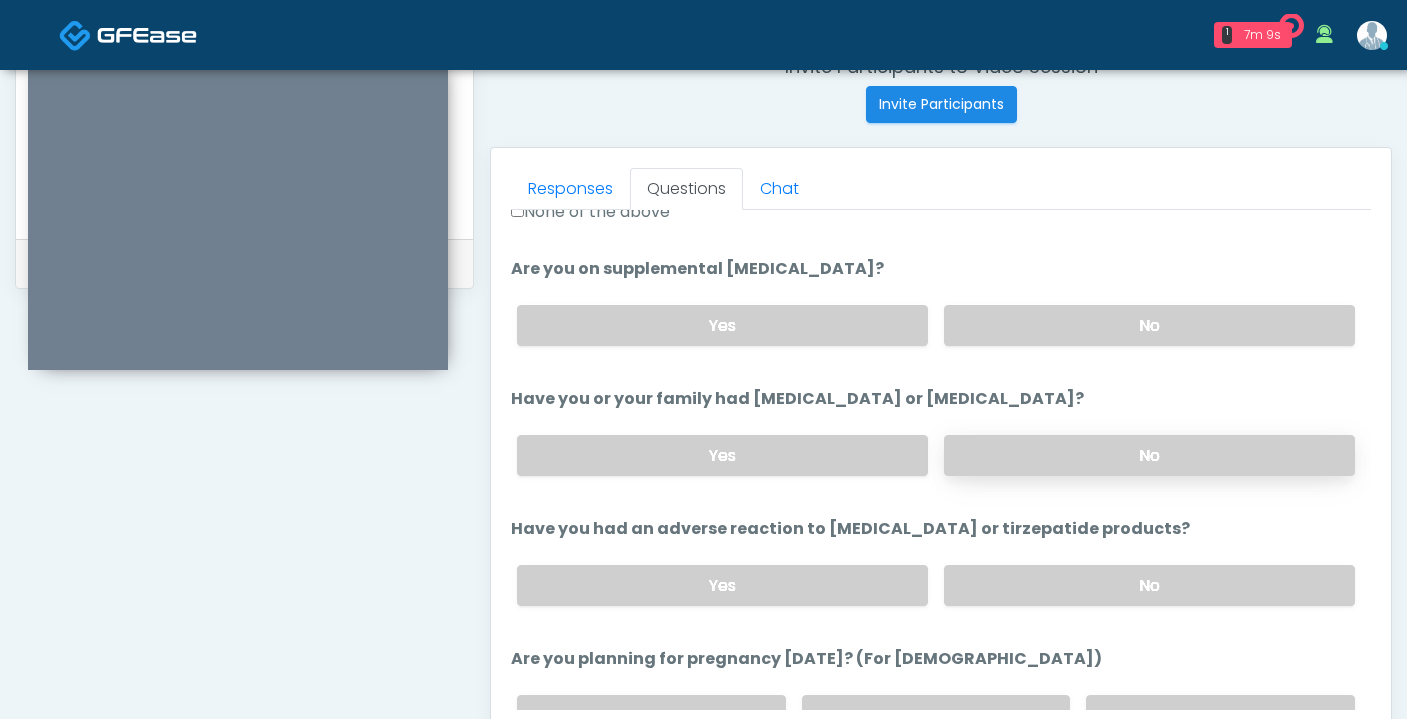 click on "No" at bounding box center [1149, 455] 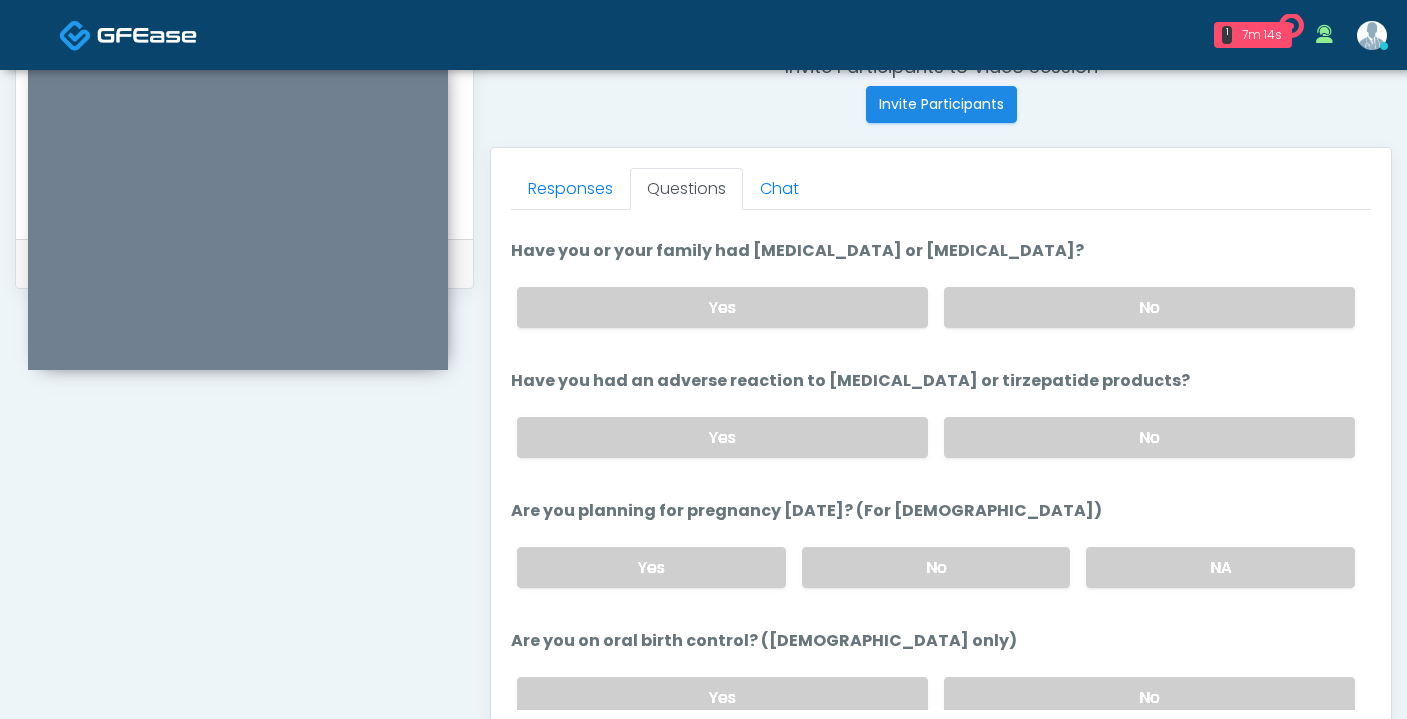 scroll, scrollTop: 898, scrollLeft: 0, axis: vertical 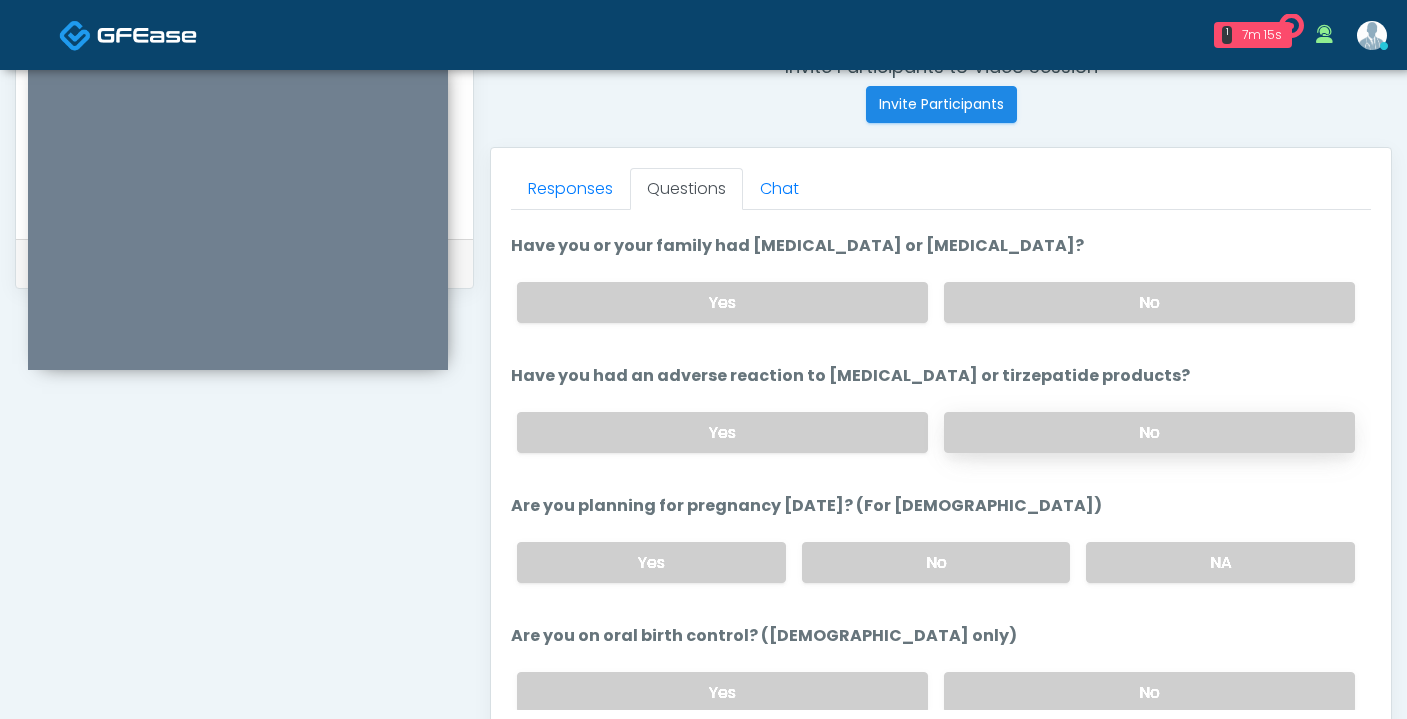 click on "No" at bounding box center (1149, 432) 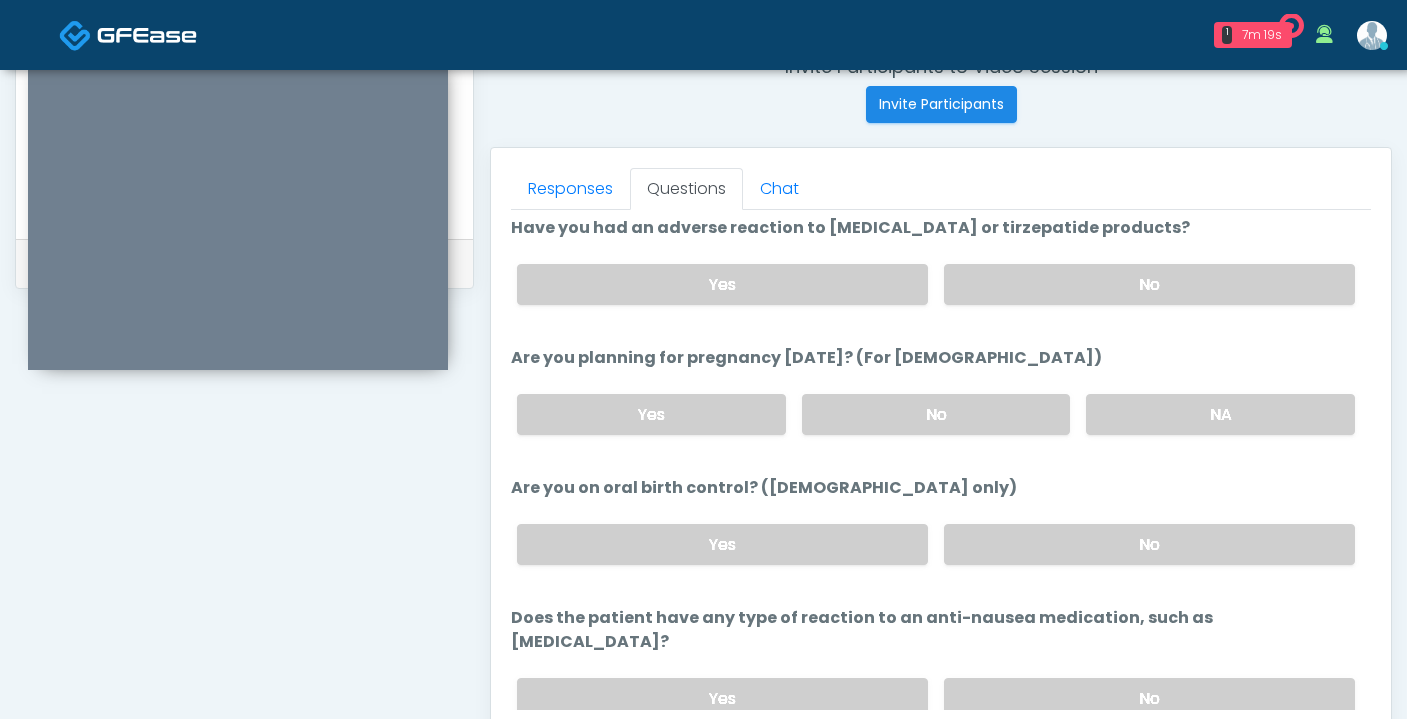 scroll, scrollTop: 1053, scrollLeft: 0, axis: vertical 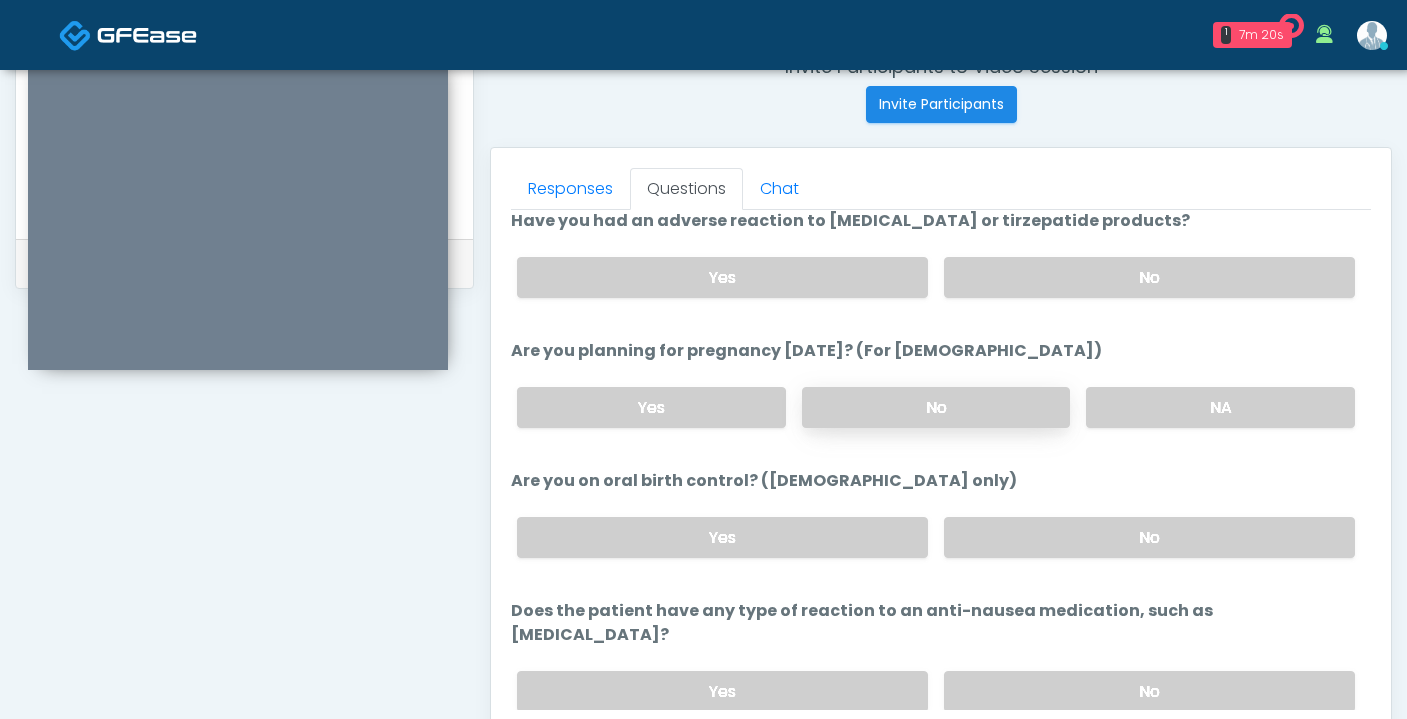 click on "No" at bounding box center [936, 407] 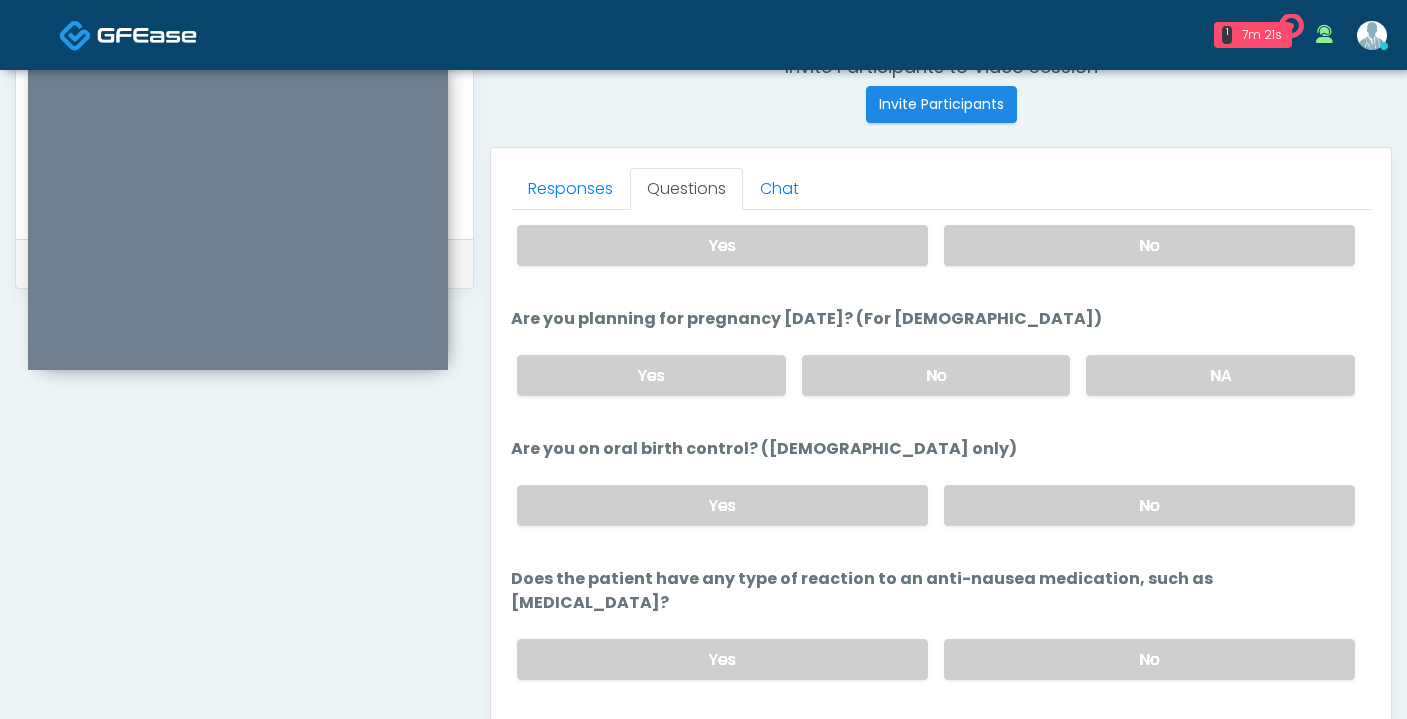 scroll, scrollTop: 1103, scrollLeft: 0, axis: vertical 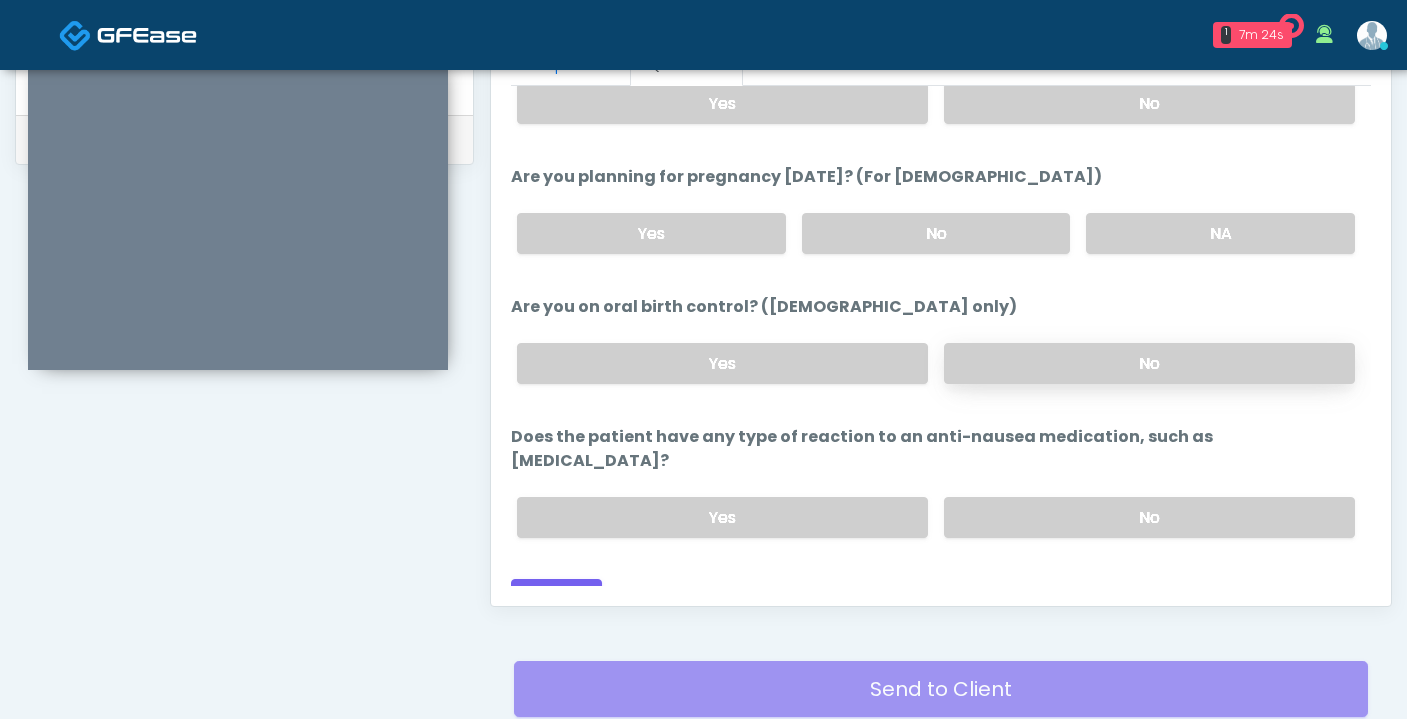 click on "No" at bounding box center (1149, 363) 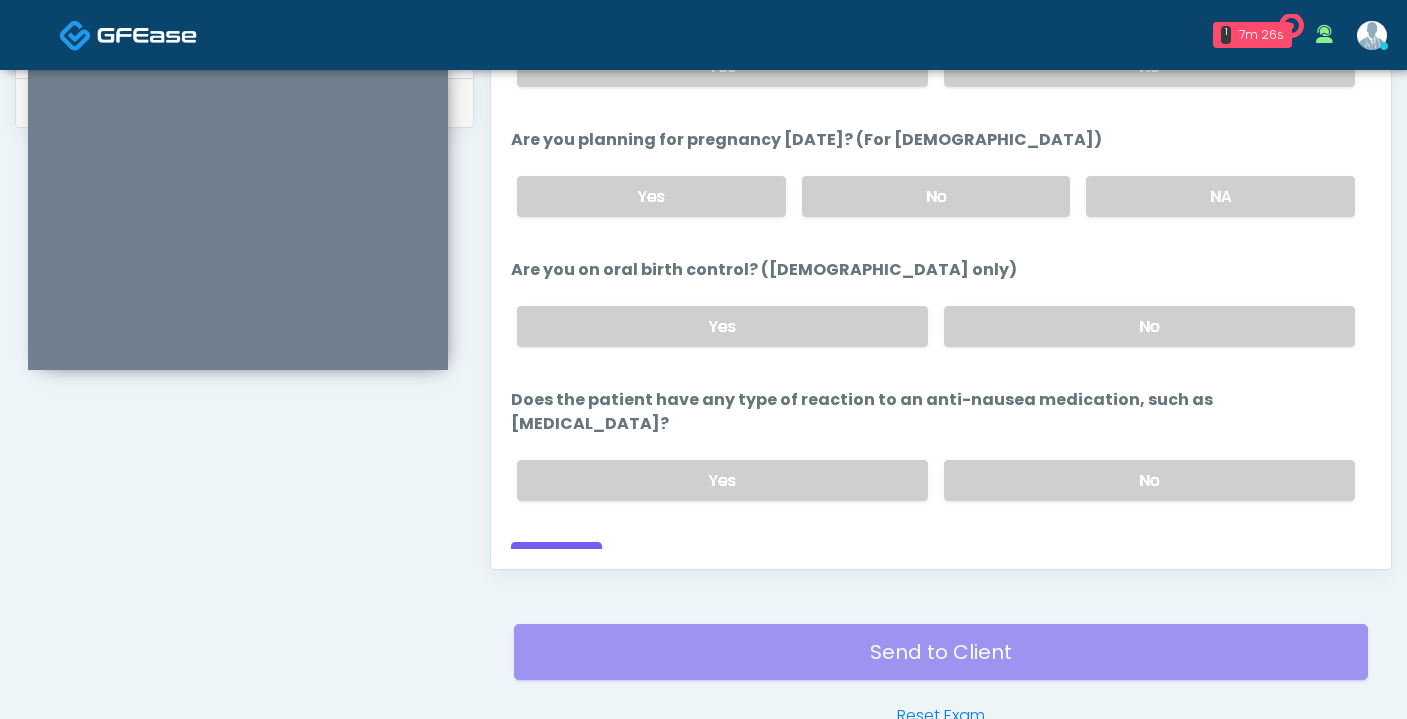 scroll, scrollTop: 1006, scrollLeft: 0, axis: vertical 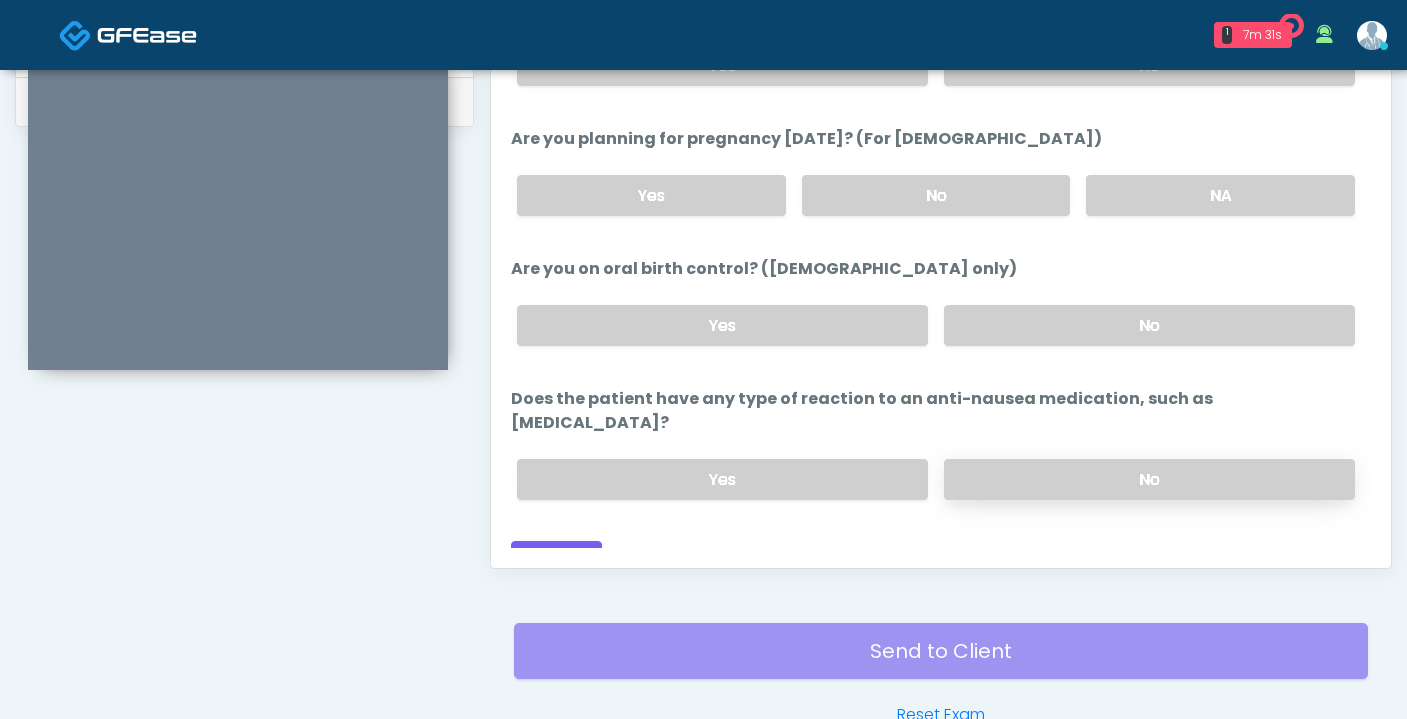click on "No" at bounding box center [1149, 479] 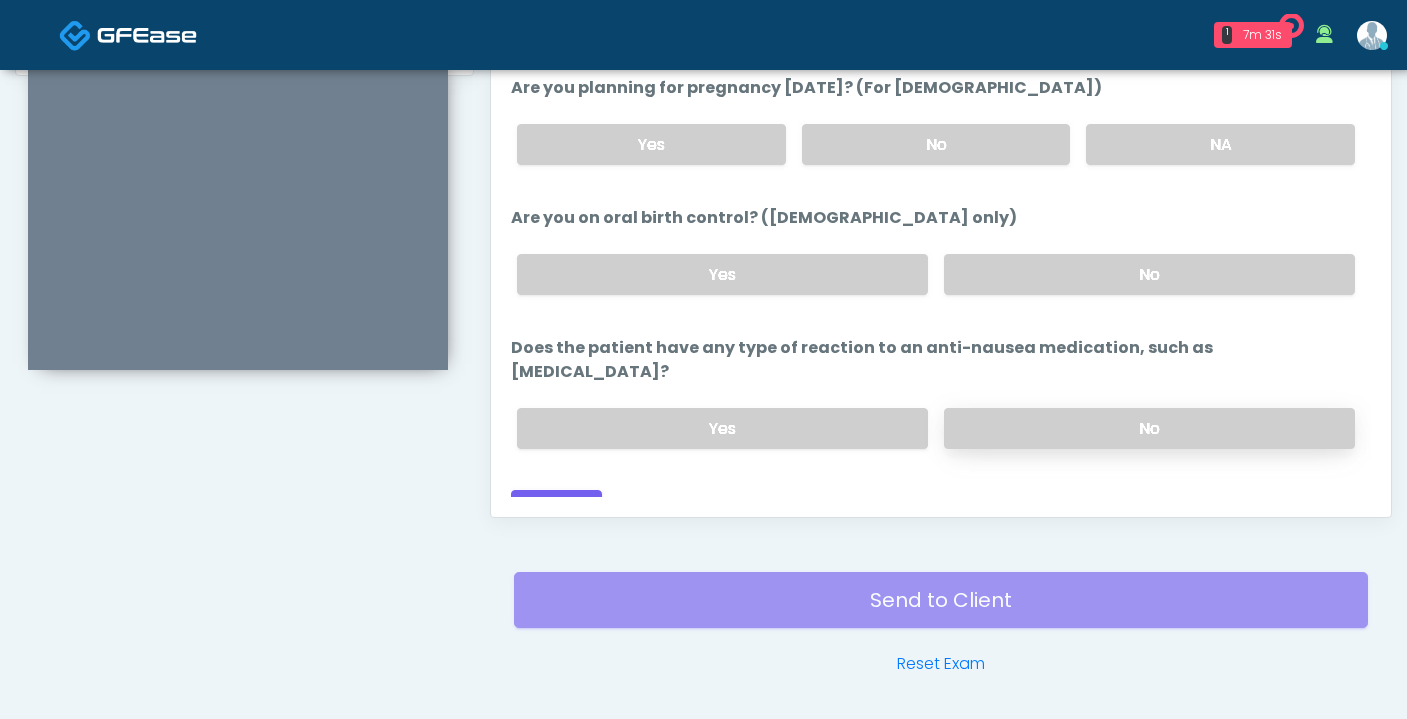 scroll, scrollTop: 1060, scrollLeft: 0, axis: vertical 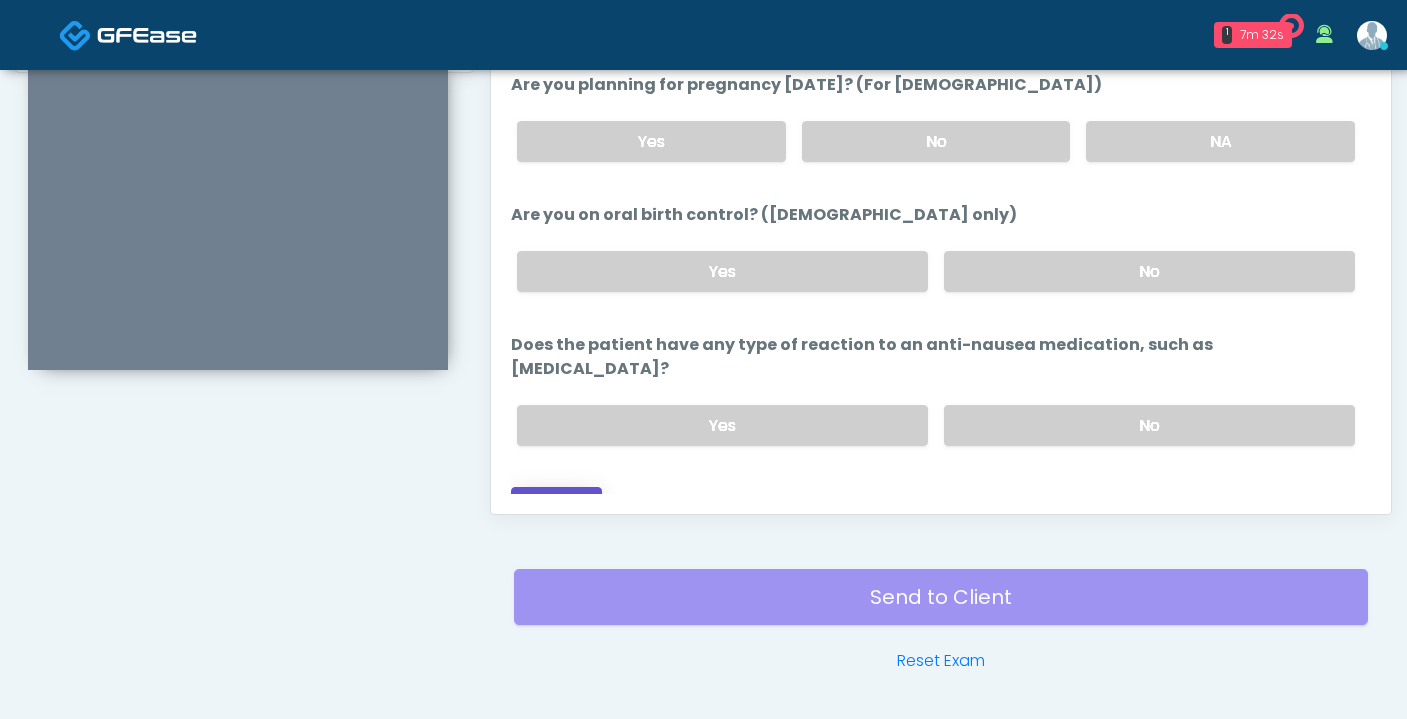 click on "Continue" at bounding box center (556, 505) 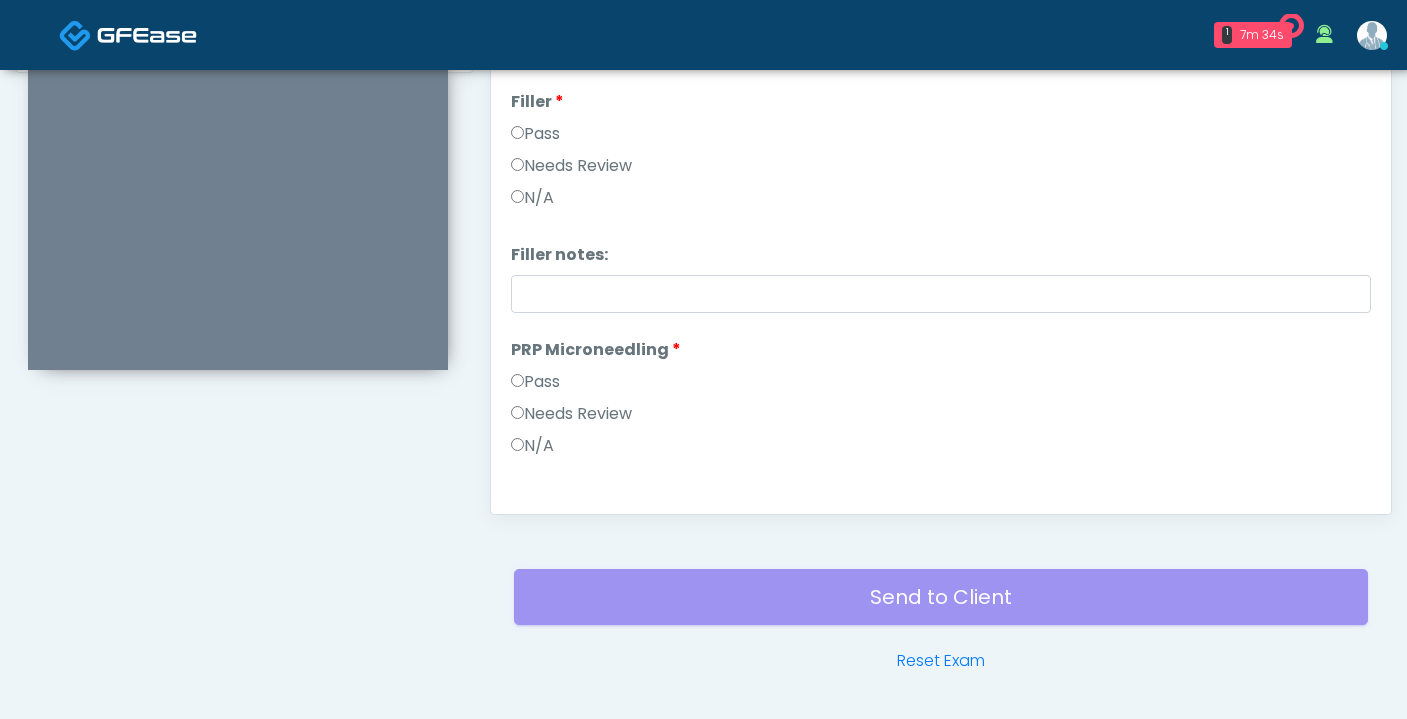 scroll, scrollTop: 0, scrollLeft: 0, axis: both 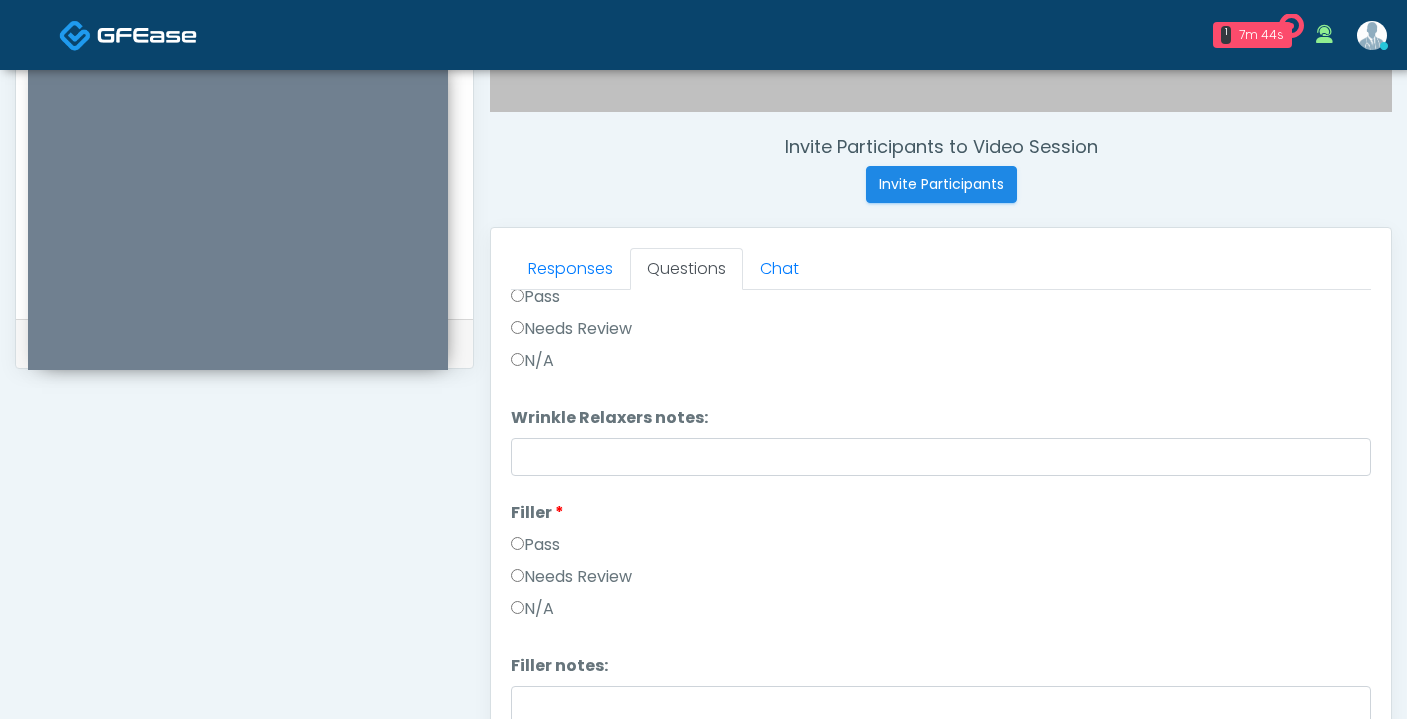 click on "Pass" at bounding box center [535, 545] 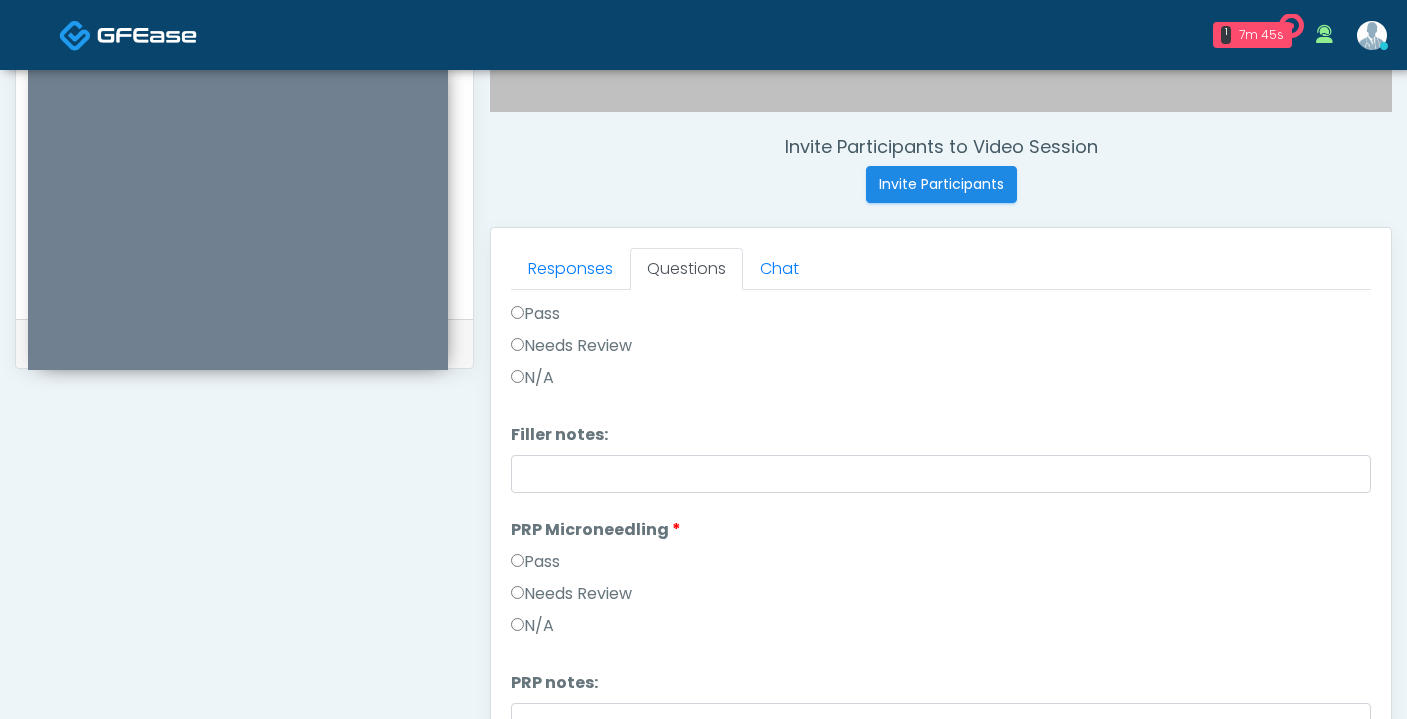 scroll, scrollTop: 358, scrollLeft: 0, axis: vertical 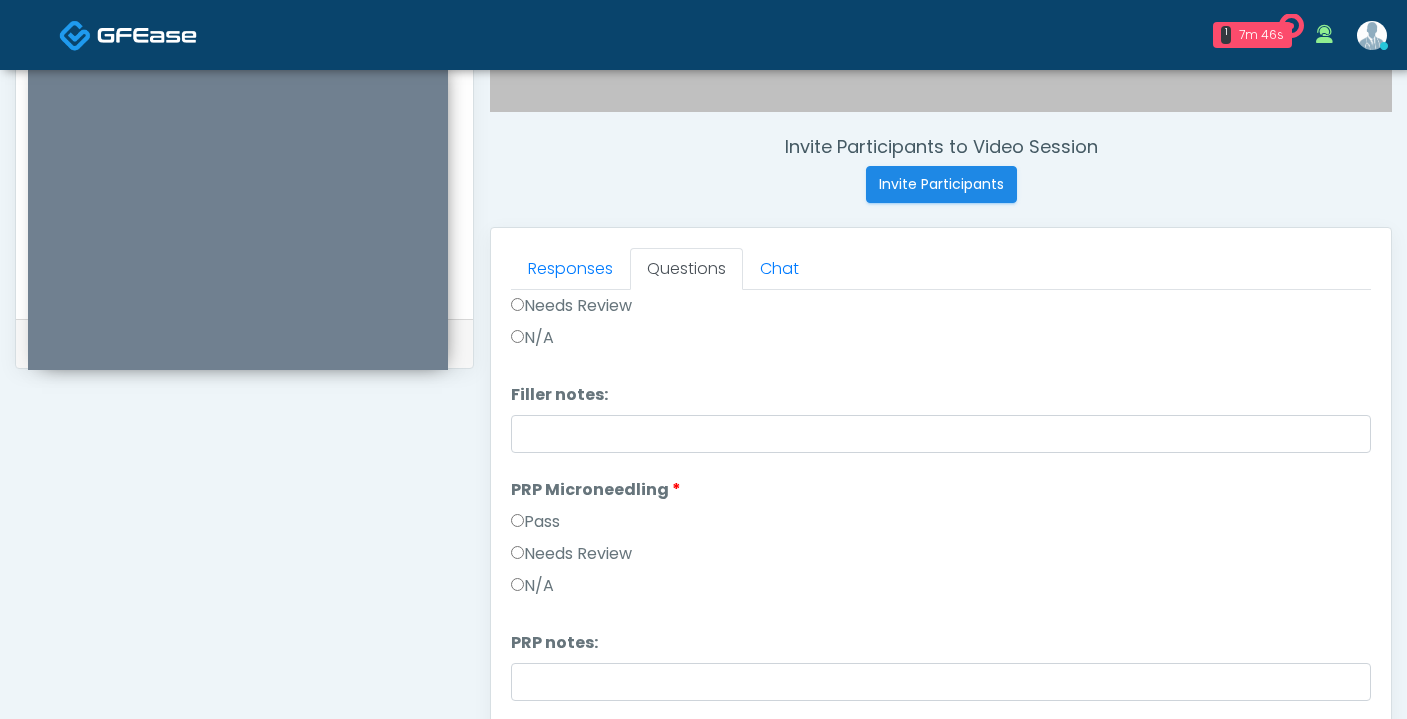 click on "Pass" at bounding box center (535, 522) 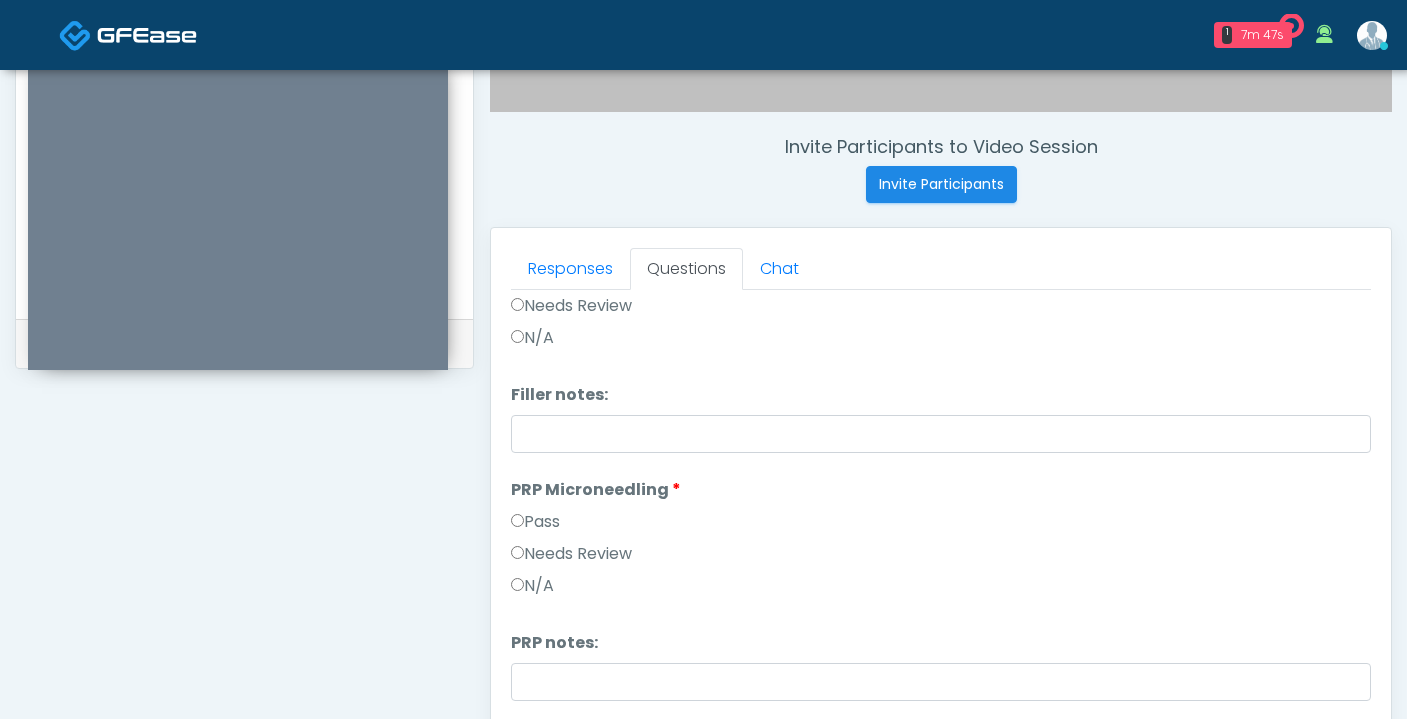 scroll, scrollTop: 539, scrollLeft: 0, axis: vertical 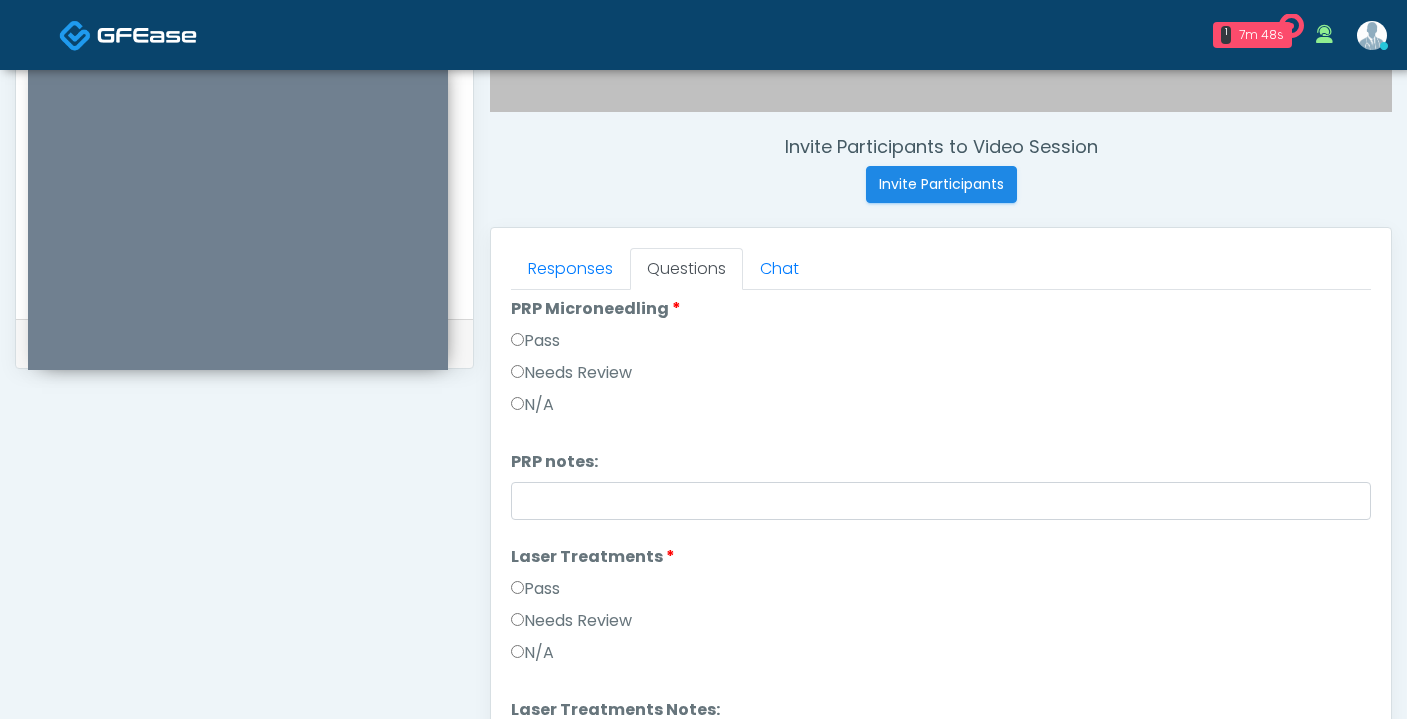 click on "Pass" at bounding box center [535, 589] 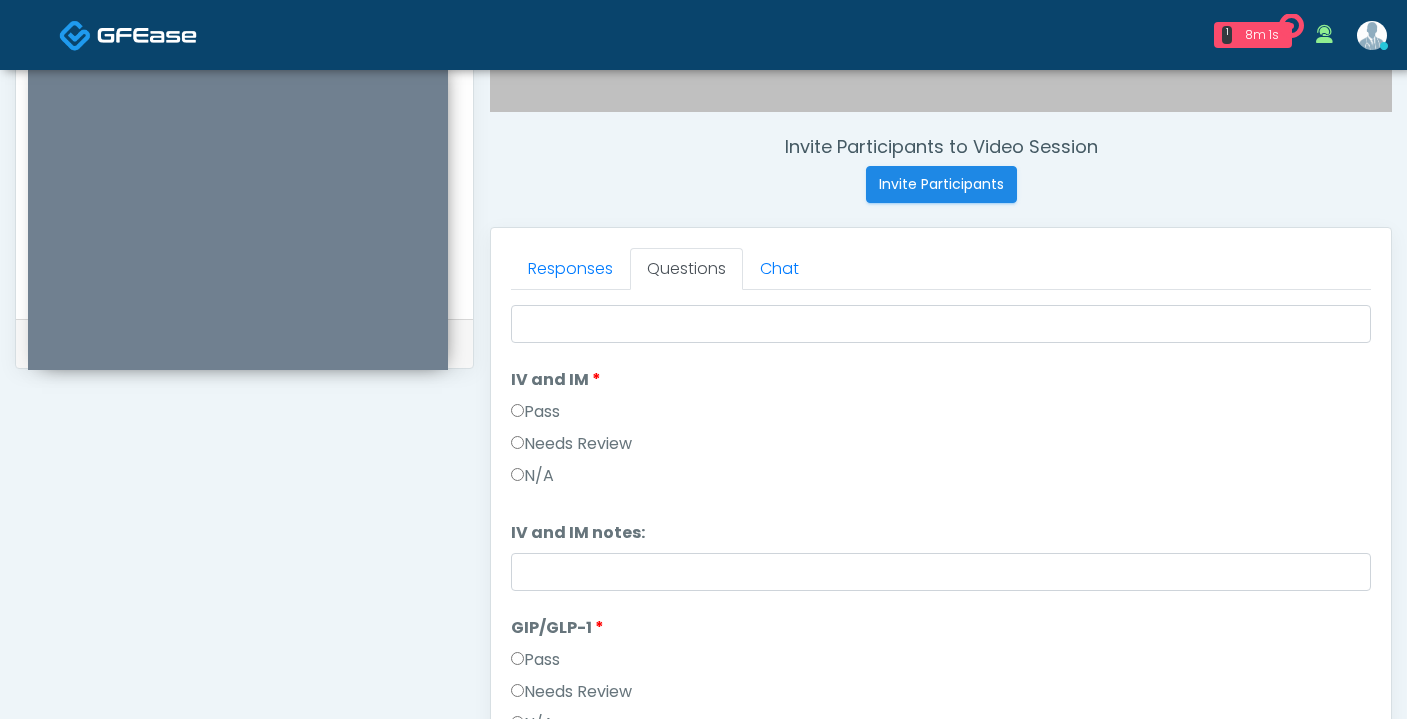 scroll, scrollTop: 965, scrollLeft: 0, axis: vertical 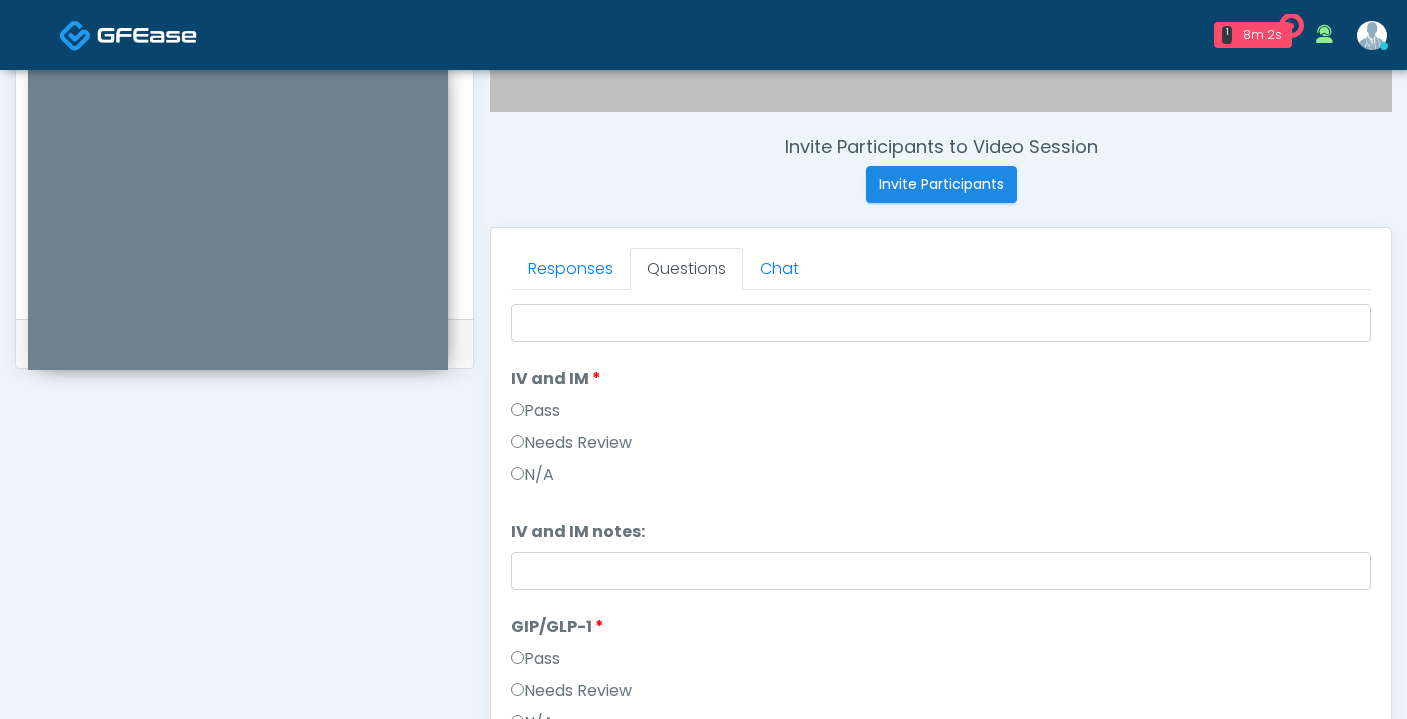 click on "IV and IM
IV and IM
Pass
Needs Review
N/A" at bounding box center [941, 431] 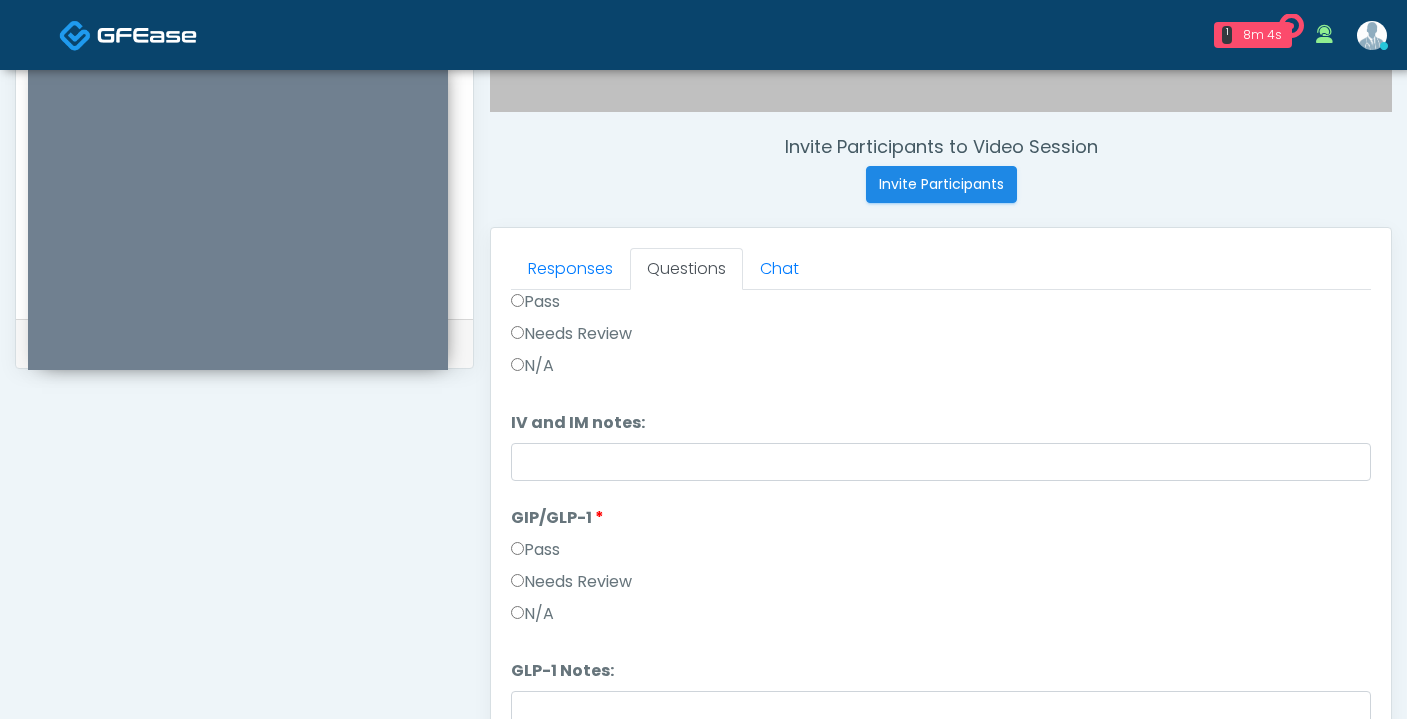 scroll, scrollTop: 1075, scrollLeft: 0, axis: vertical 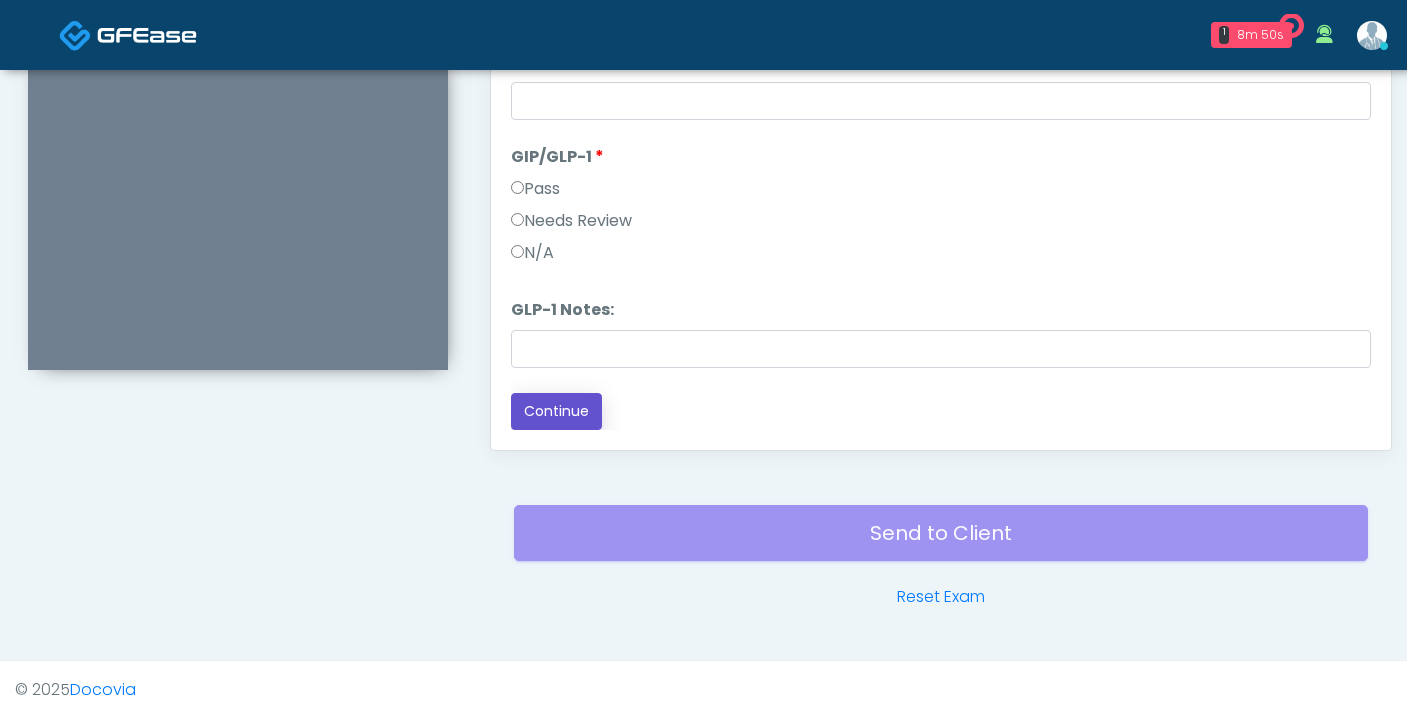 click on "Continue" at bounding box center (556, 411) 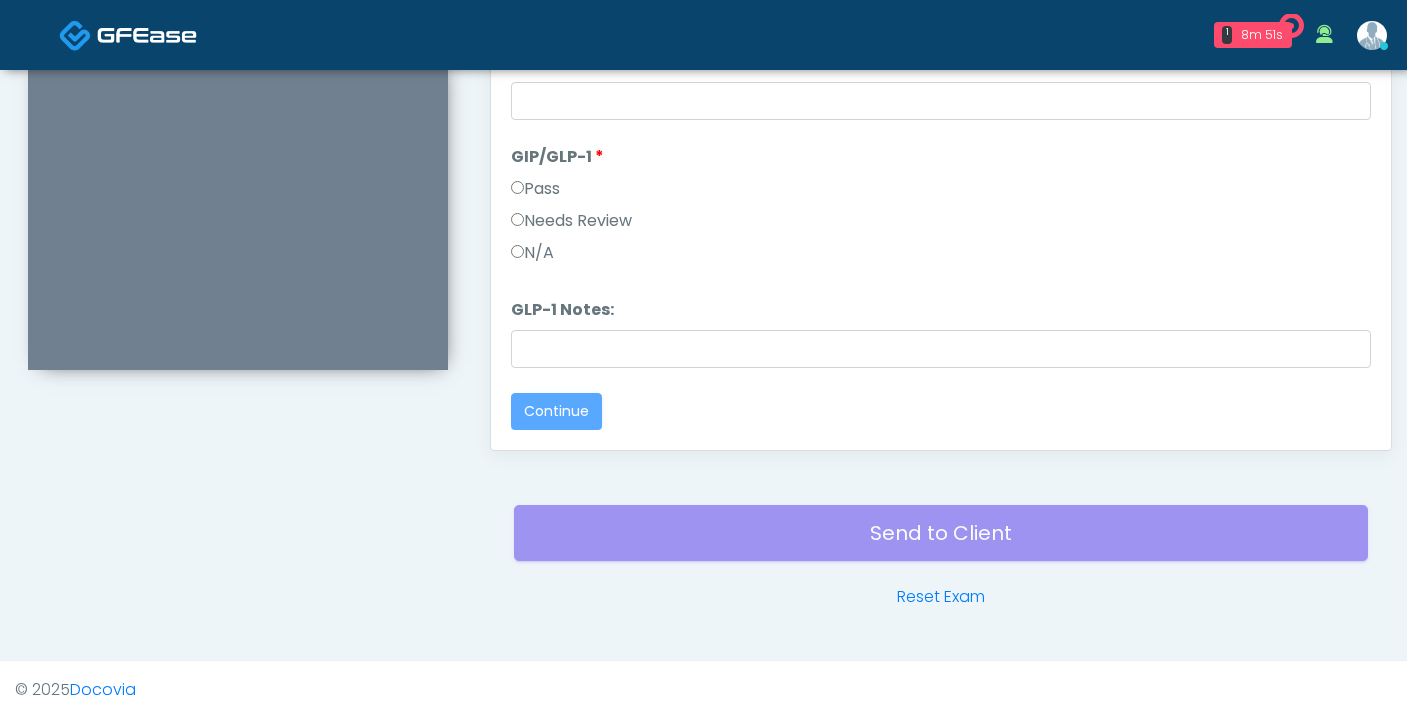 scroll, scrollTop: 0, scrollLeft: 0, axis: both 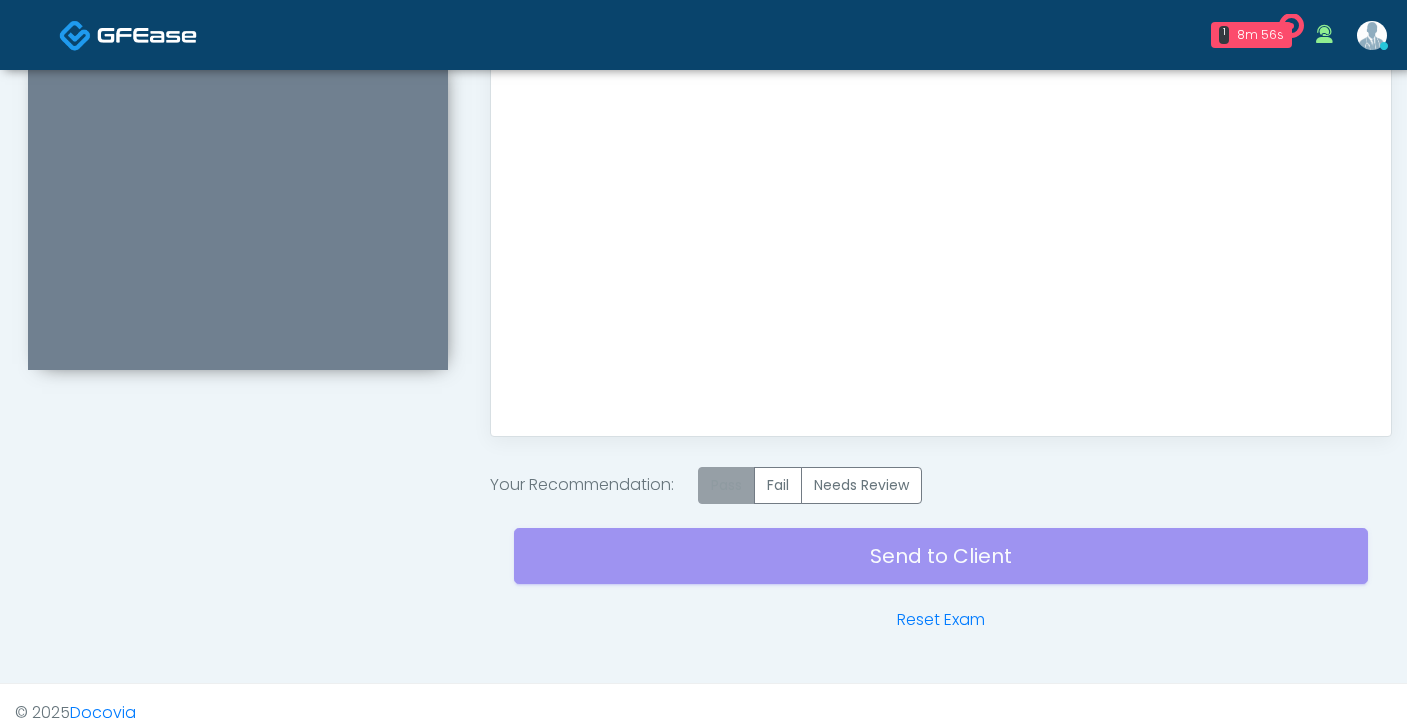 click on "Pass" at bounding box center (726, 485) 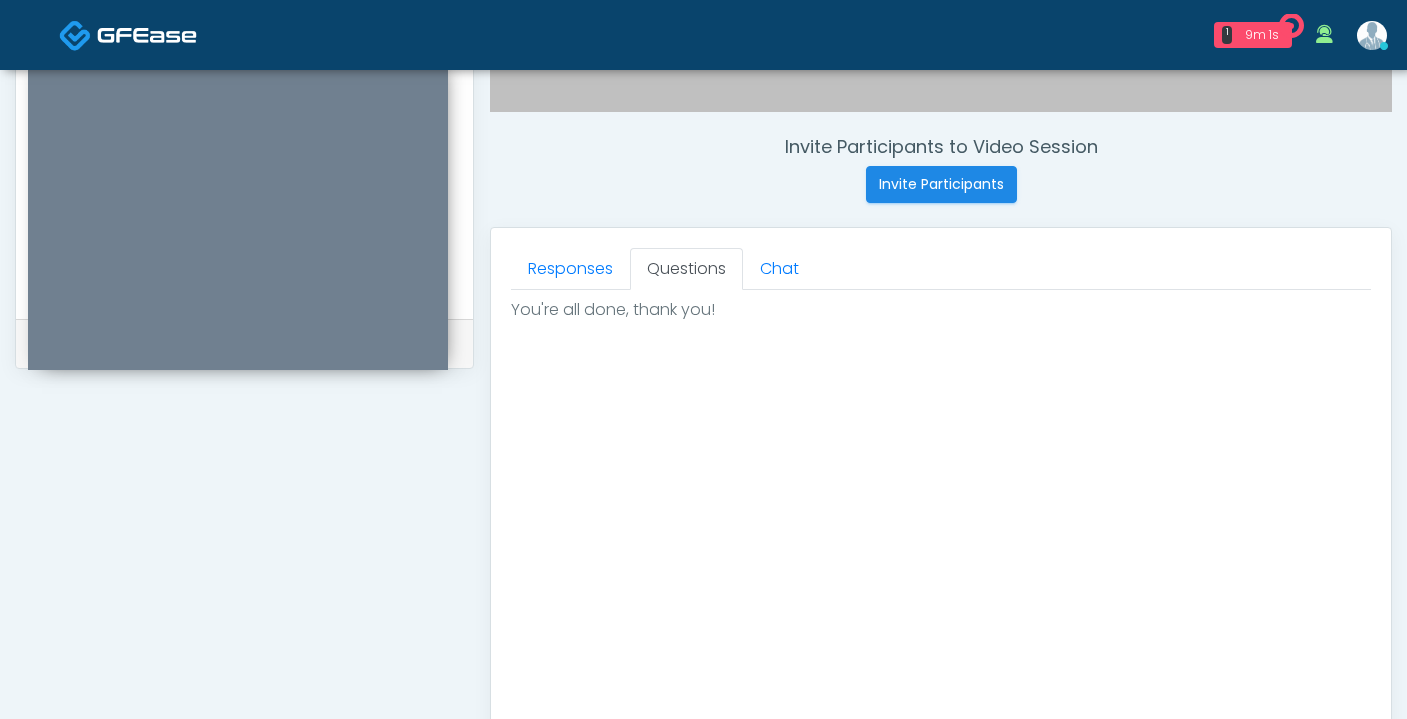 scroll, scrollTop: 733, scrollLeft: 0, axis: vertical 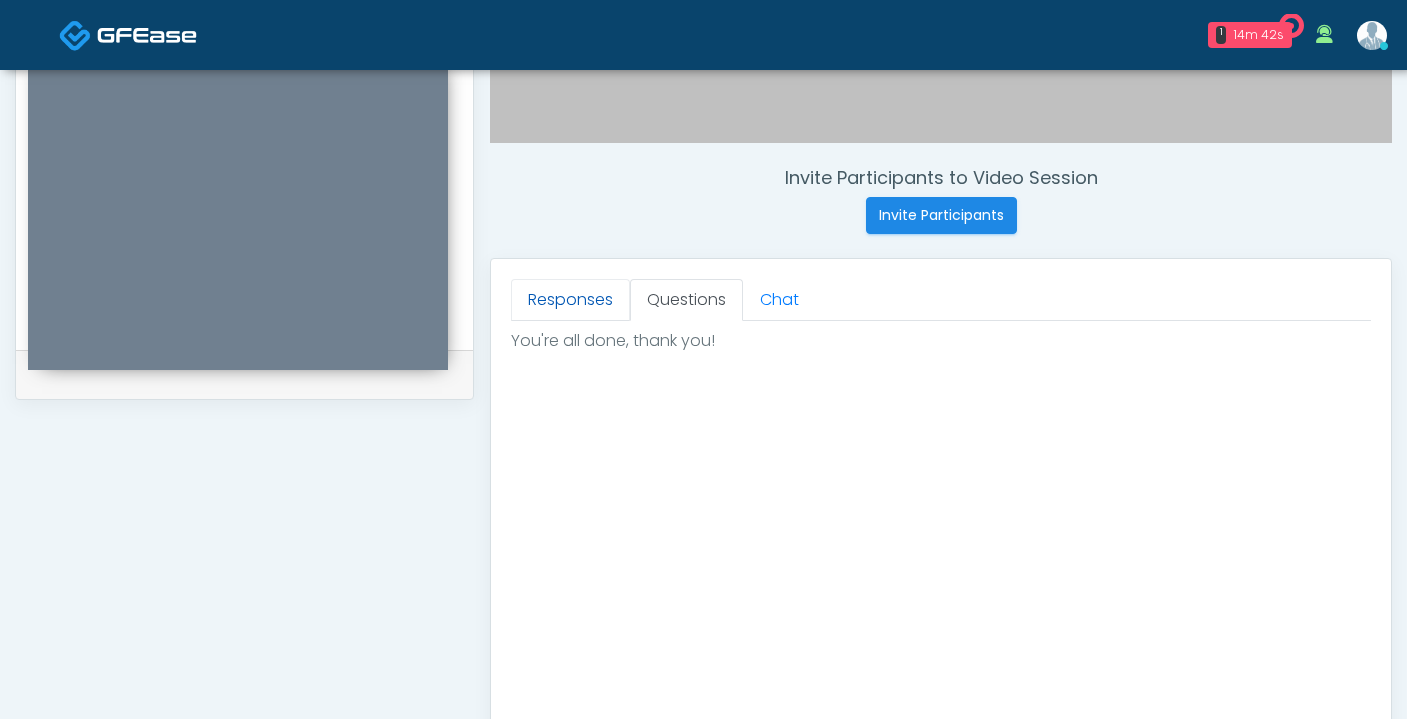 click on "Responses" at bounding box center (570, 300) 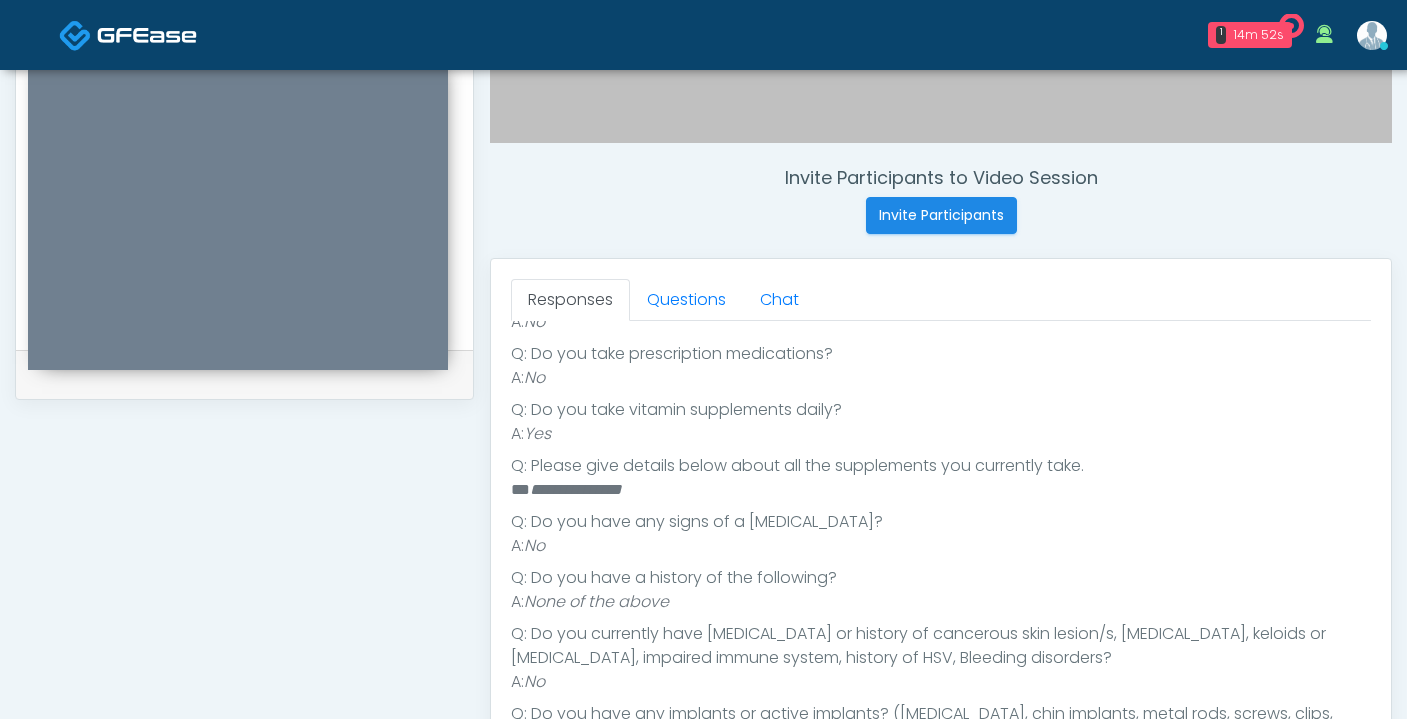 scroll, scrollTop: 0, scrollLeft: 0, axis: both 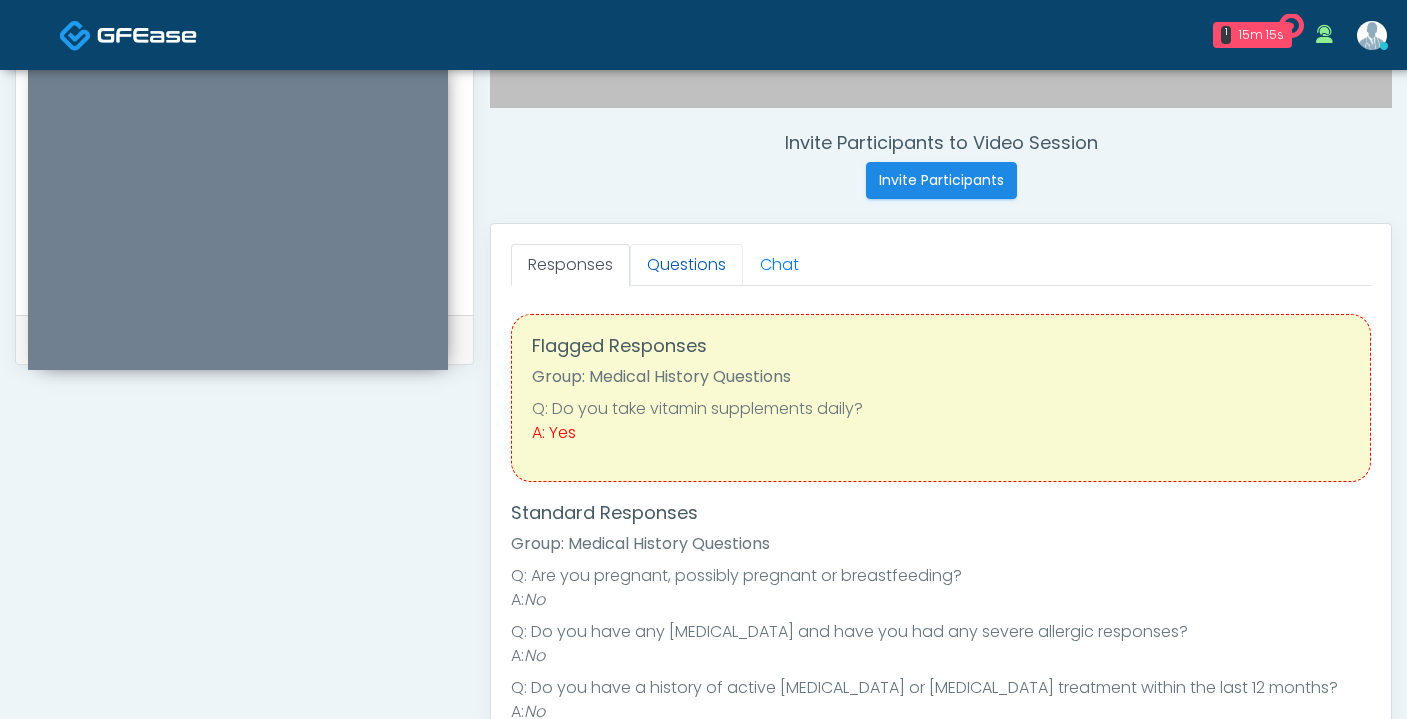 click on "Questions" at bounding box center (686, 265) 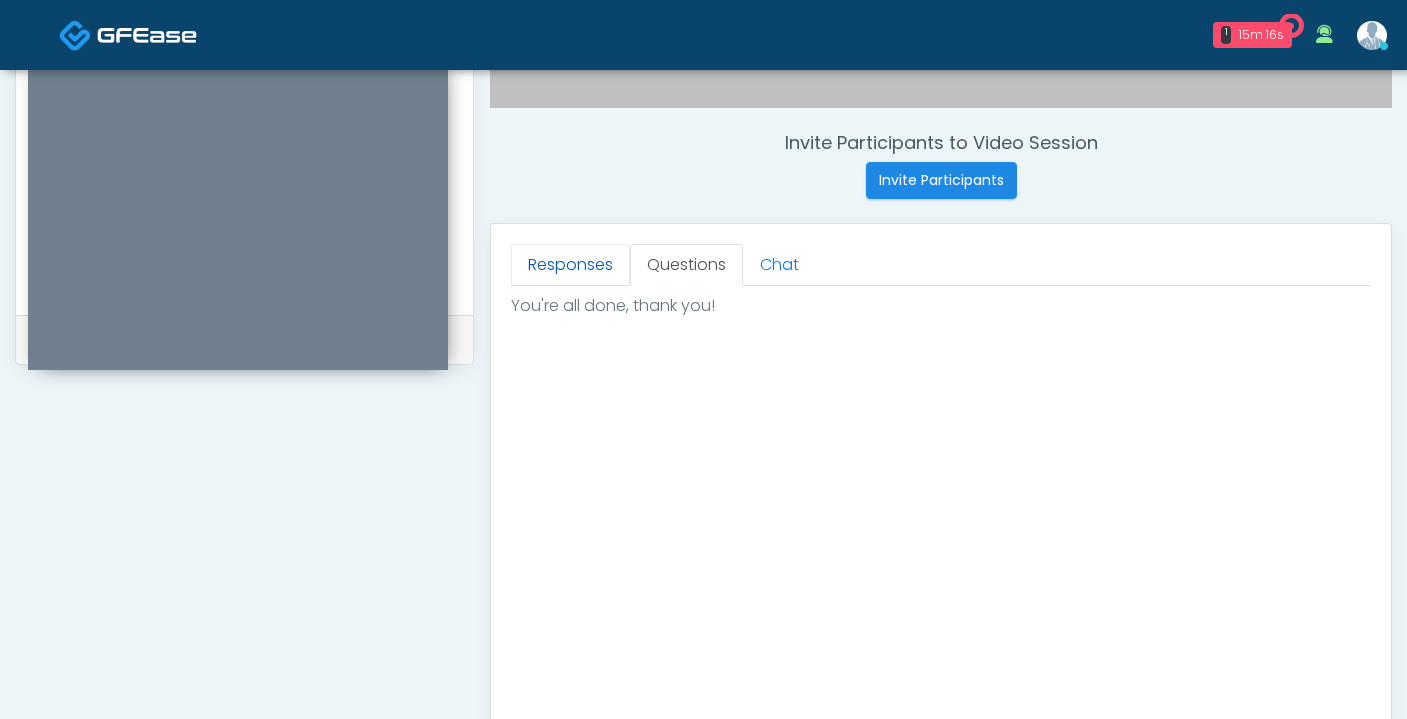 click on "Responses" at bounding box center [570, 265] 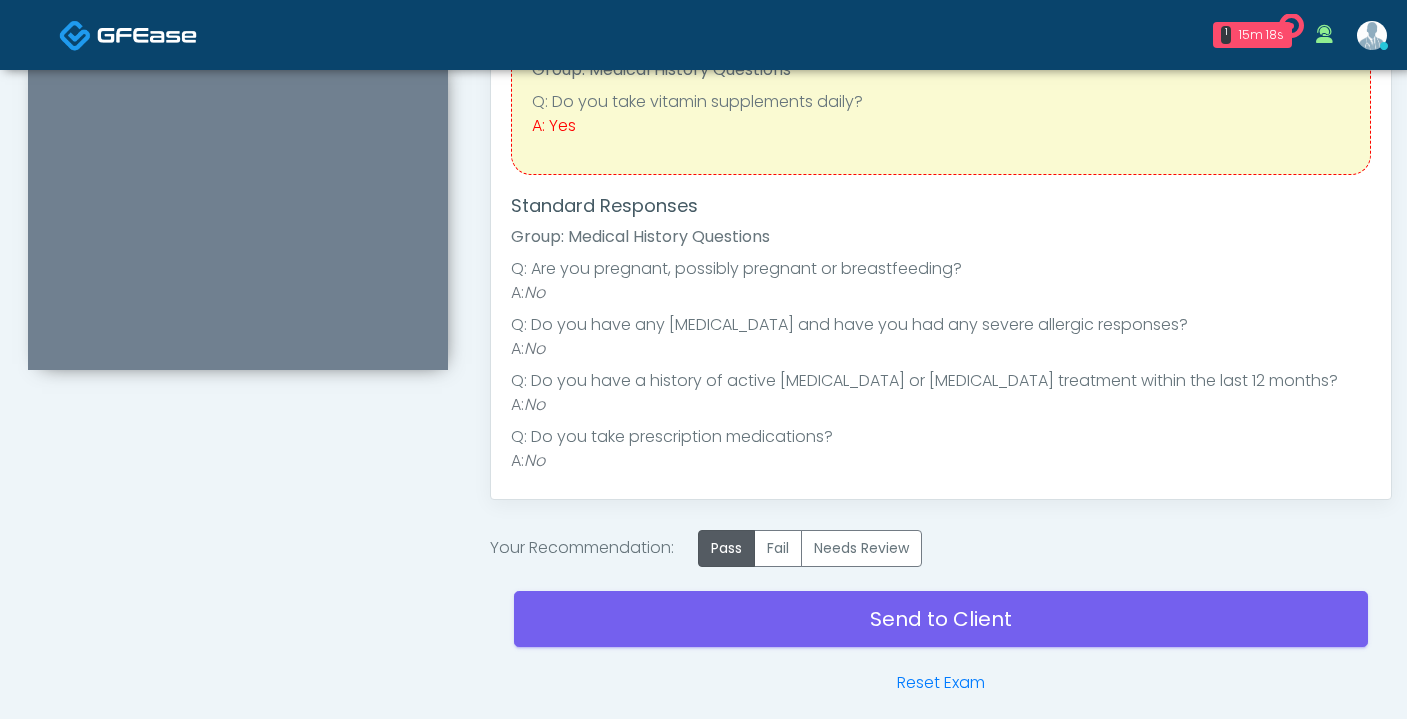scroll, scrollTop: 1161, scrollLeft: 0, axis: vertical 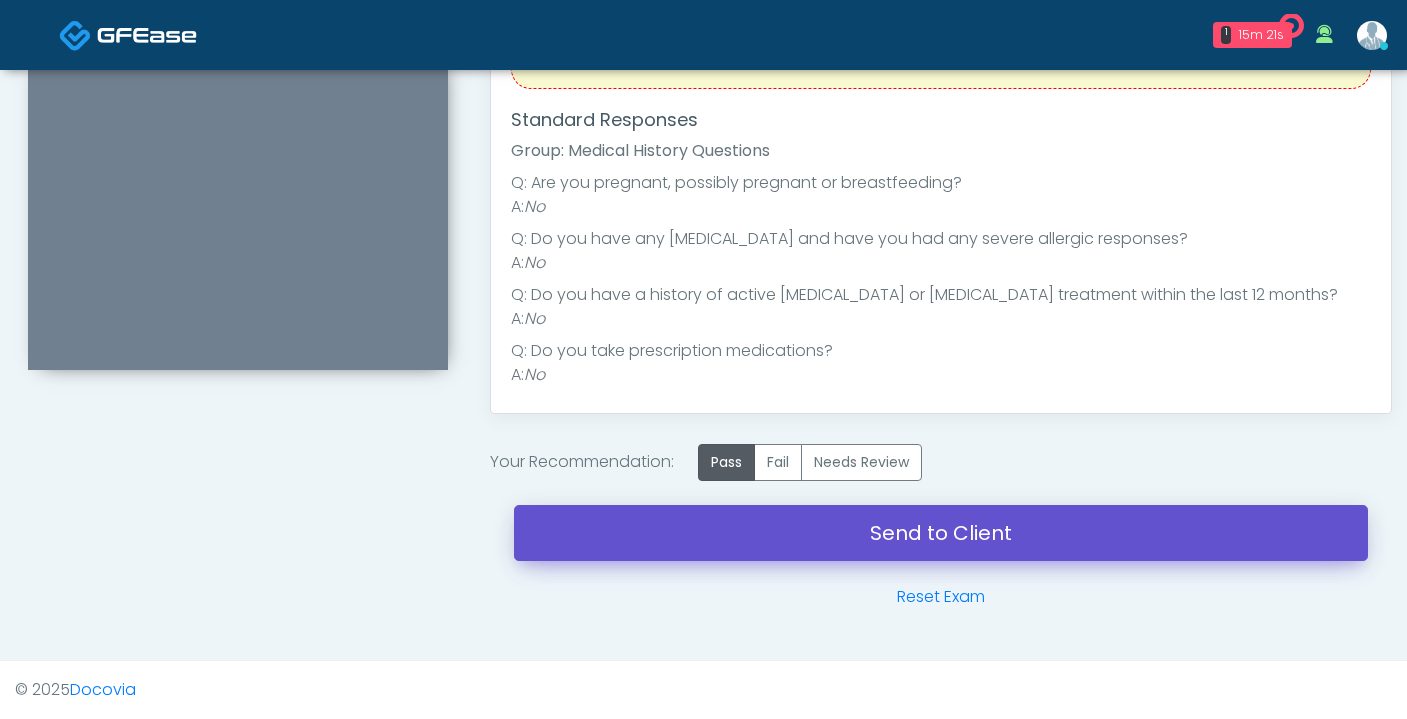 click on "Send to Client" at bounding box center [941, 533] 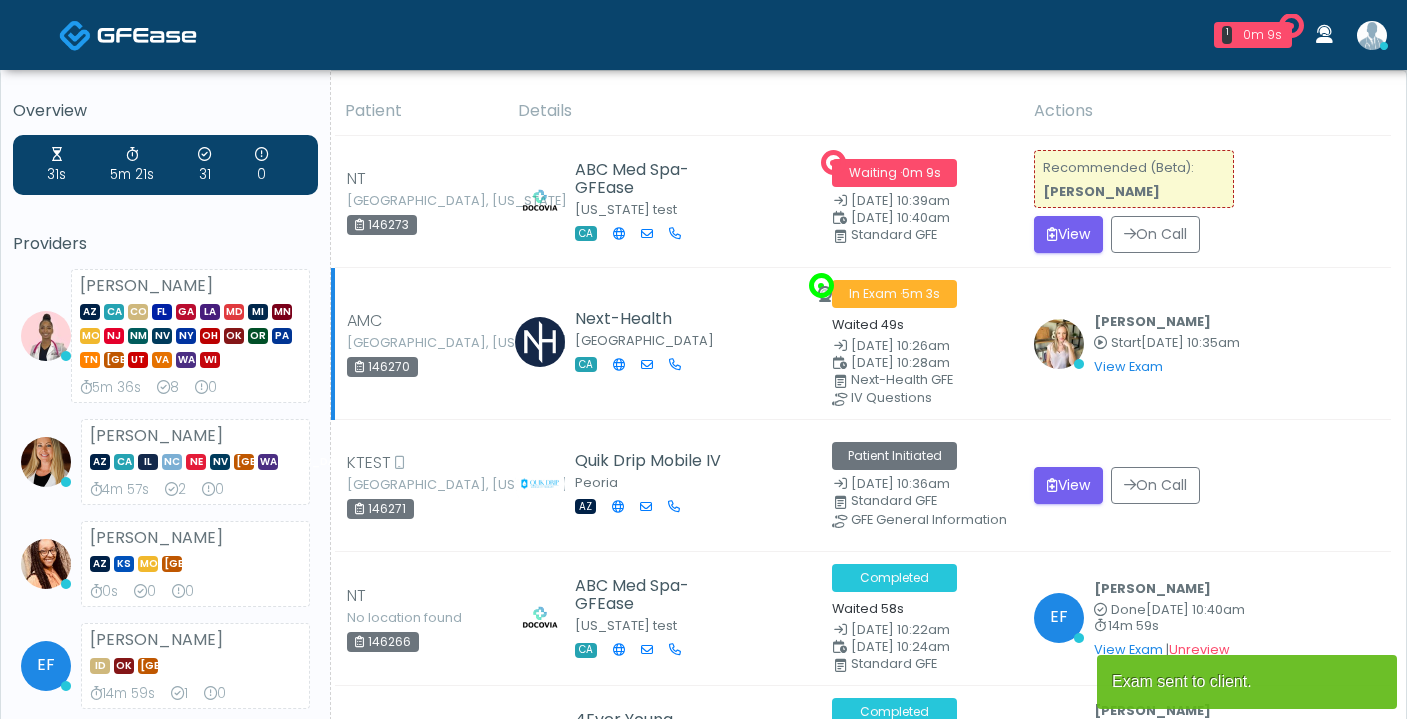 scroll, scrollTop: 0, scrollLeft: 0, axis: both 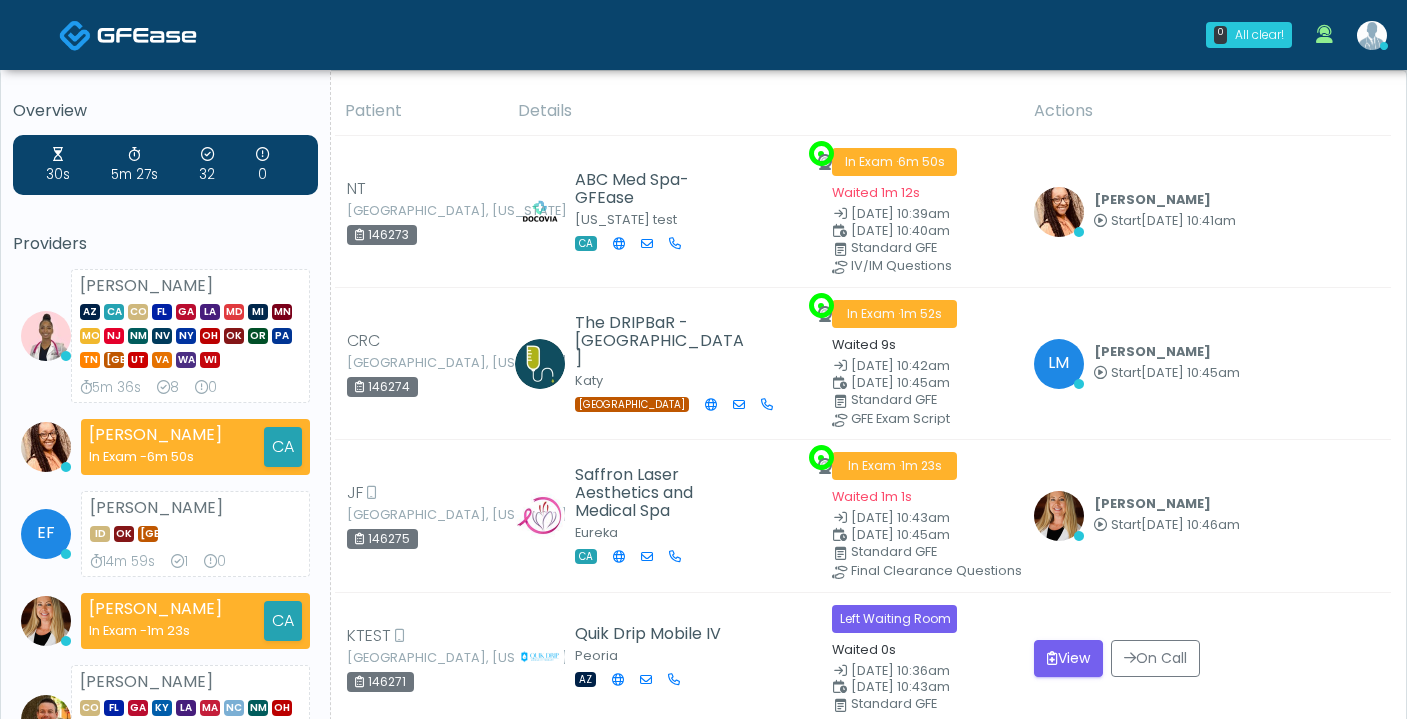 click at bounding box center (1372, 35) 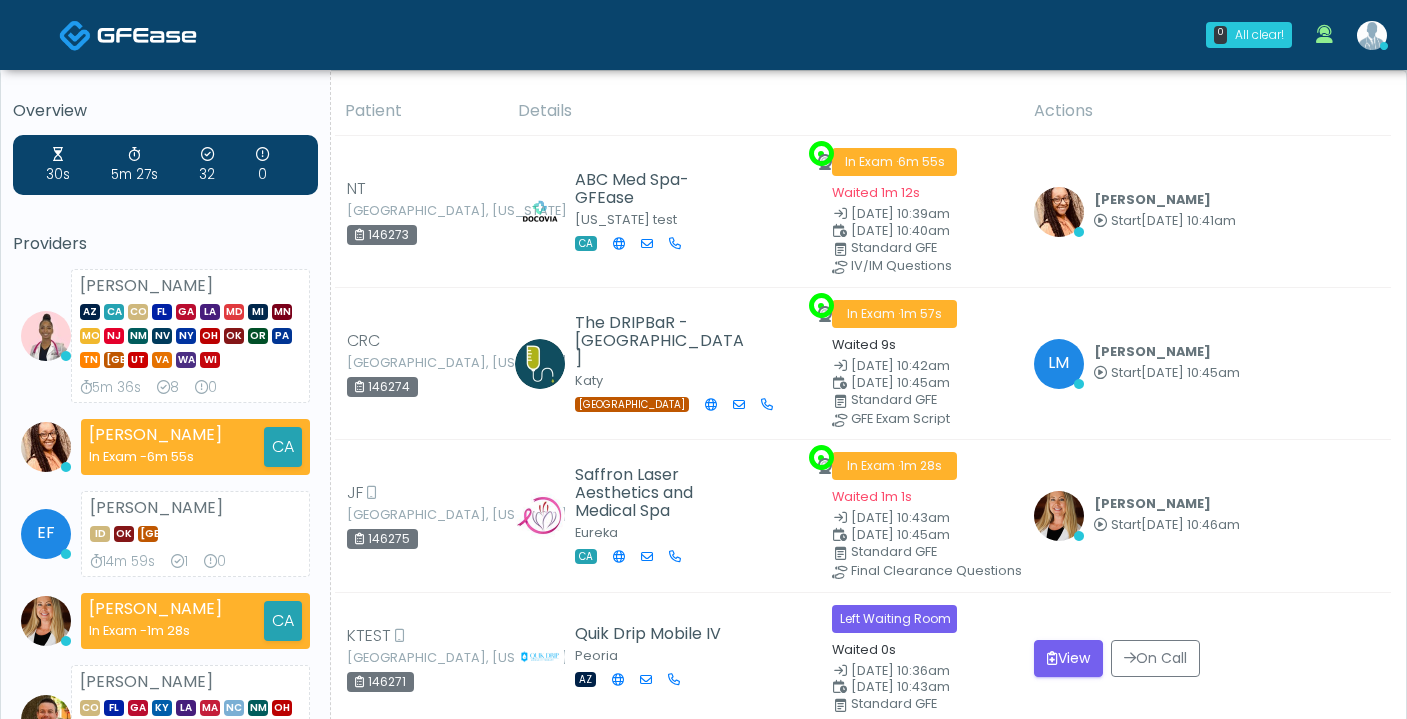 click at bounding box center [1372, 35] 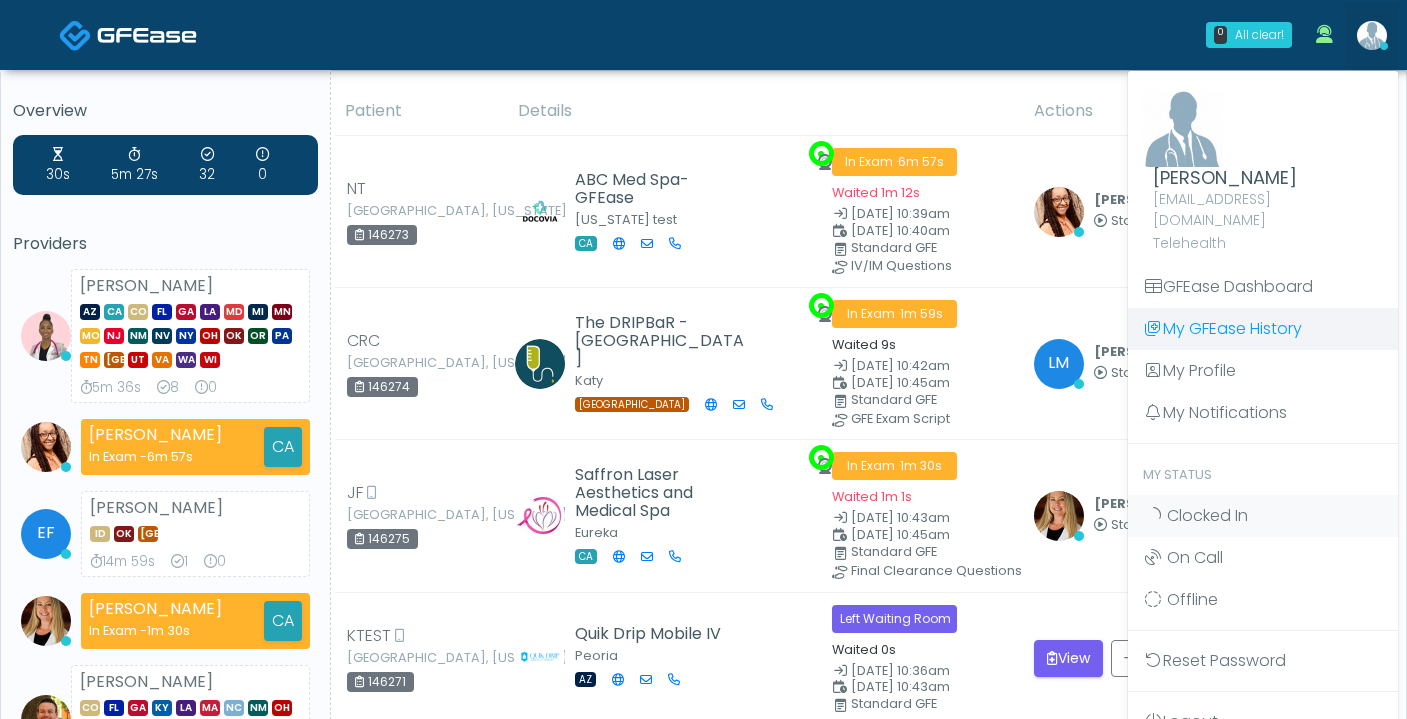 click on "My GFEase History" at bounding box center [1263, 329] 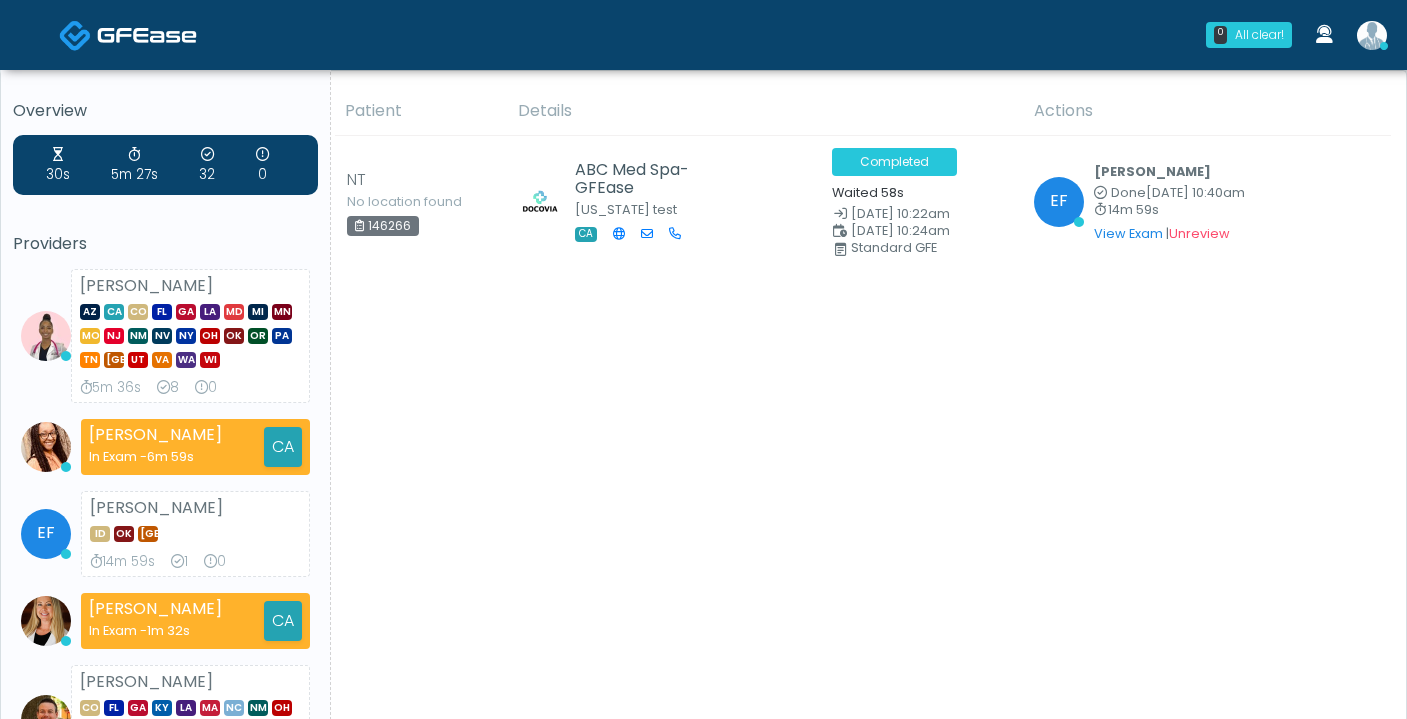 scroll, scrollTop: 0, scrollLeft: 0, axis: both 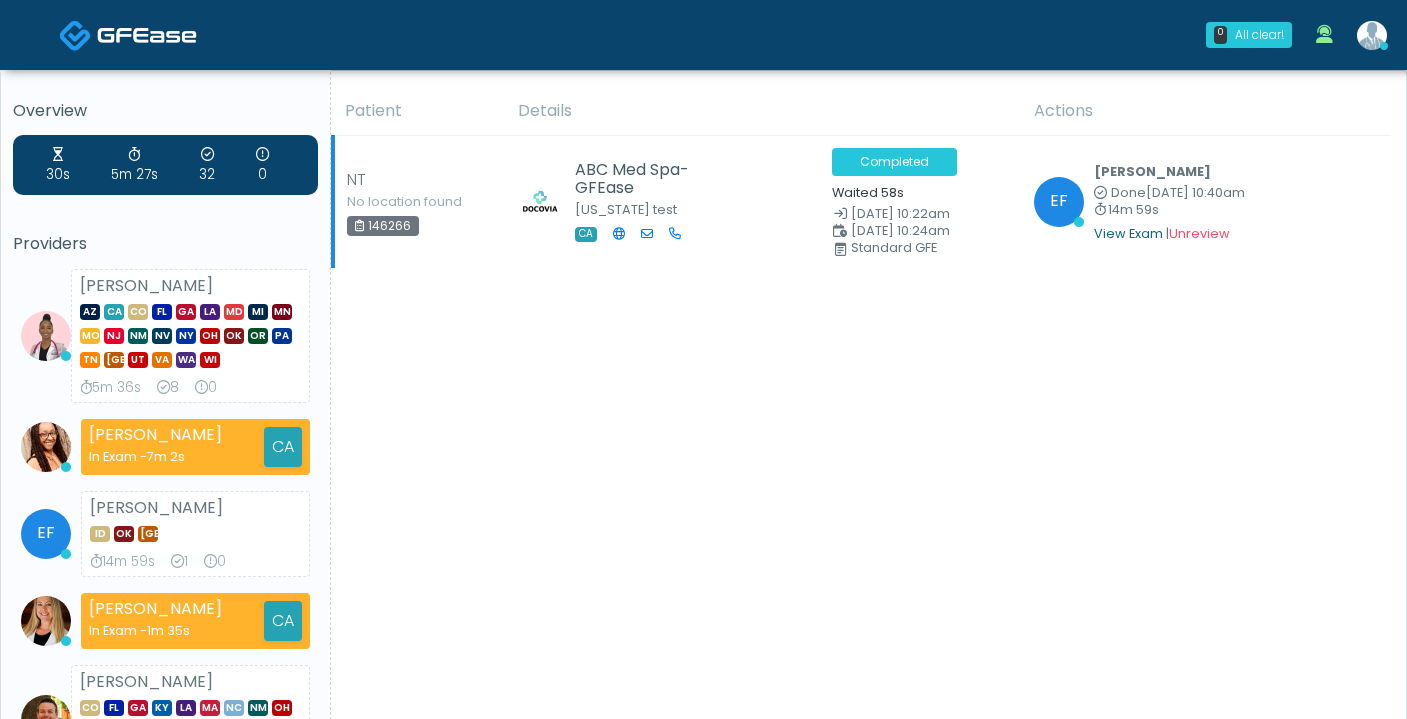click on "View Exam" at bounding box center [1128, 233] 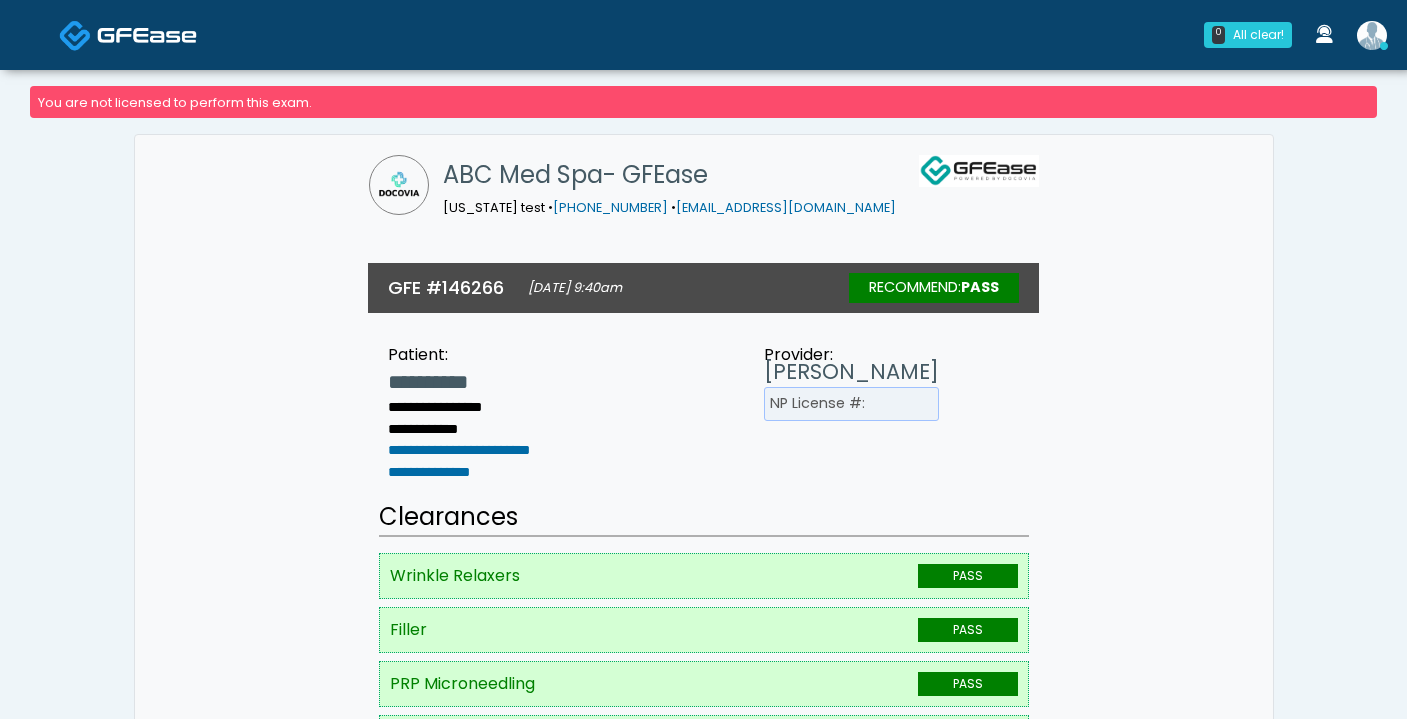scroll, scrollTop: 0, scrollLeft: 0, axis: both 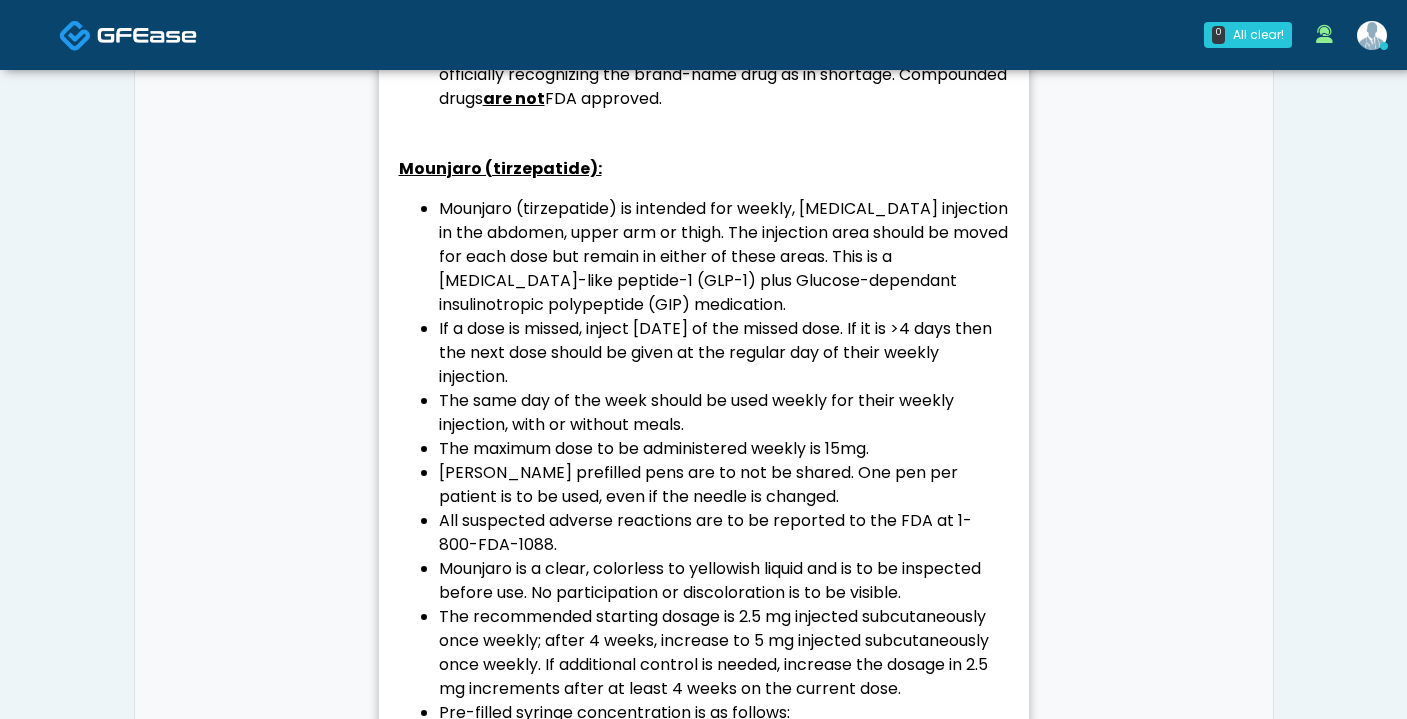click at bounding box center [1372, 35] 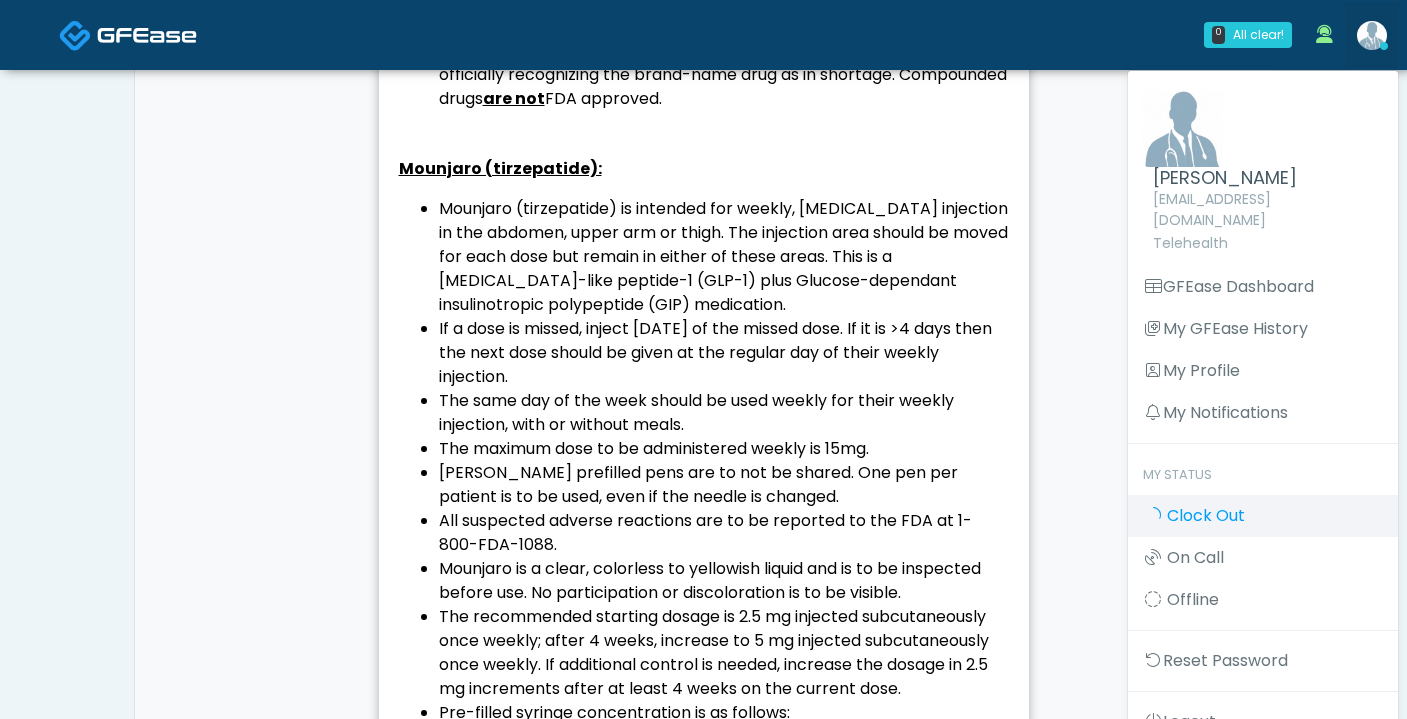 click on "Clock Out" at bounding box center (1263, 516) 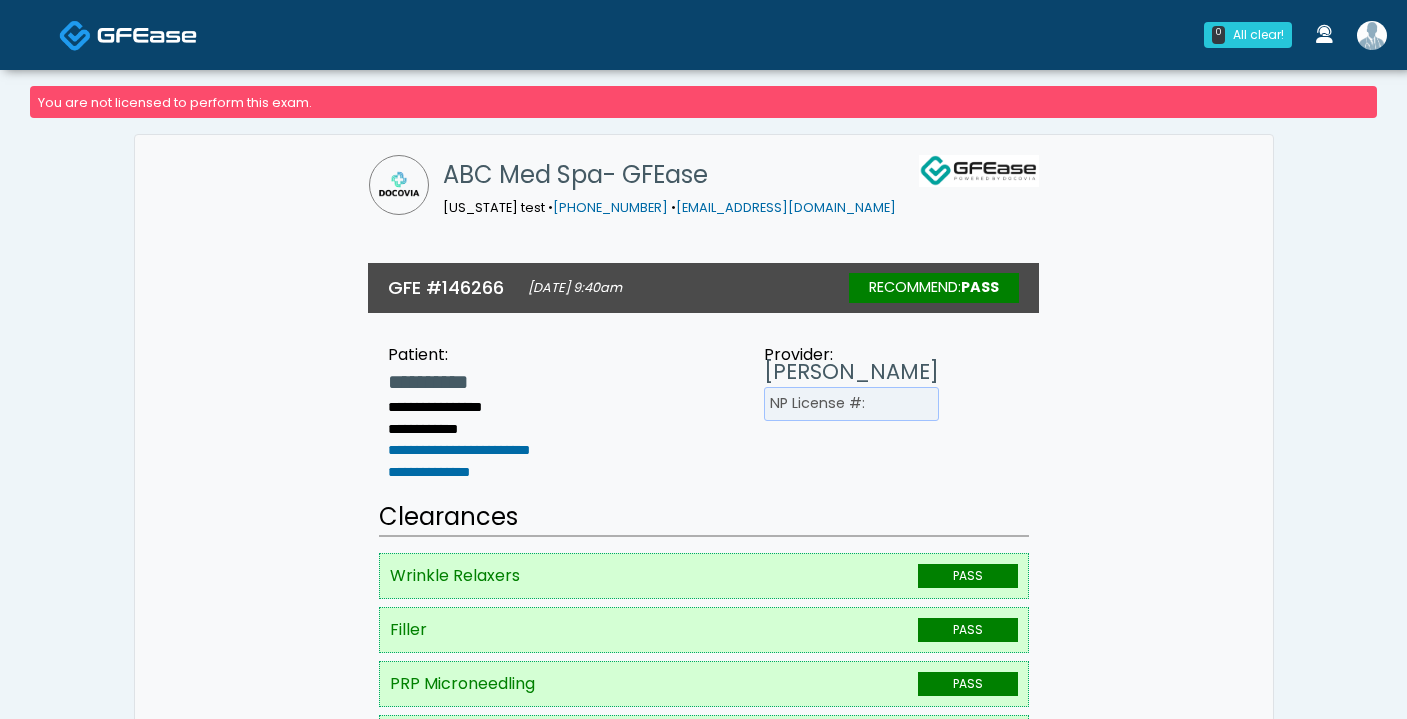 scroll, scrollTop: 0, scrollLeft: 0, axis: both 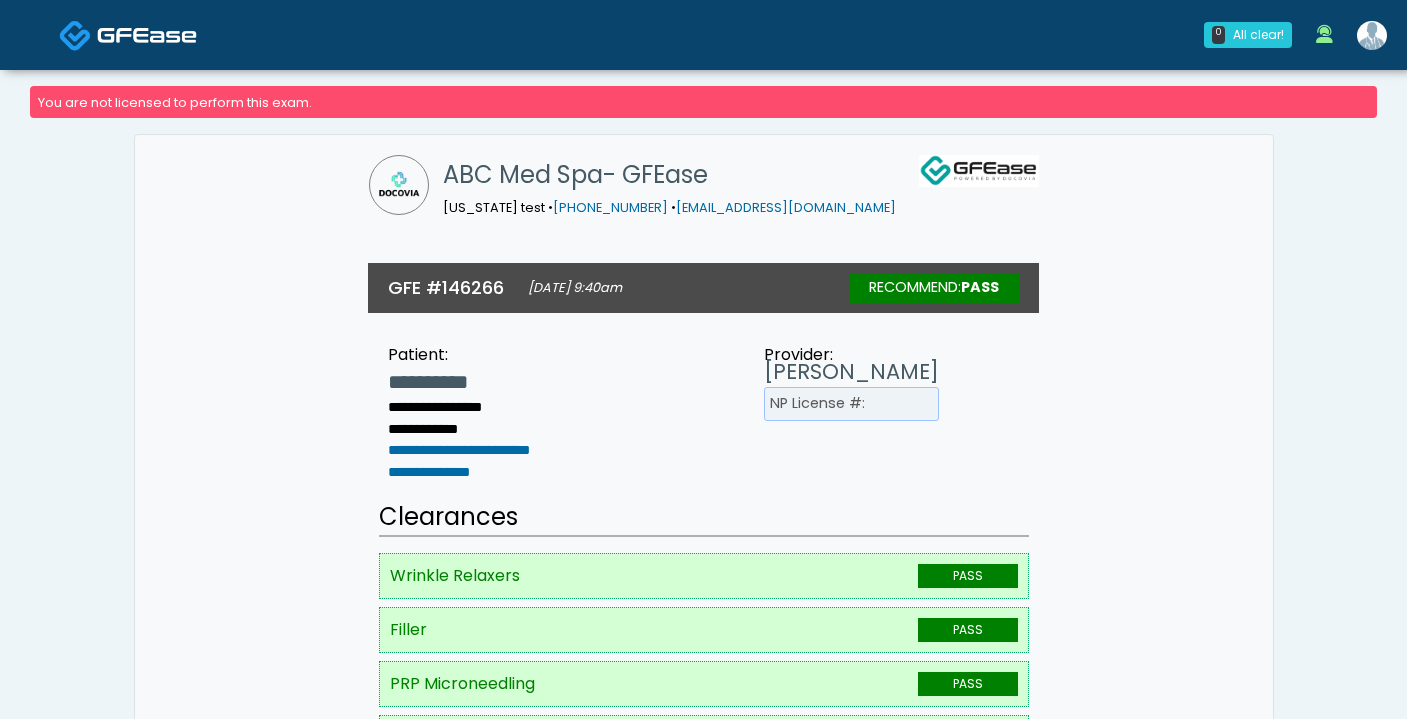 click at bounding box center [1372, 35] 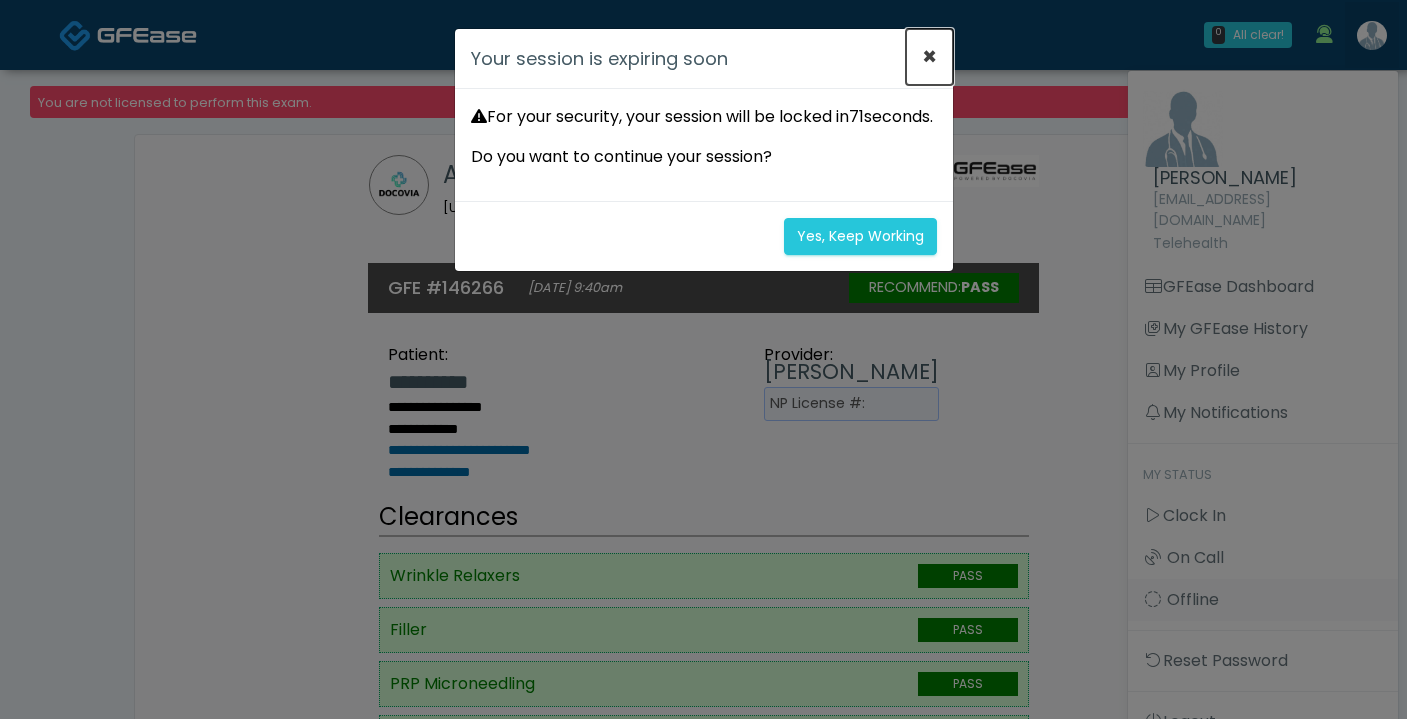 click on "×" at bounding box center [929, 57] 